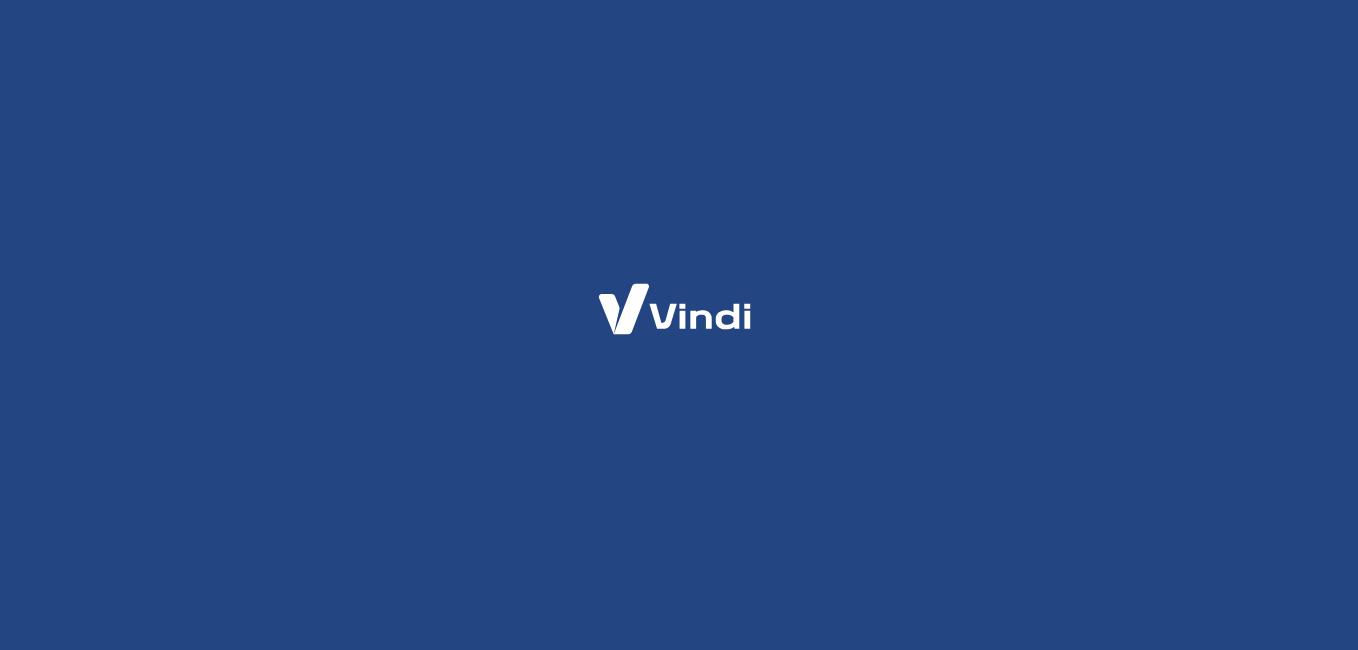 scroll, scrollTop: 0, scrollLeft: 0, axis: both 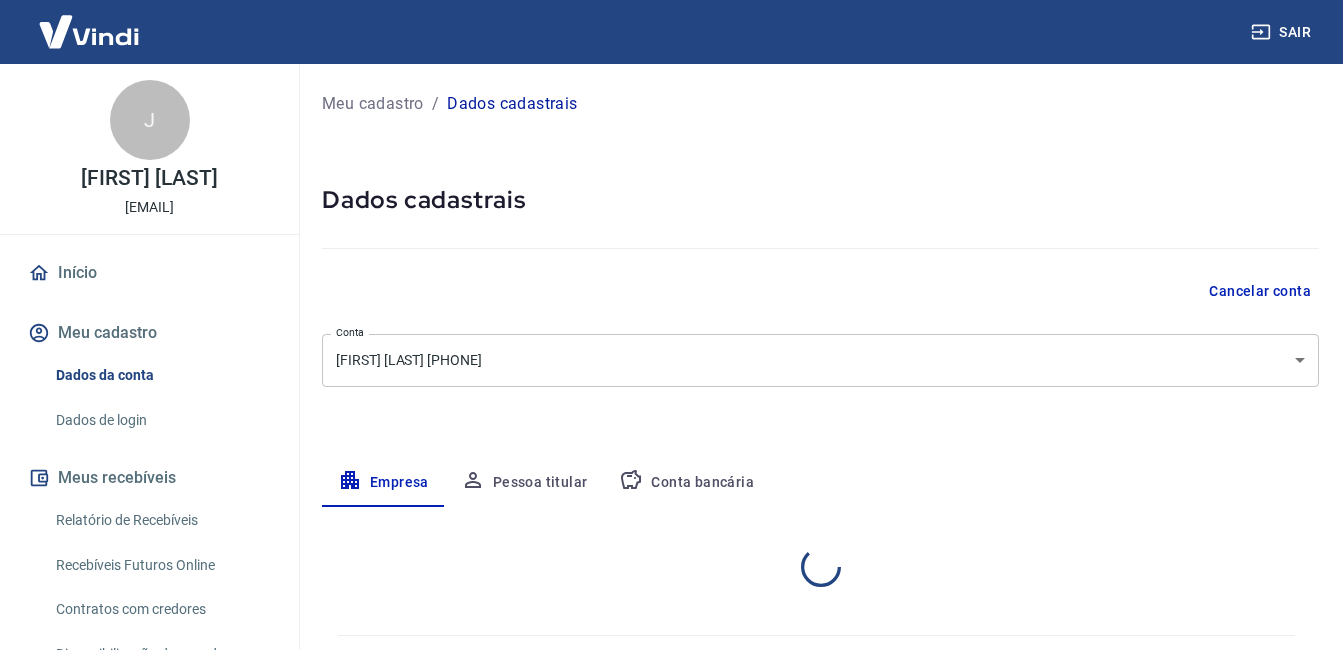 select on "SP" 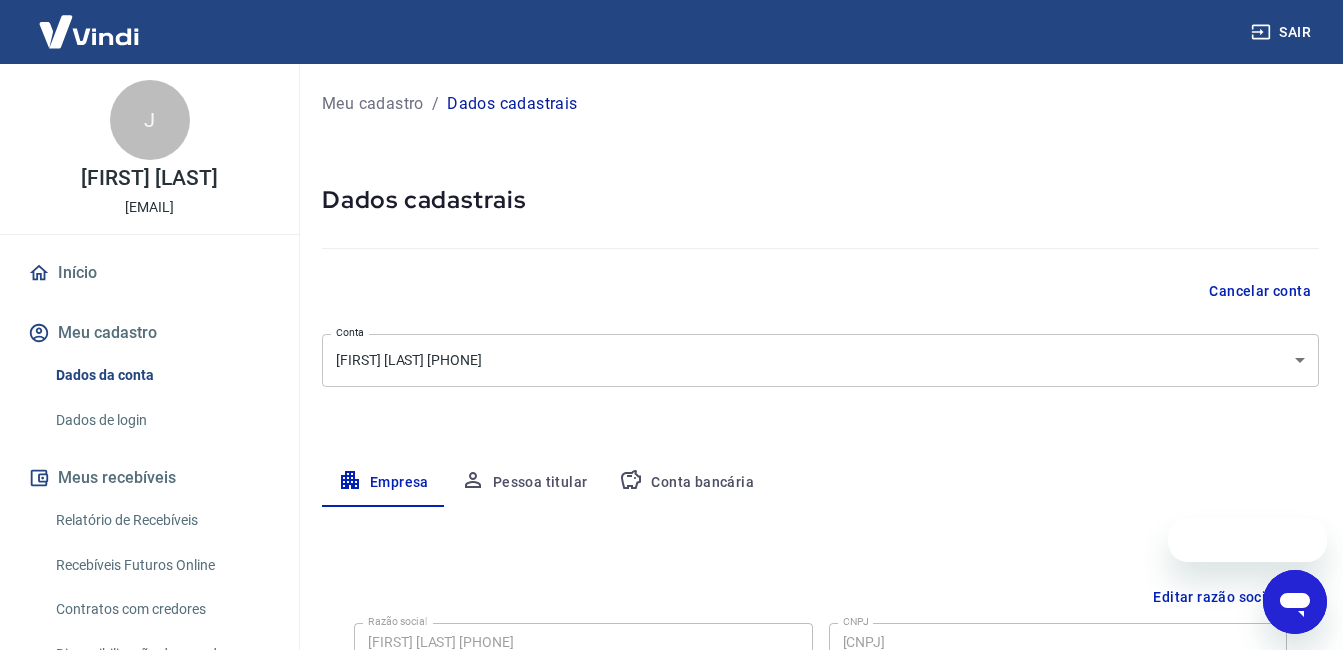 scroll, scrollTop: 0, scrollLeft: 0, axis: both 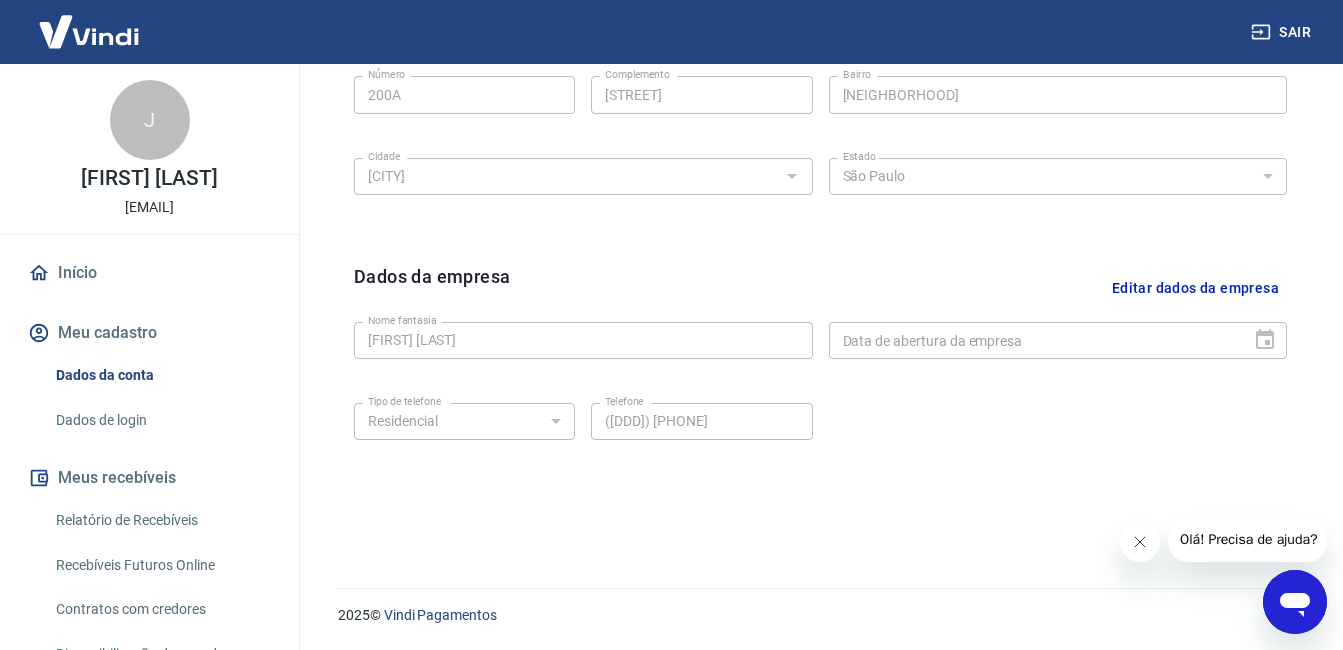 click at bounding box center (1139, 542) 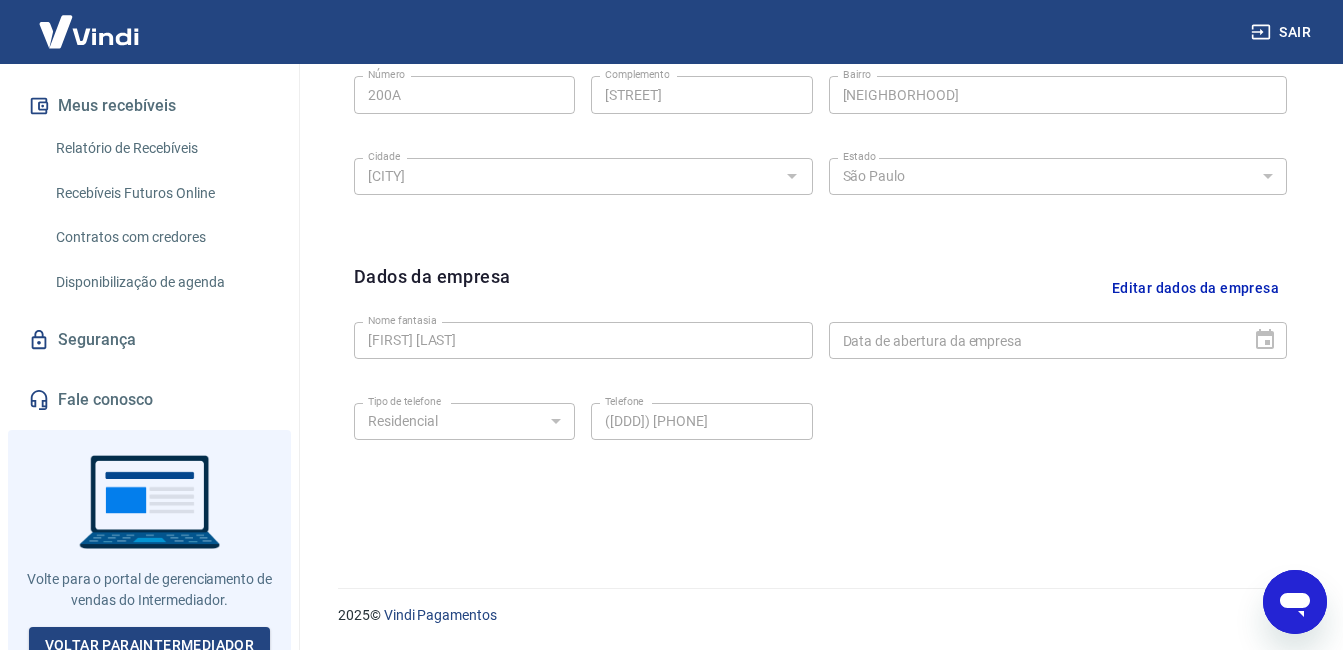 scroll, scrollTop: 386, scrollLeft: 0, axis: vertical 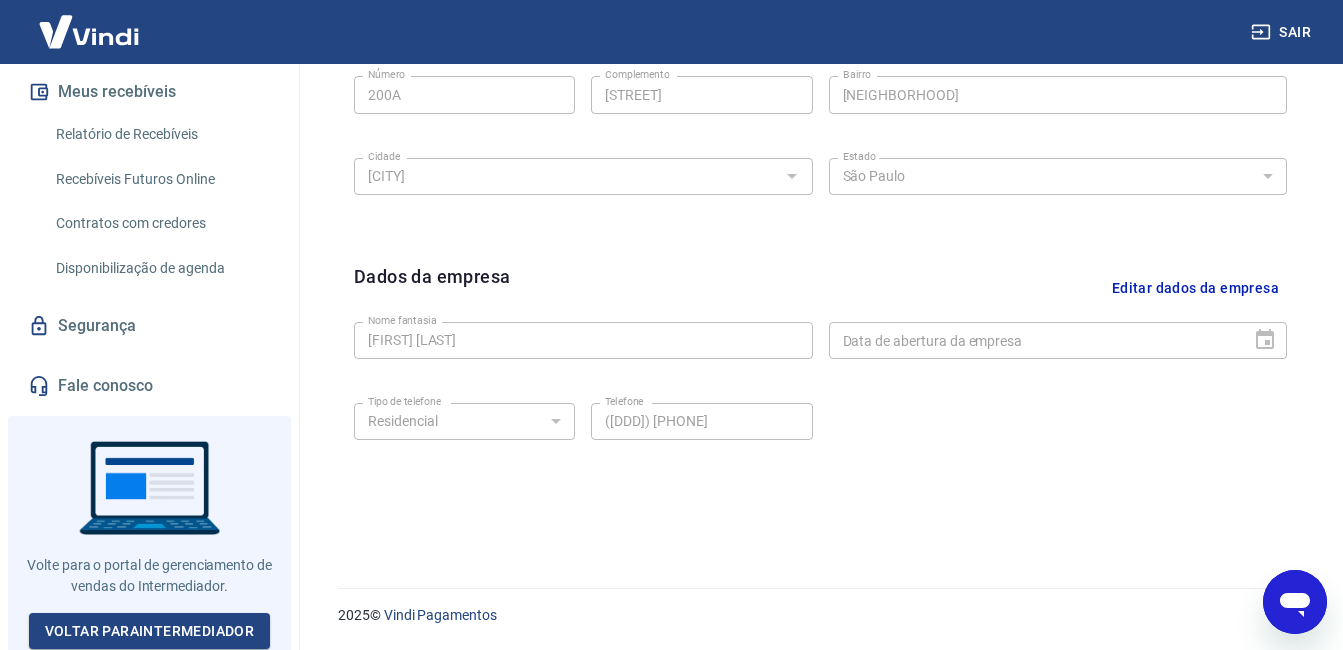 click on "Fale conosco" at bounding box center [149, 386] 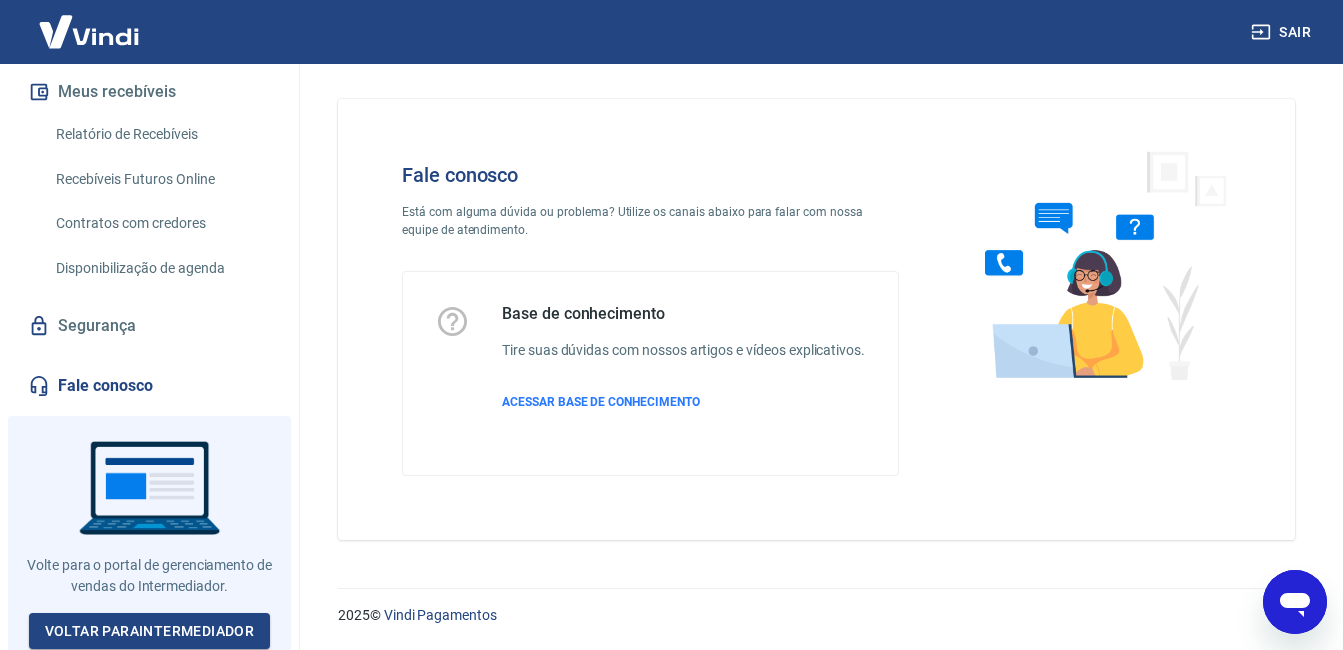 scroll, scrollTop: 26, scrollLeft: 0, axis: vertical 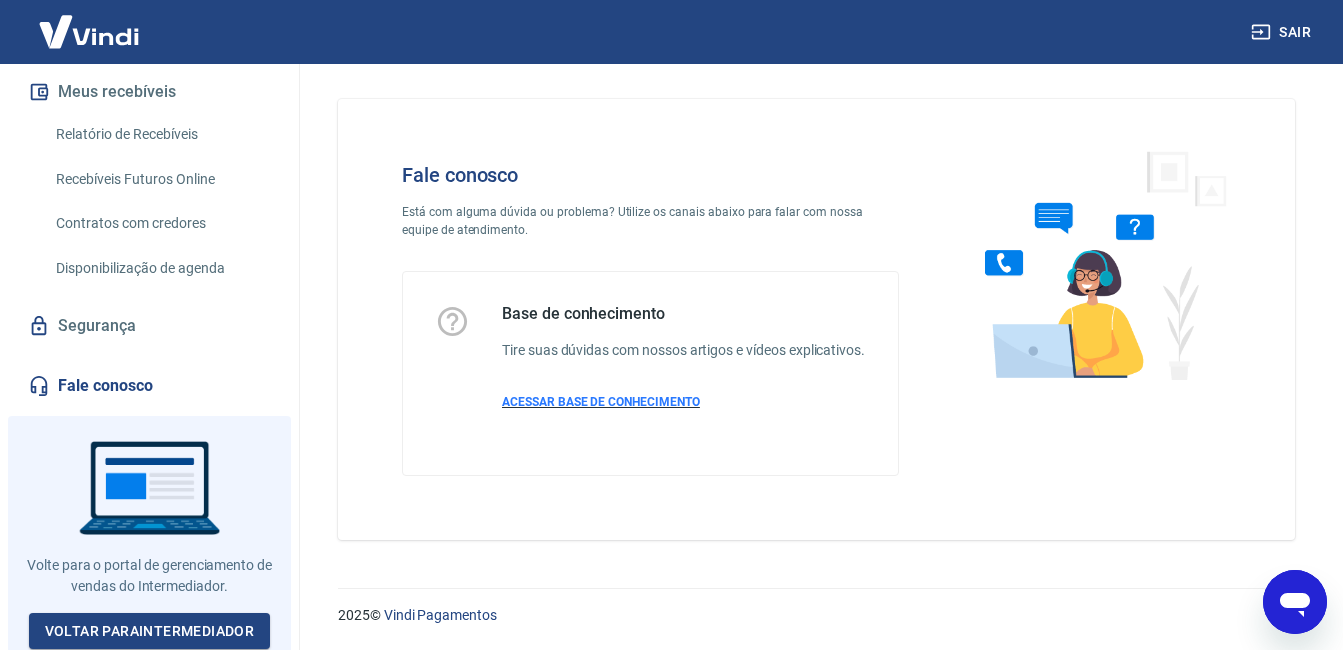 click on "ACESSAR BASE DE CONHECIMENTO" at bounding box center (601, 402) 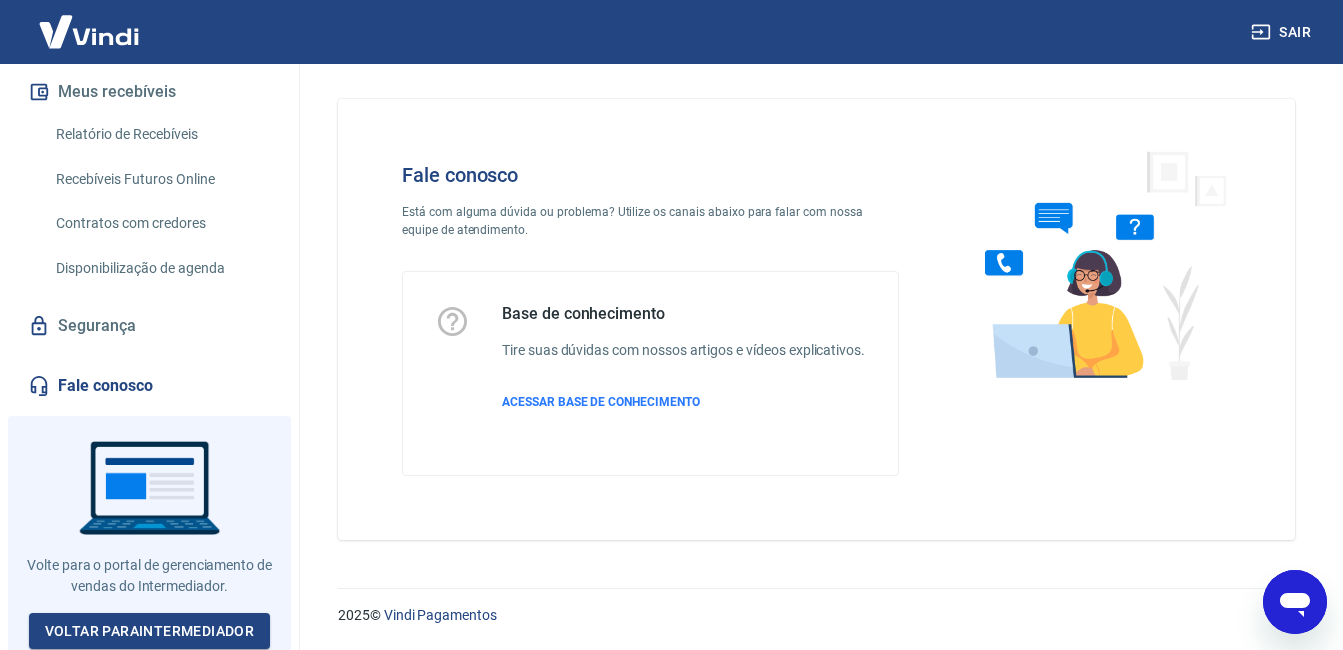 scroll, scrollTop: 0, scrollLeft: 0, axis: both 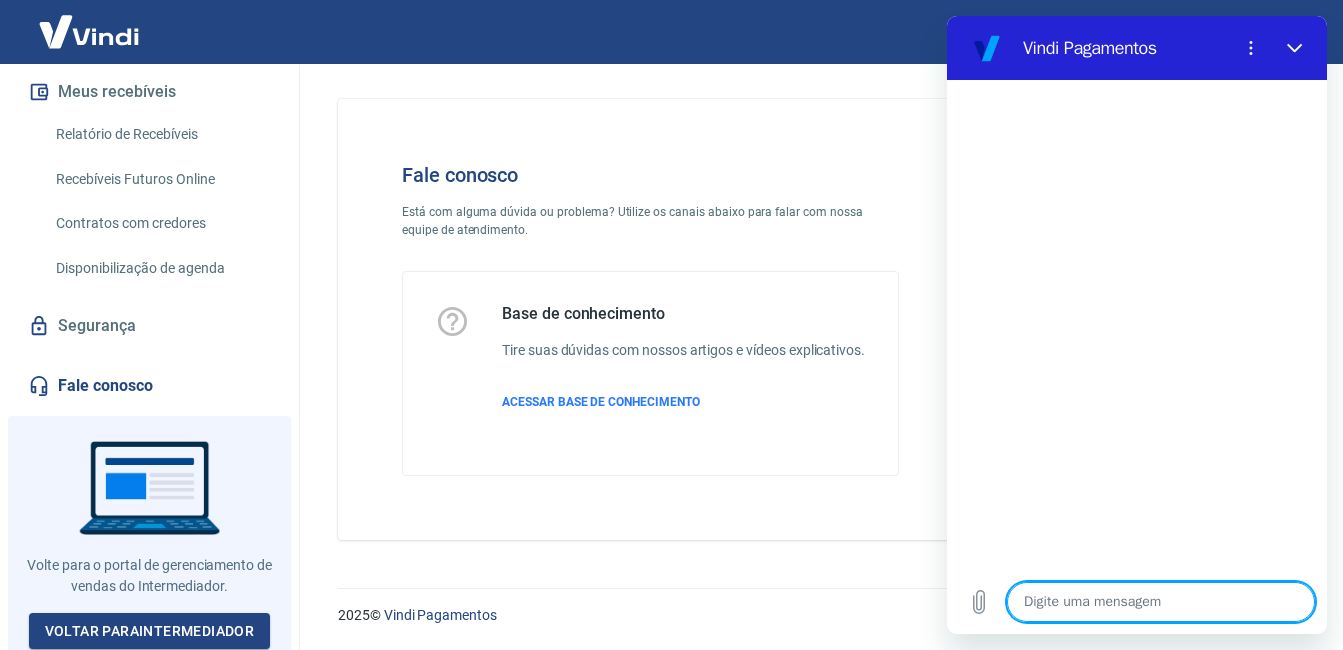 type on "b" 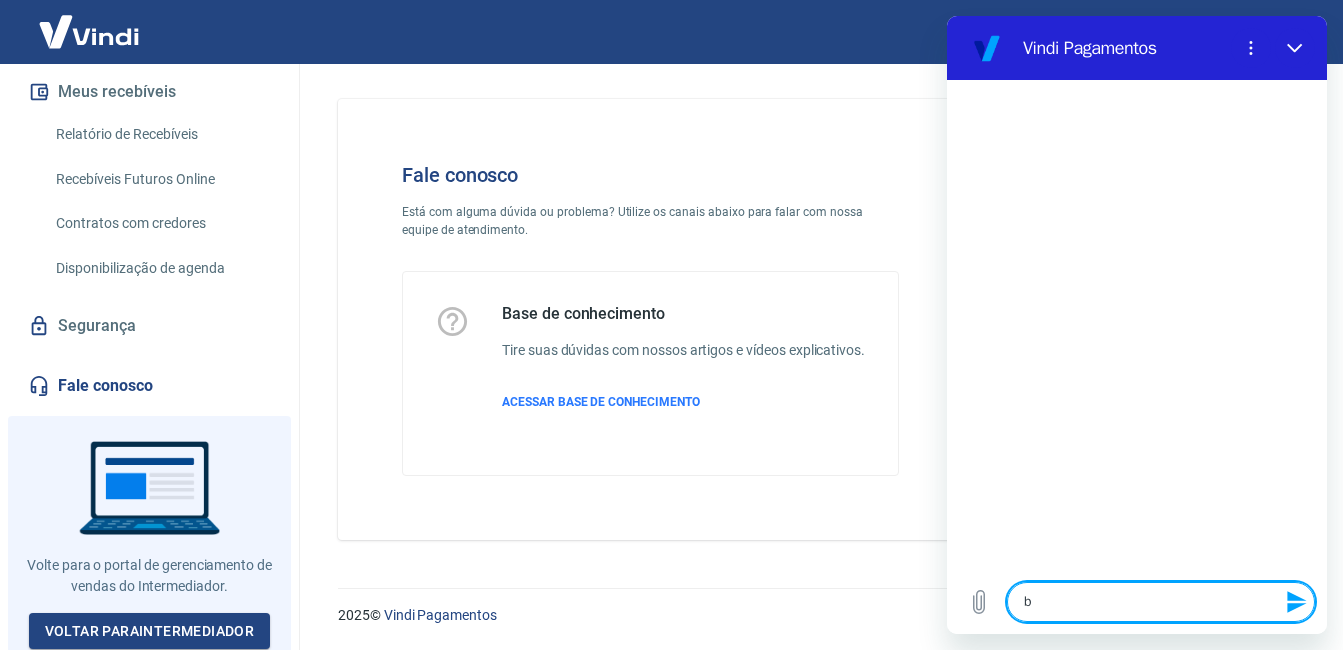 type on "bo" 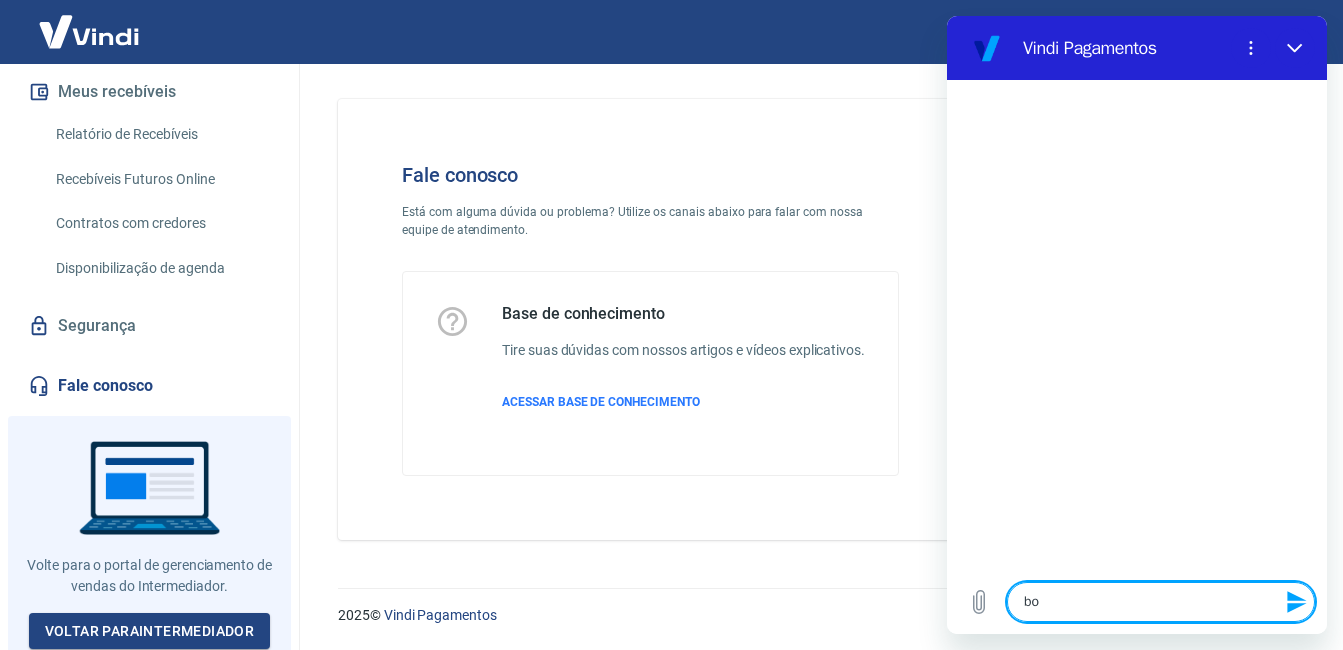 type on "bom" 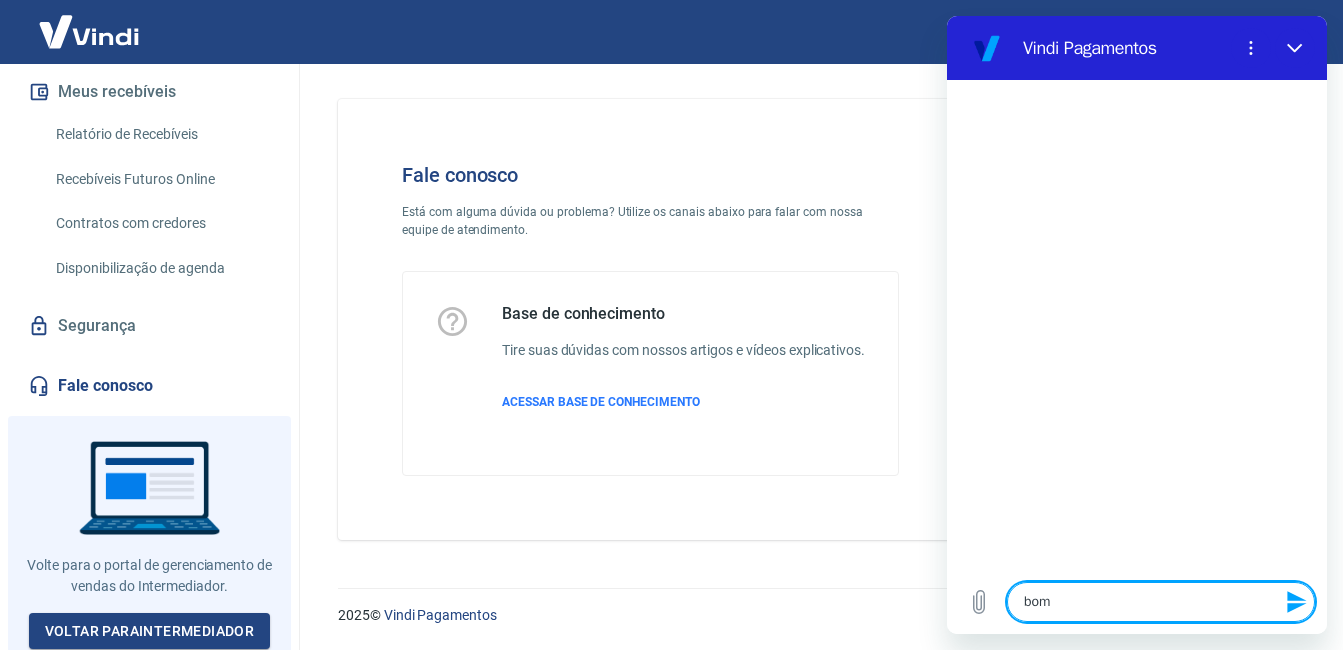type on "bom" 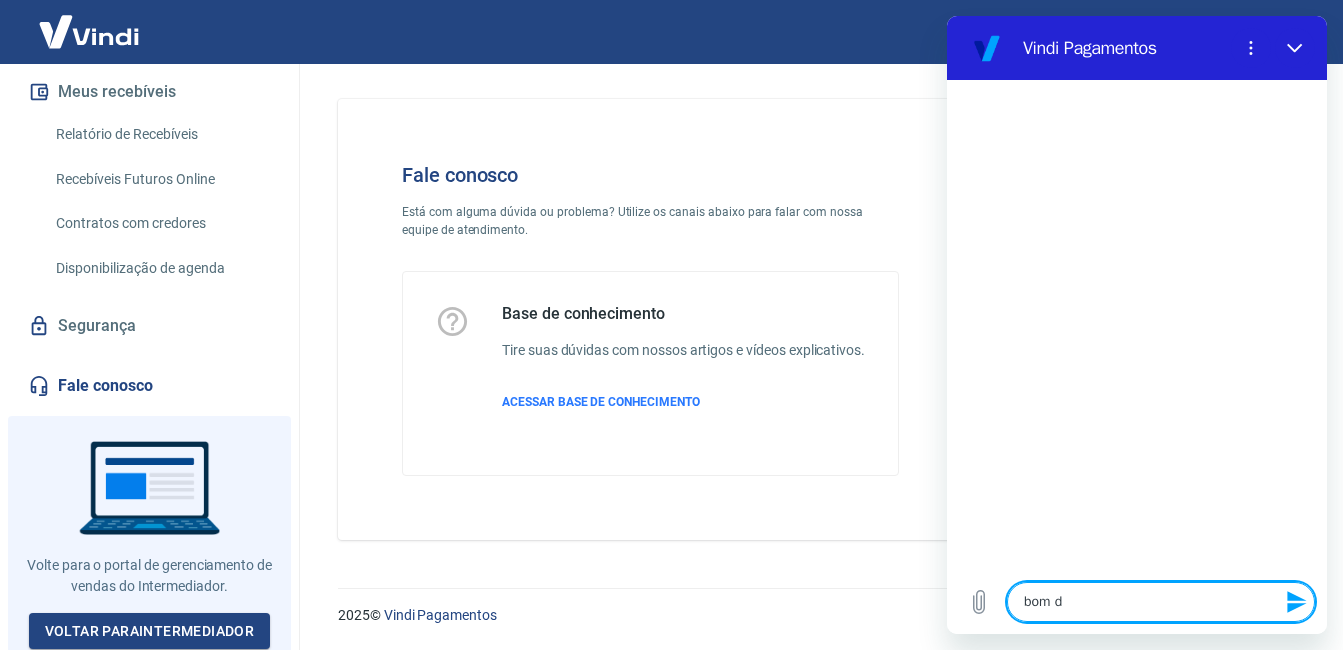 type on "x" 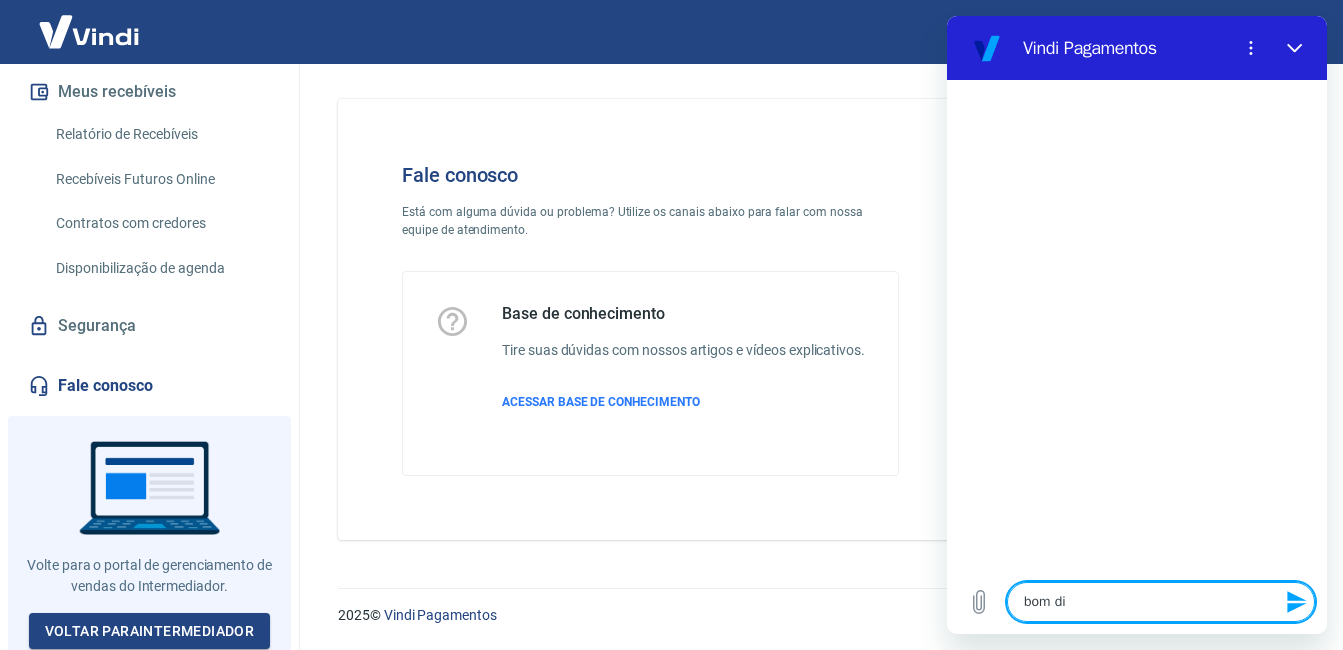 type on "bom dia" 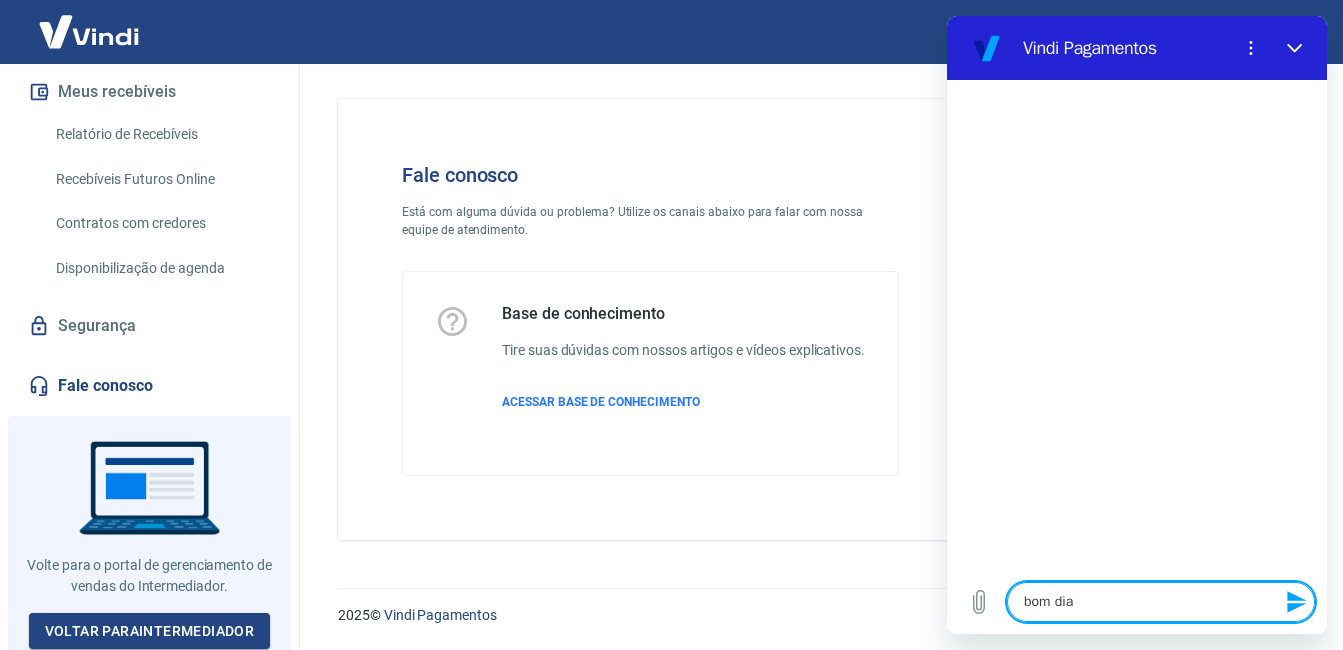type on "x" 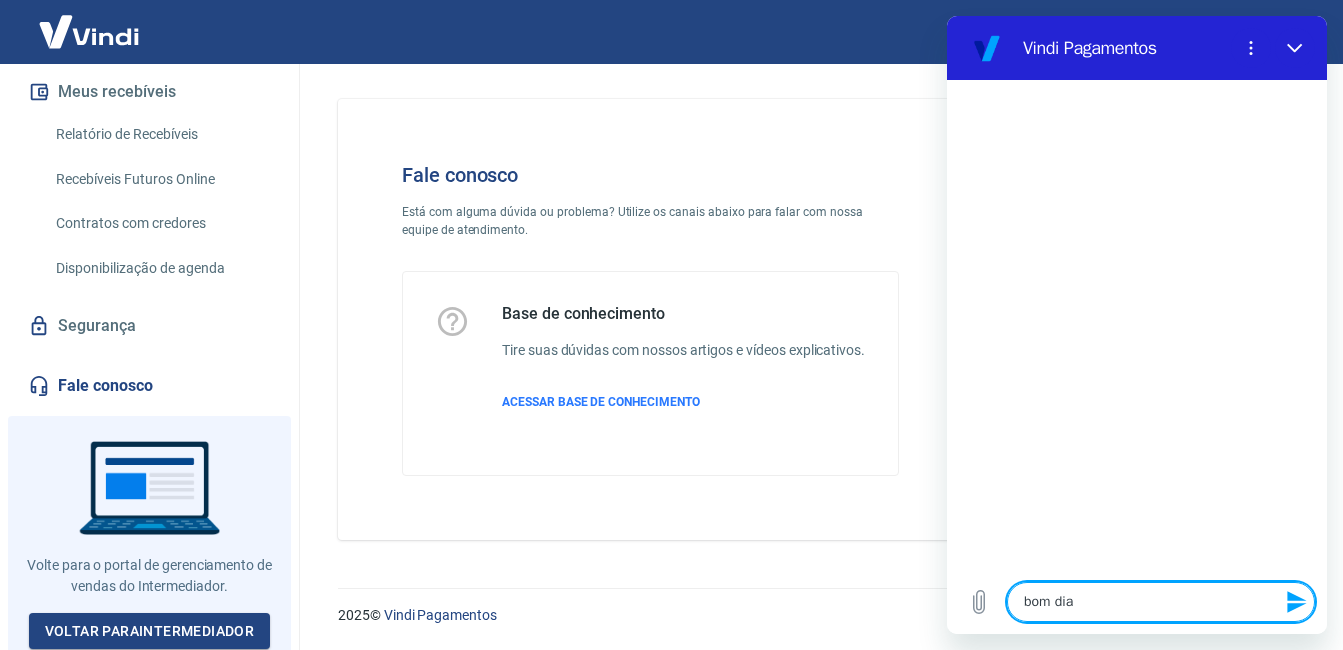 type 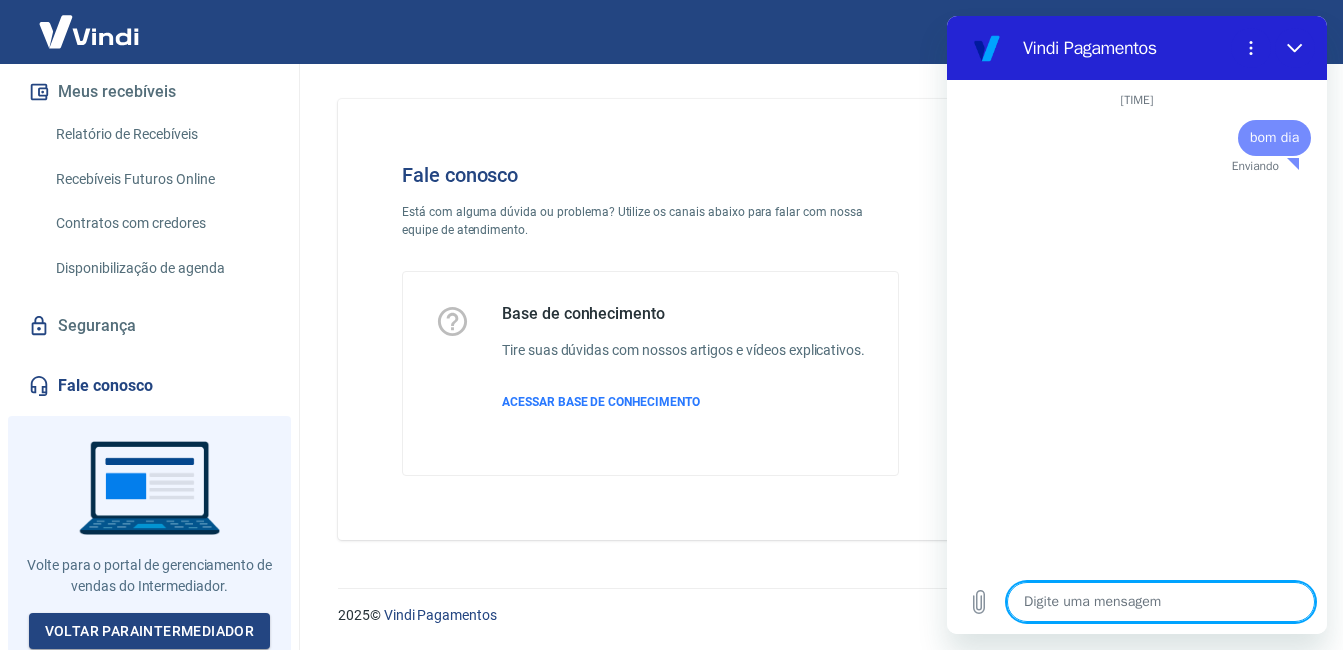 type on "x" 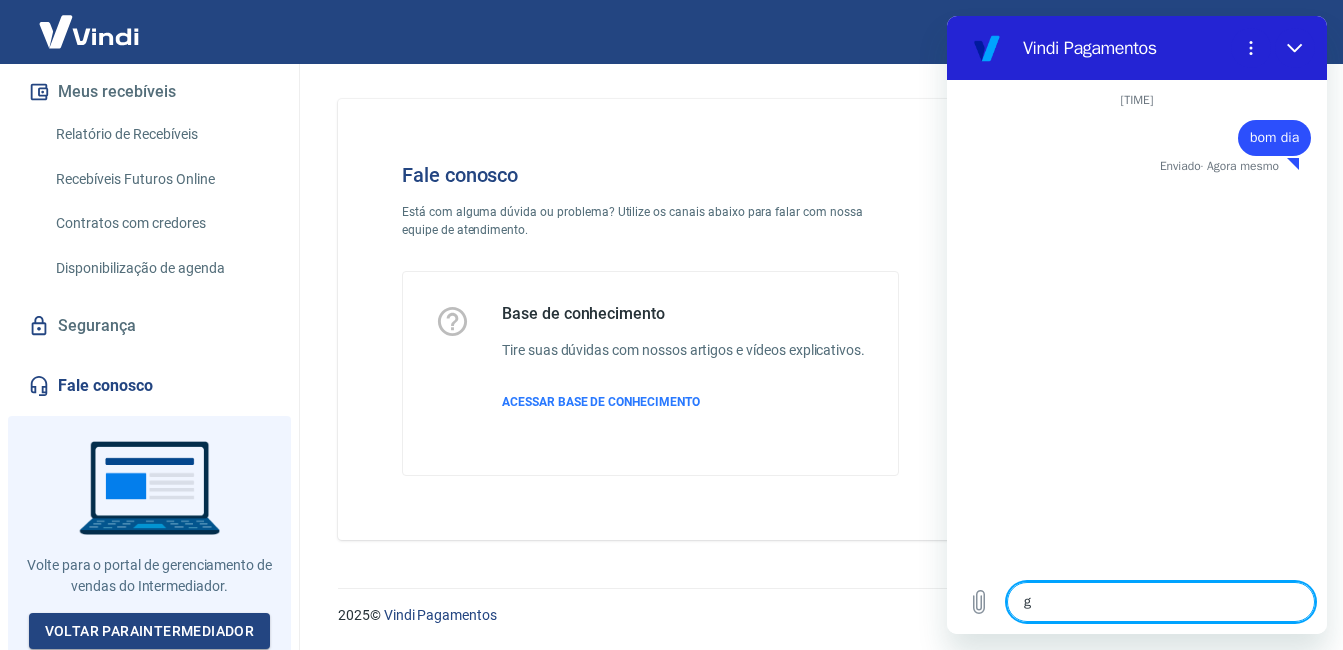 type on "gh" 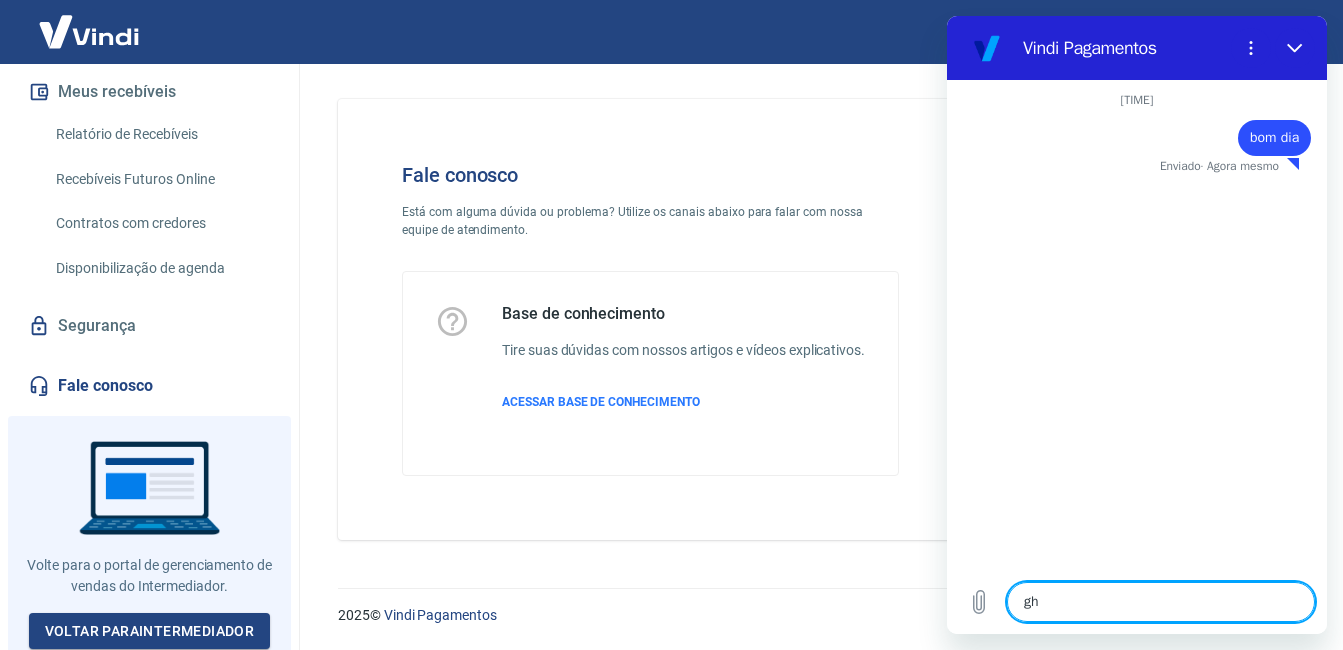 type on "gho" 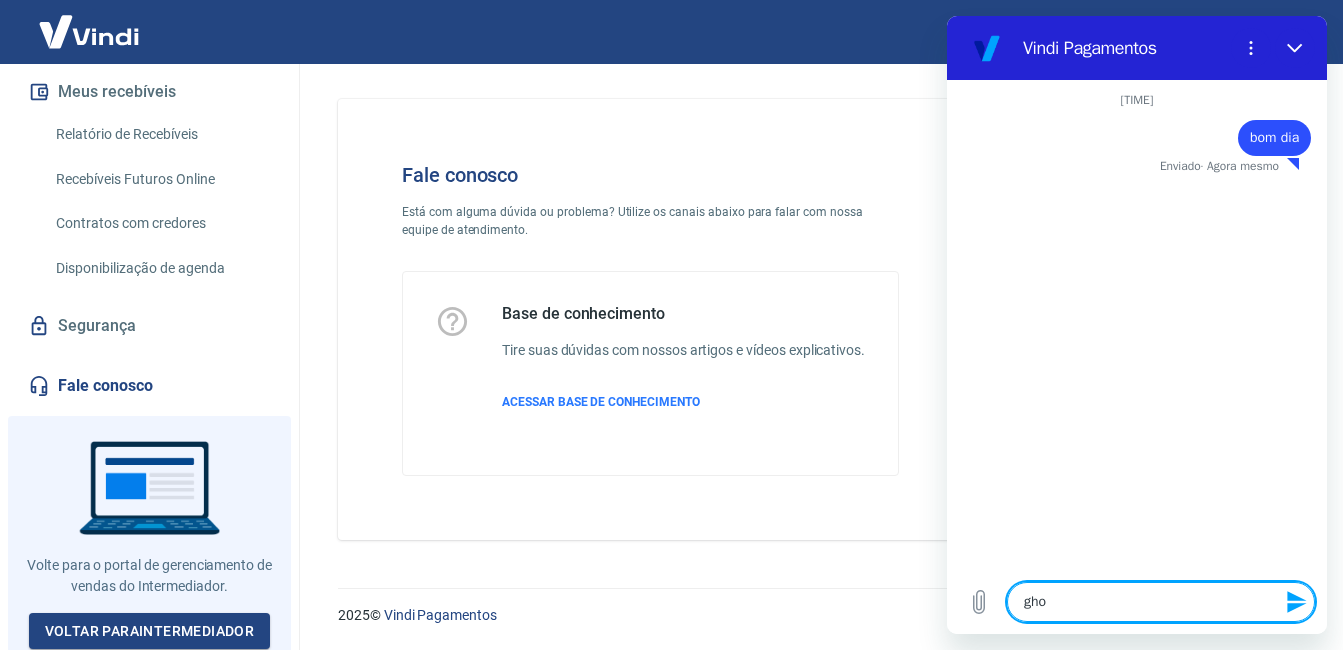 type on "gh" 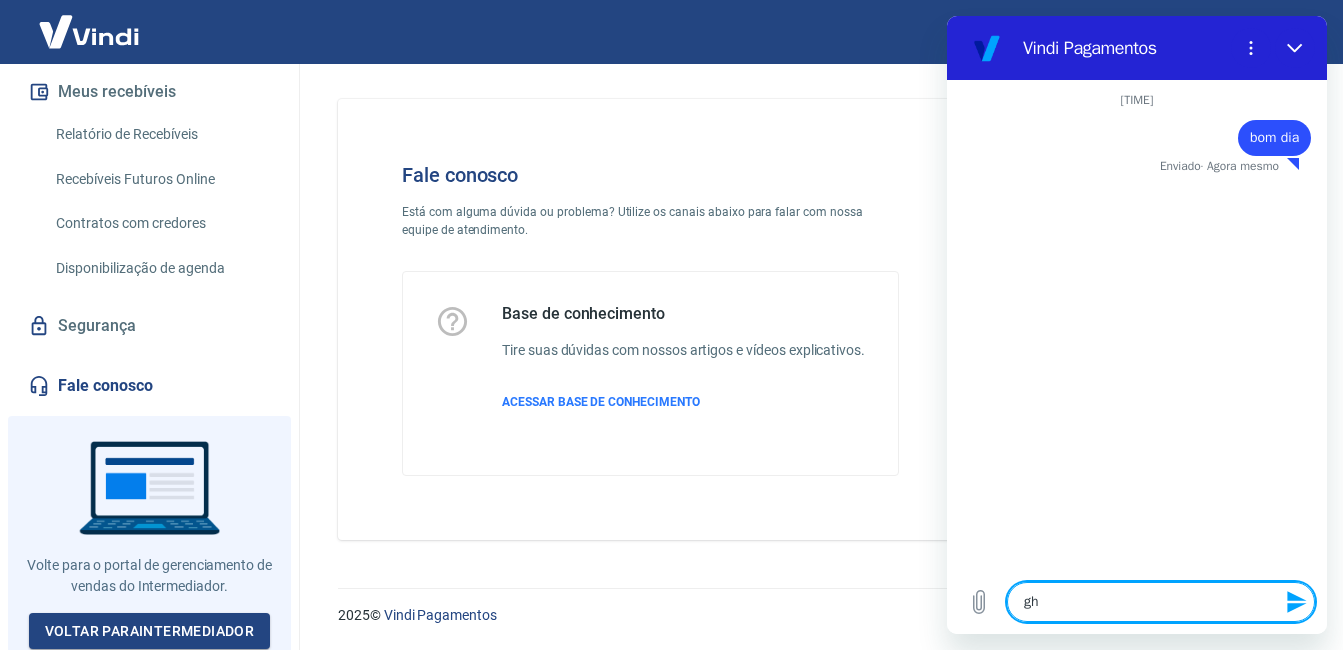 type on "g" 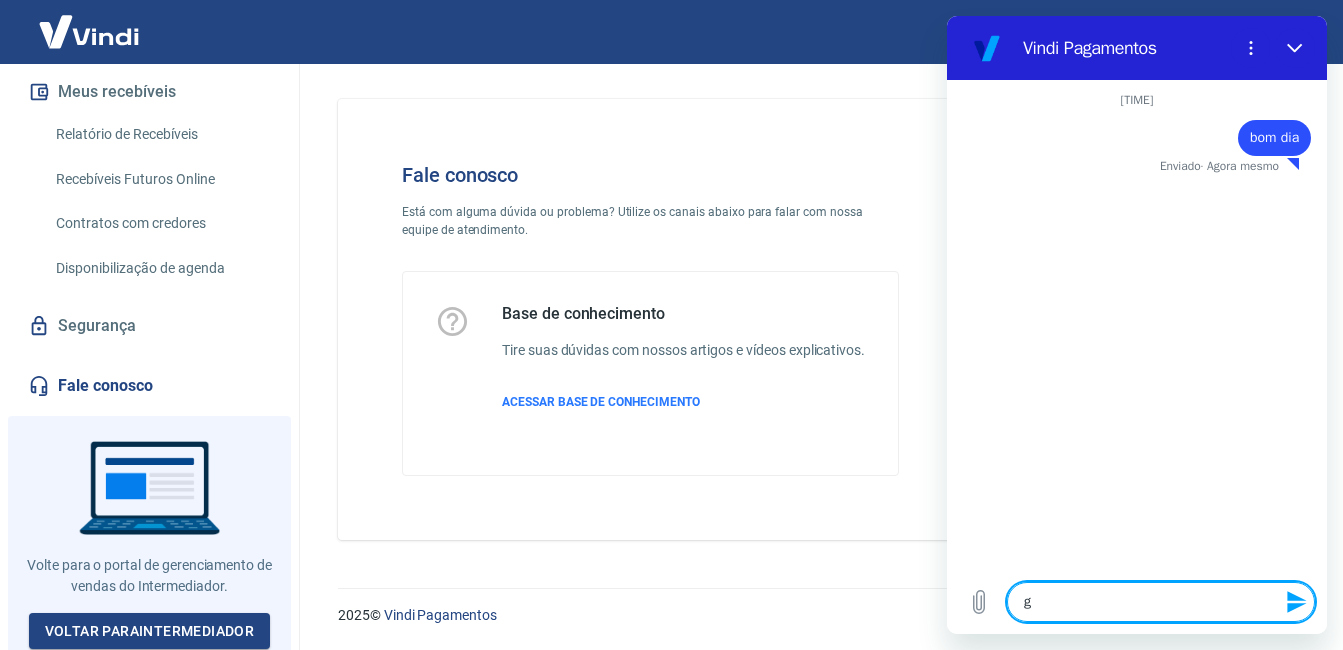 type on "go" 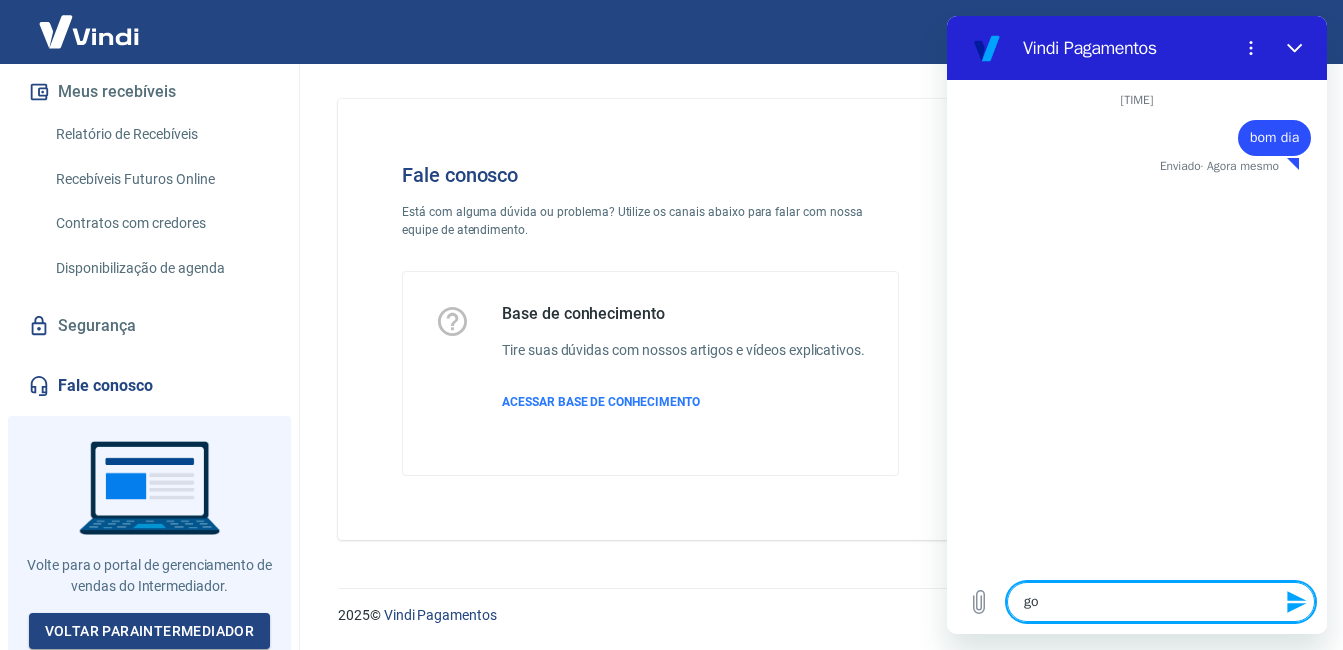 type on "gos" 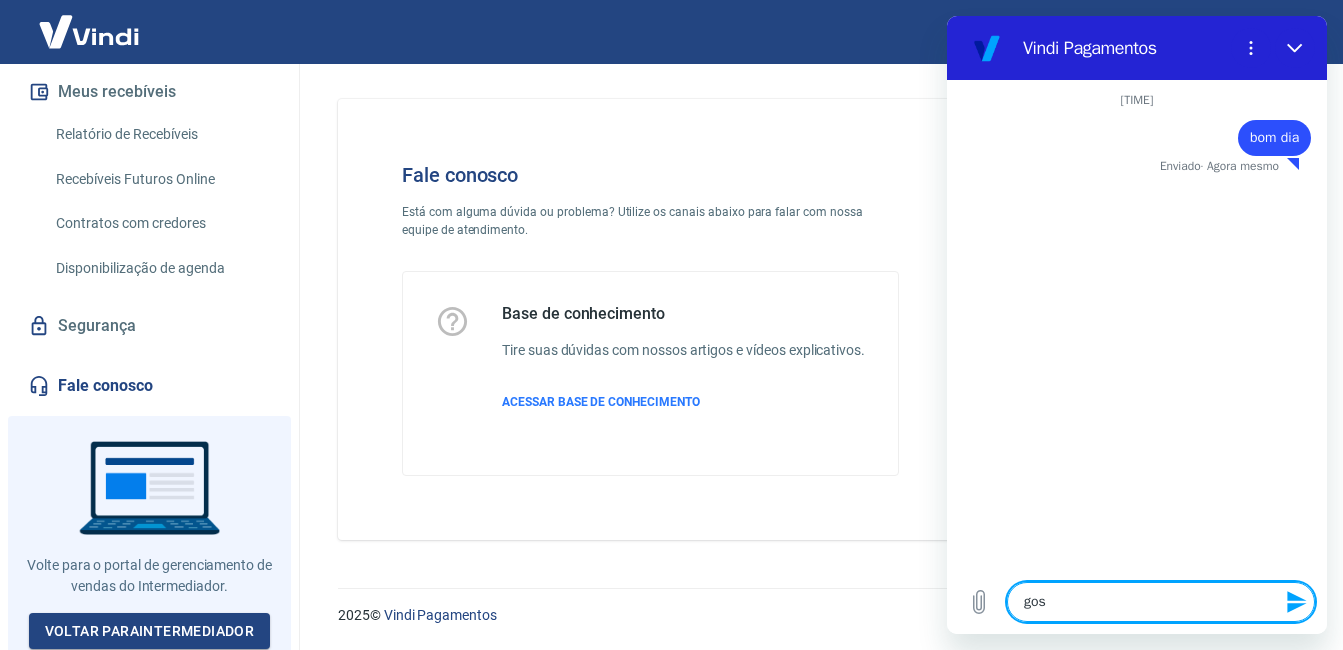 type on "gosr" 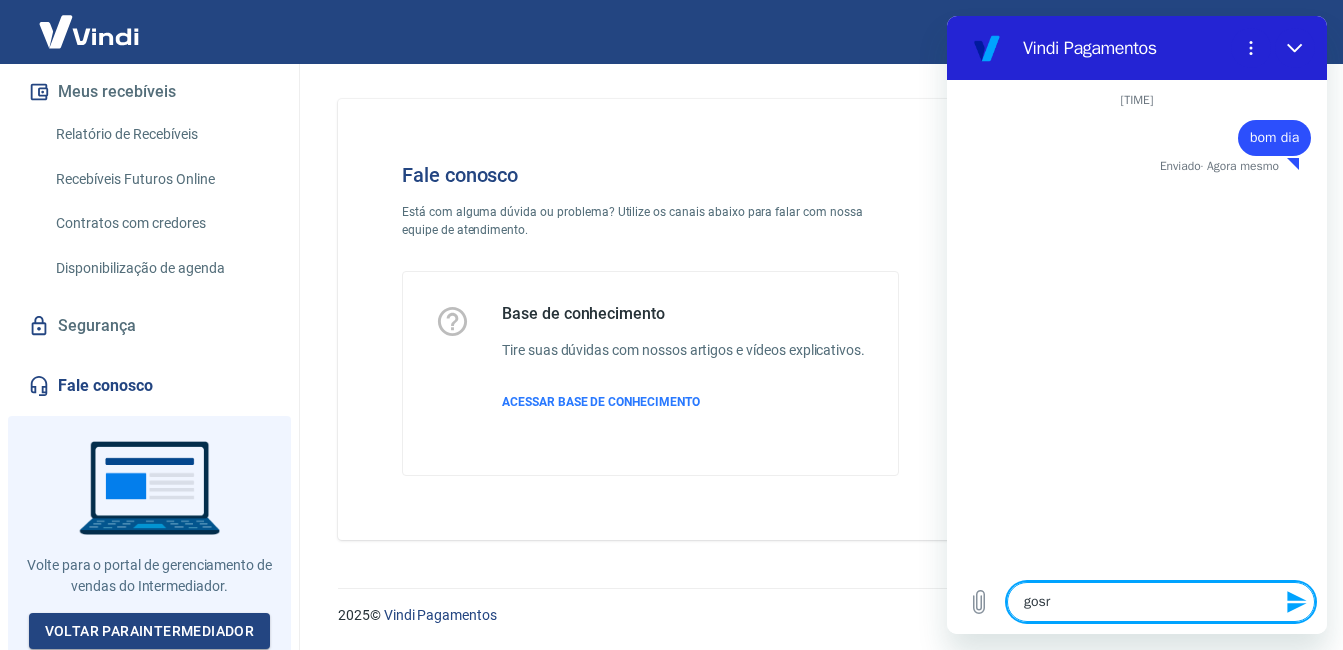 type on "gosra" 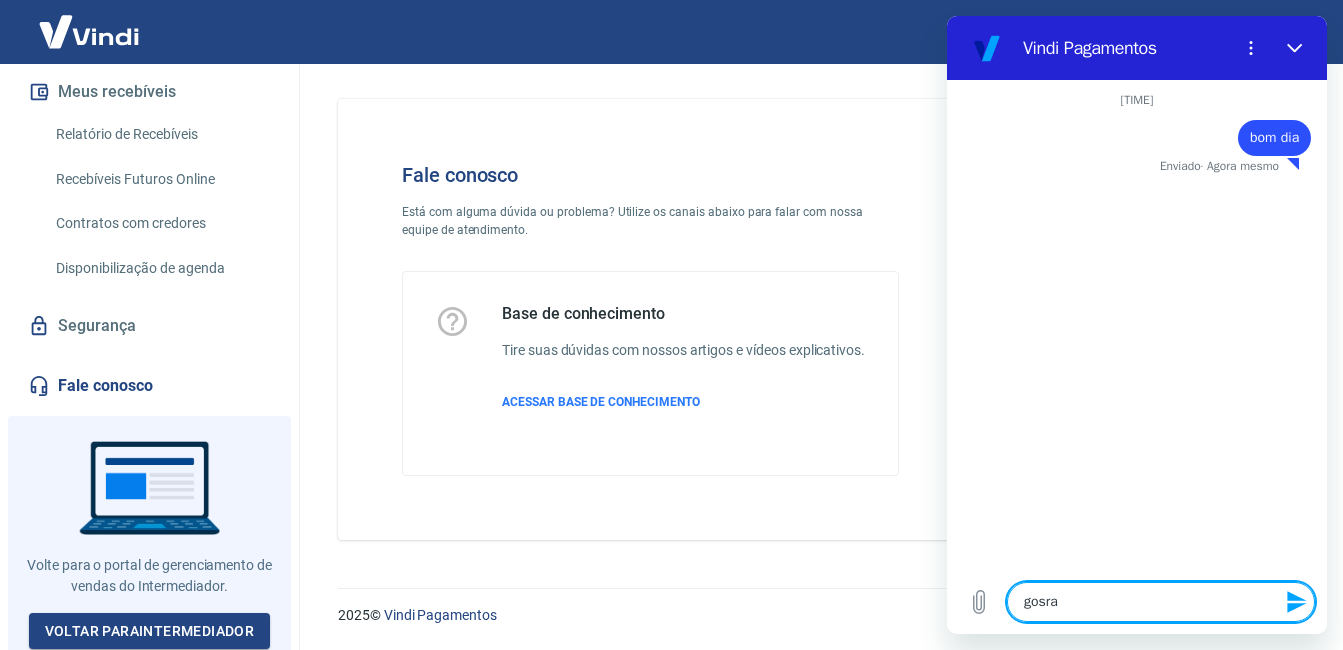 type on "x" 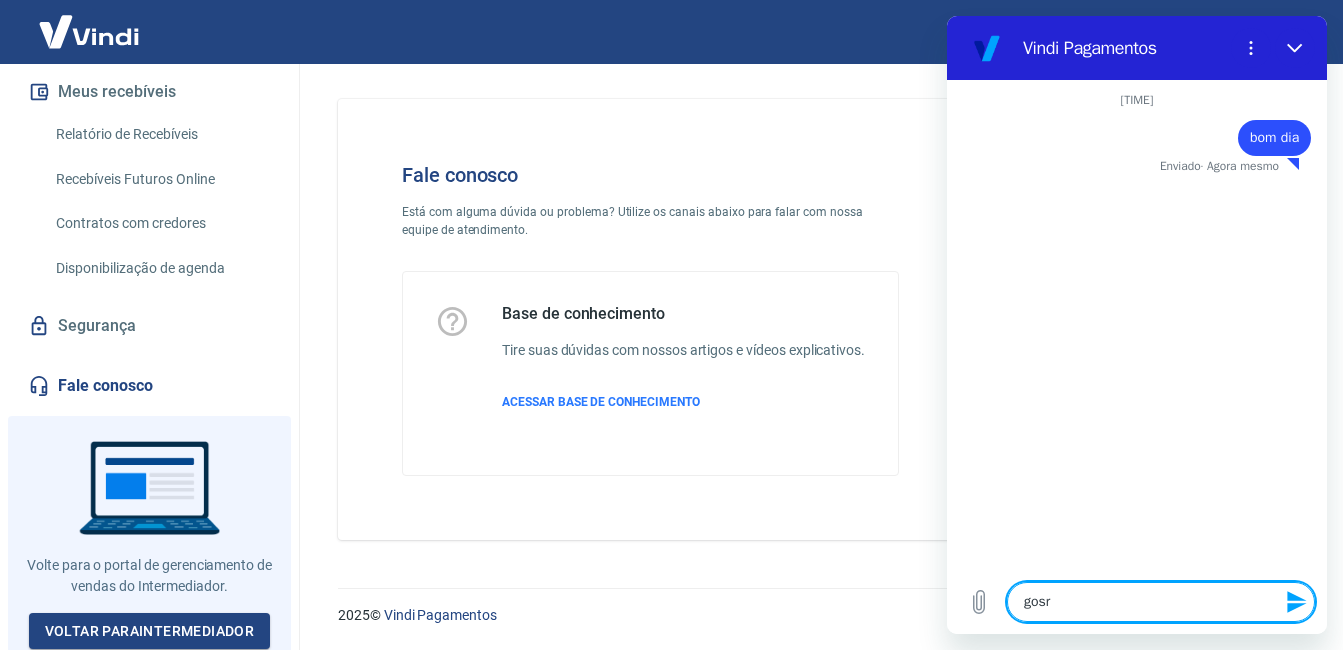 type on "gos" 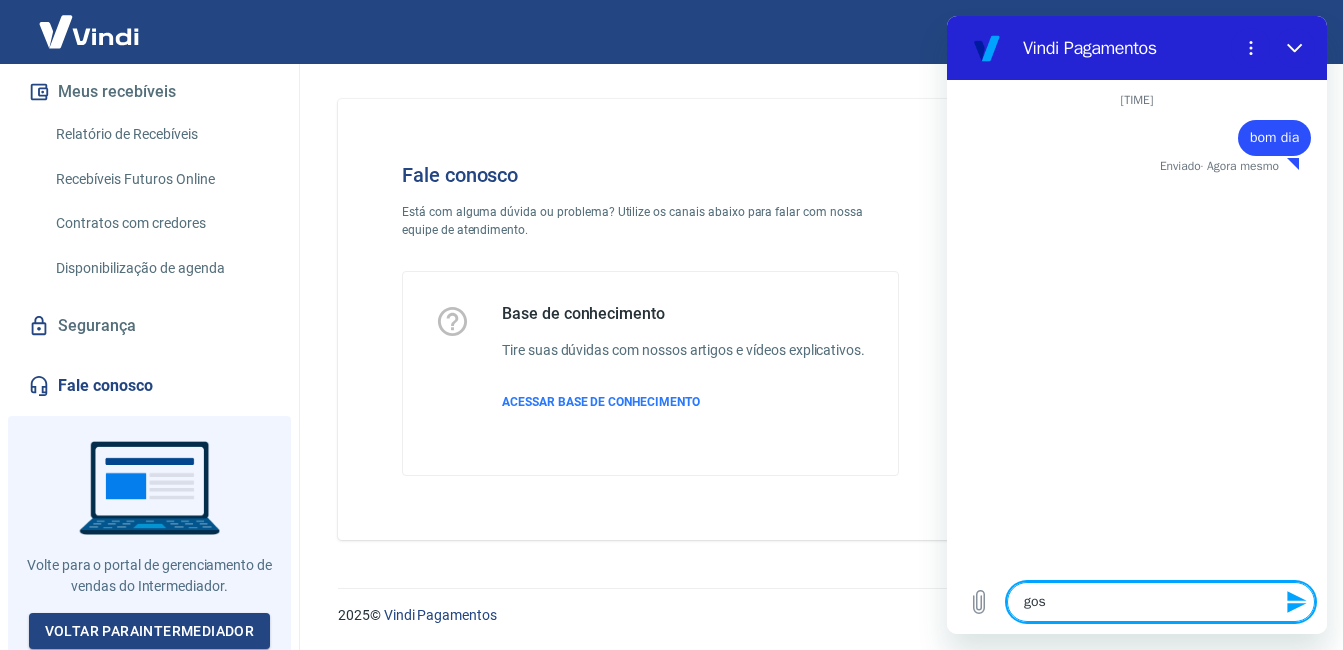 type on "go" 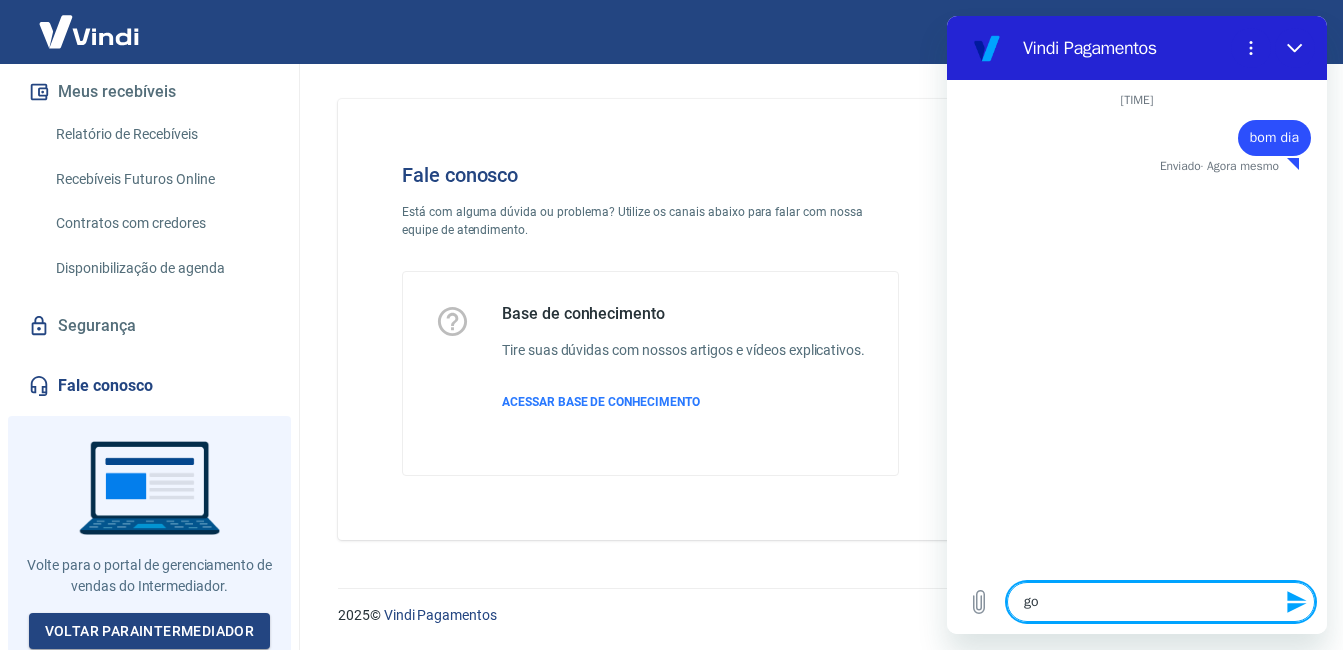 type on "x" 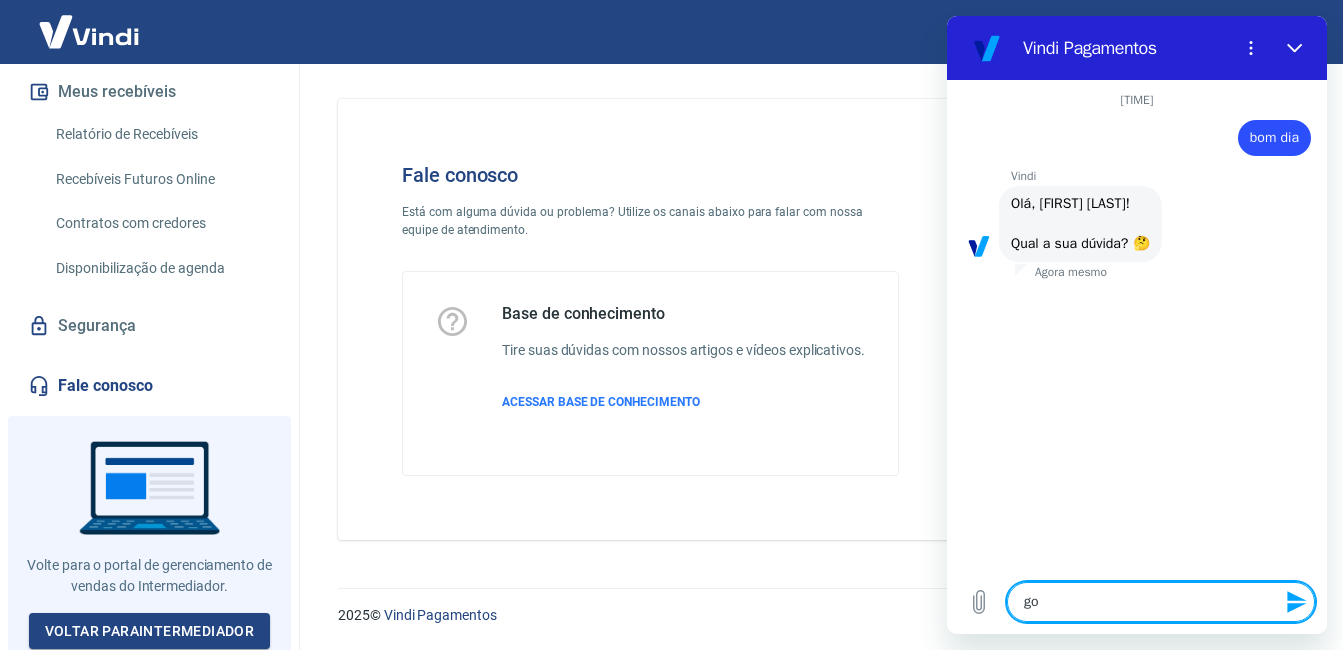 type on "gos" 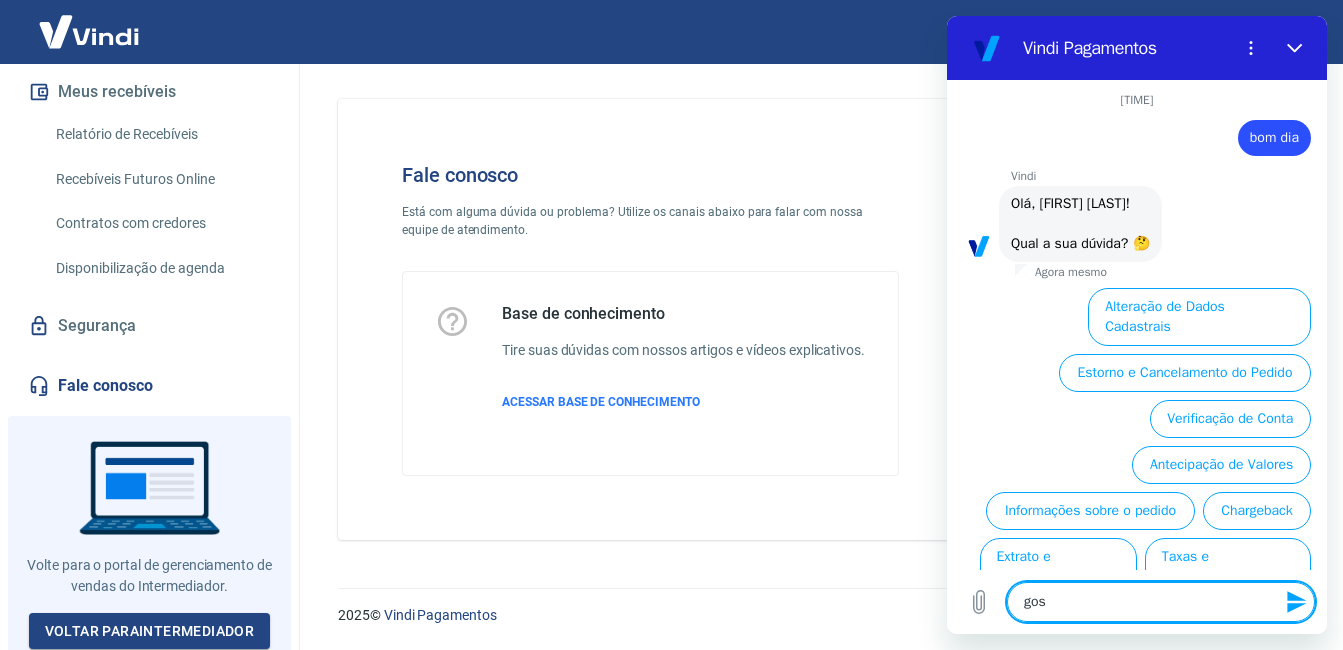scroll, scrollTop: 83, scrollLeft: 0, axis: vertical 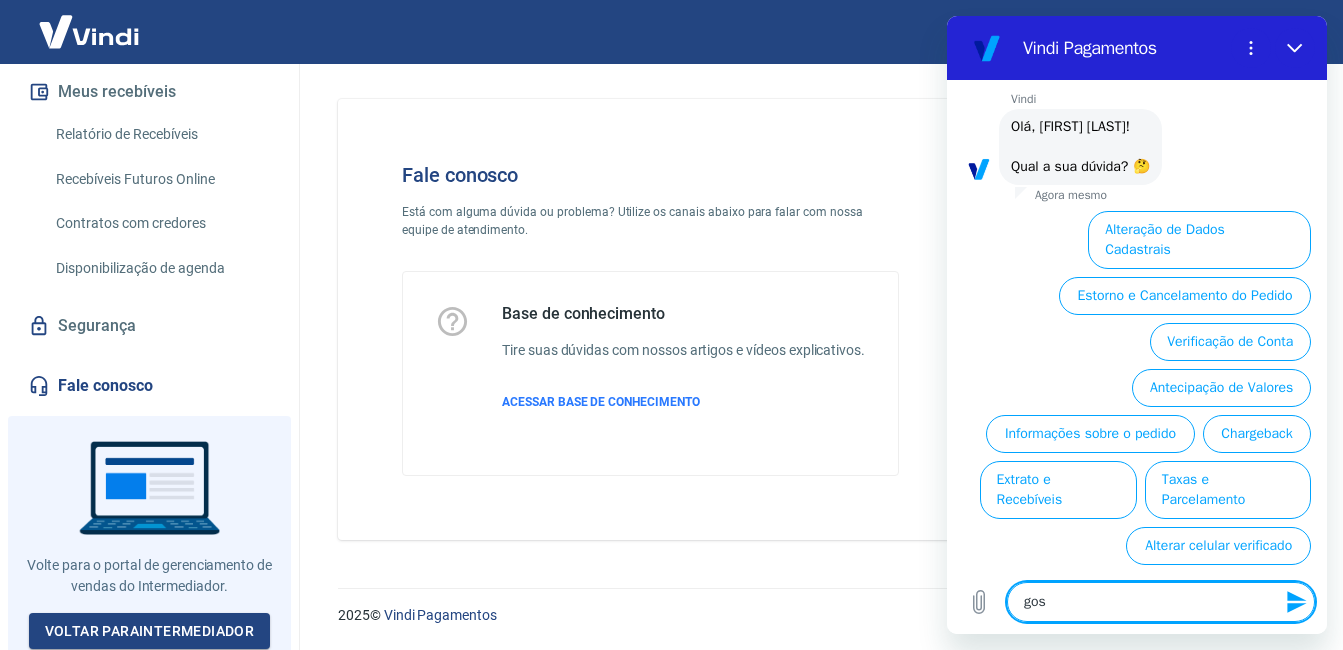 type on "gost" 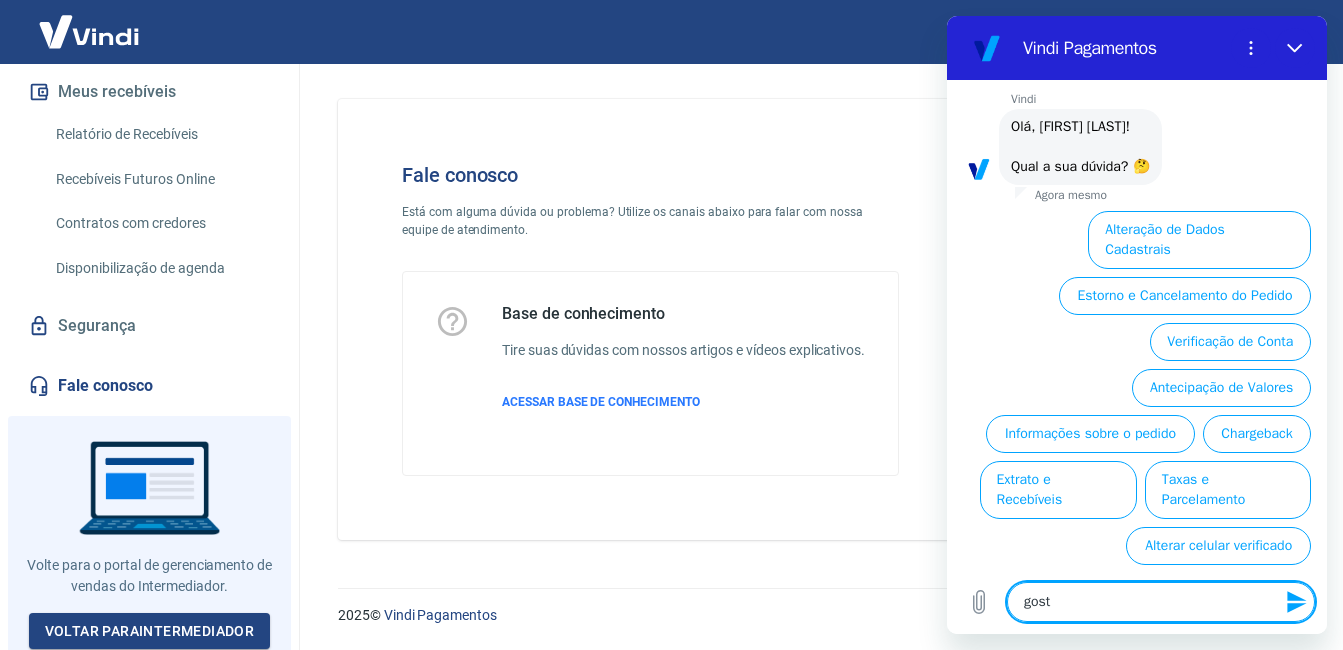 type on "gosta" 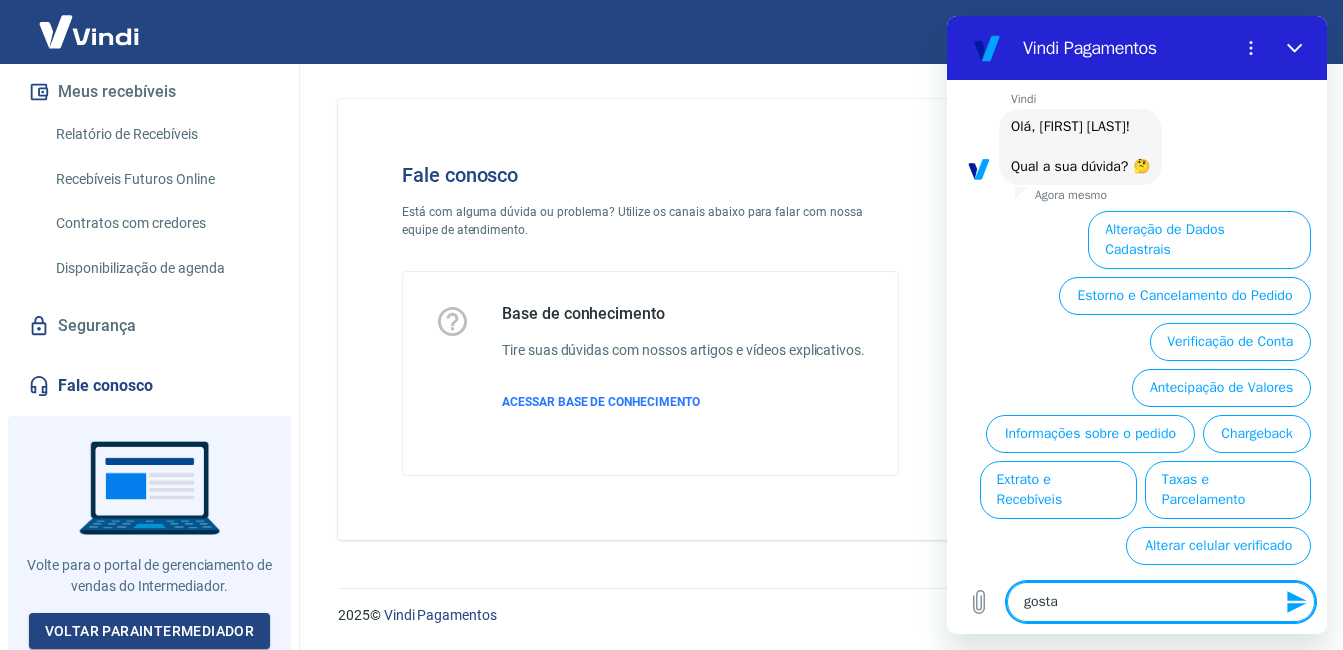type on "x" 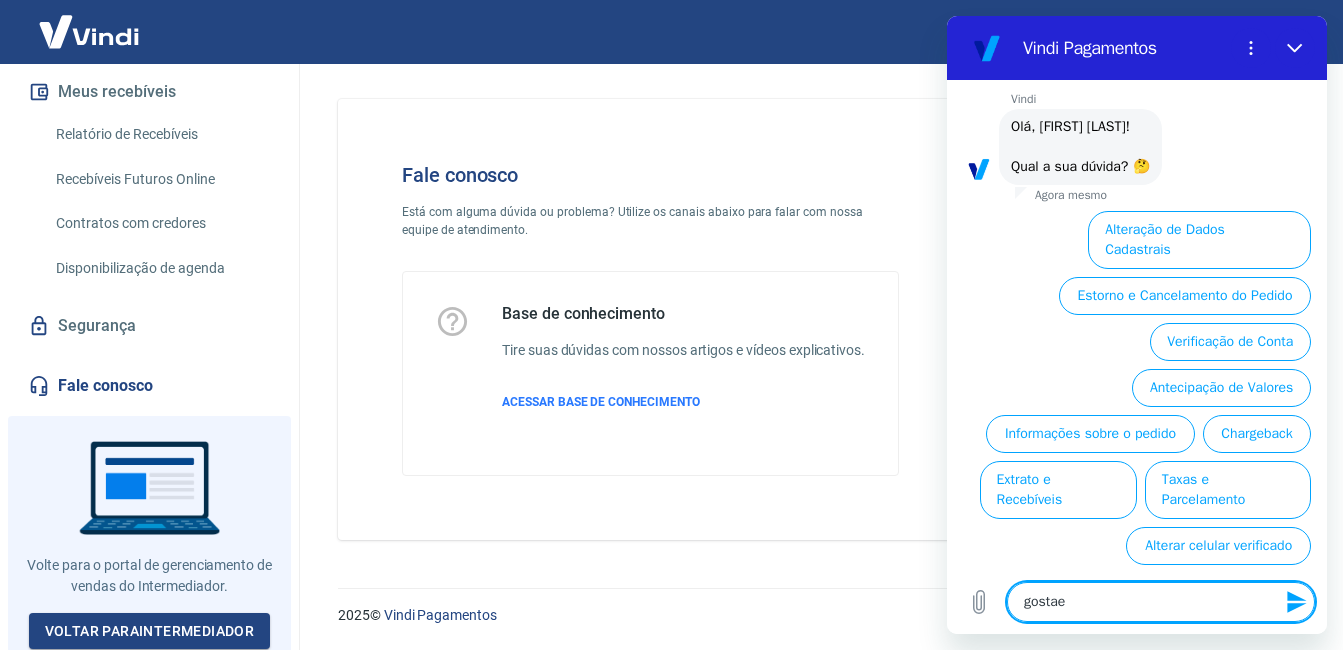 type on "gostaei" 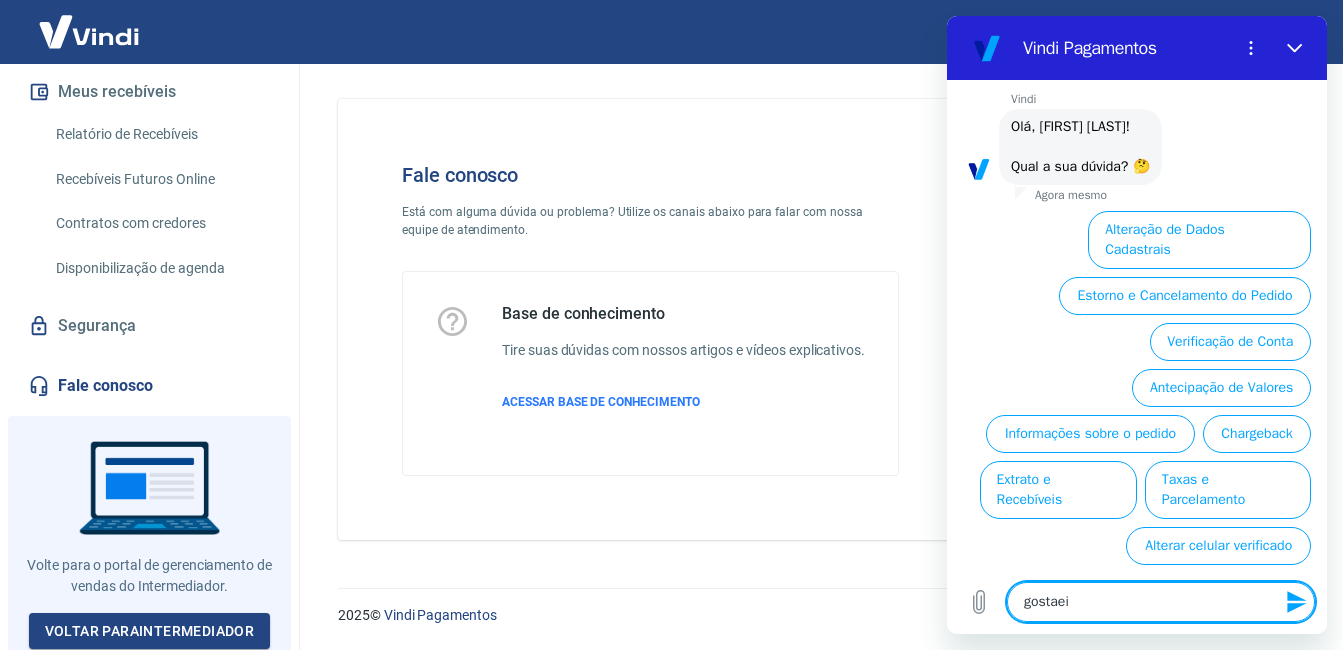 type on "gostaeia" 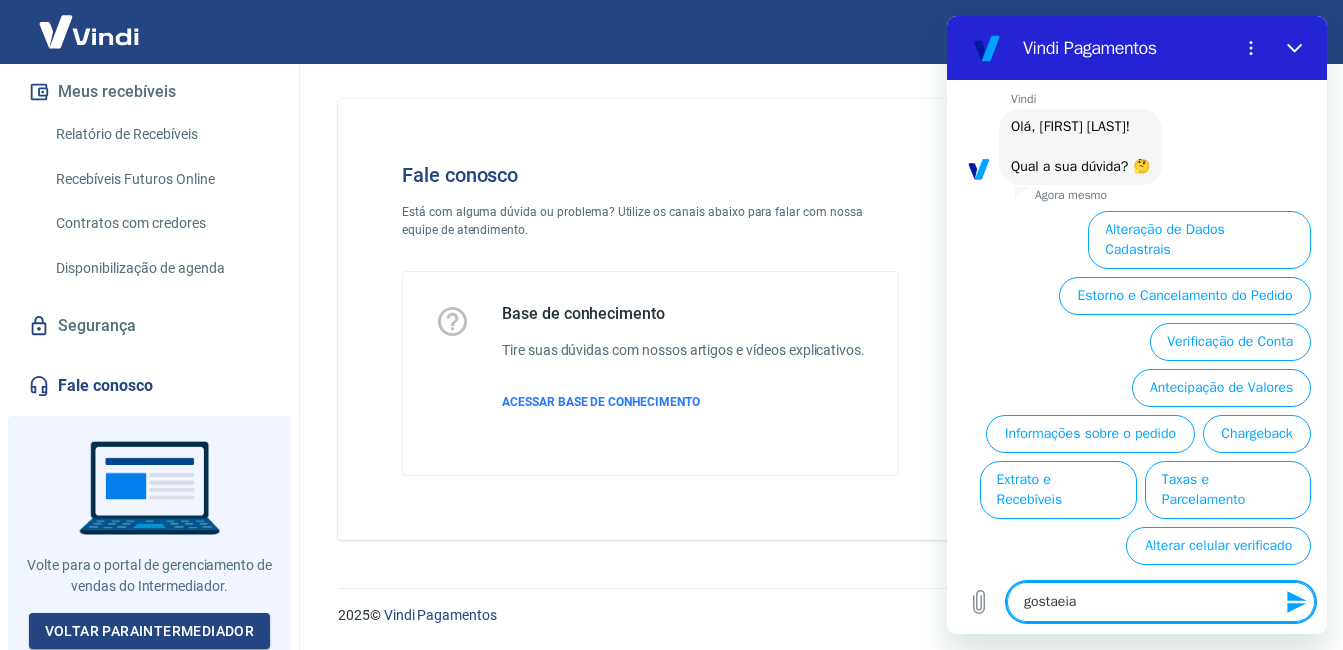 type on "x" 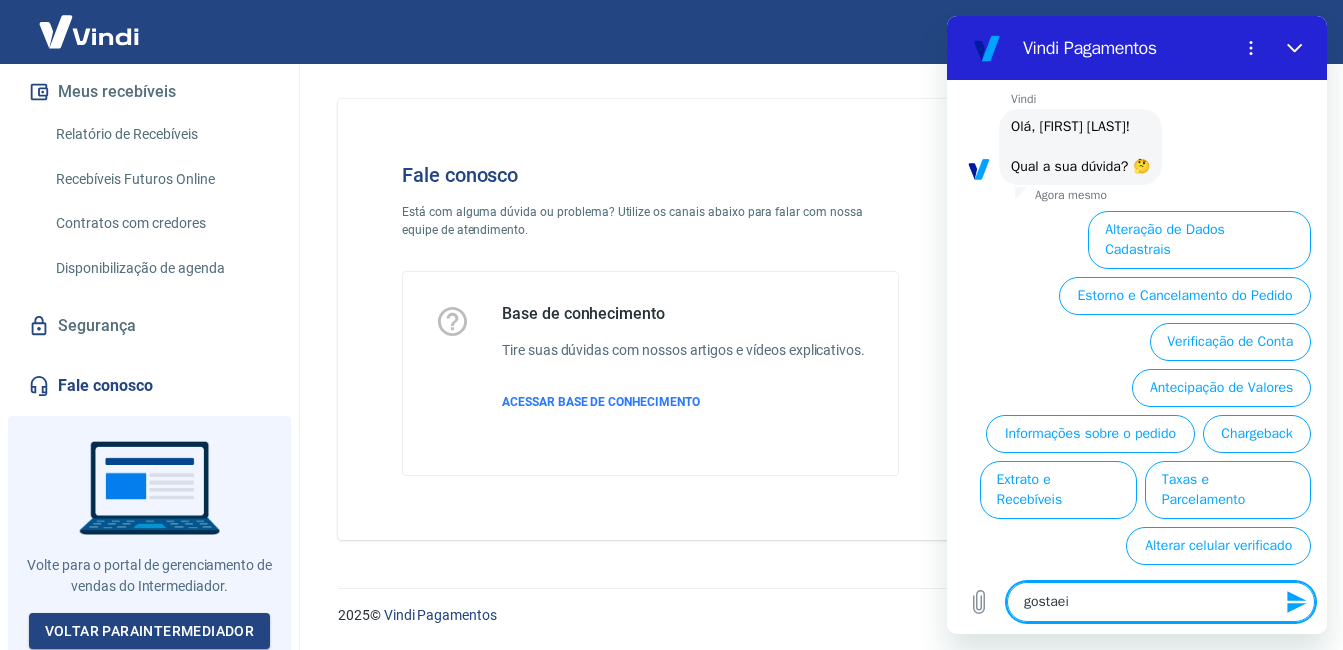 type on "gostae" 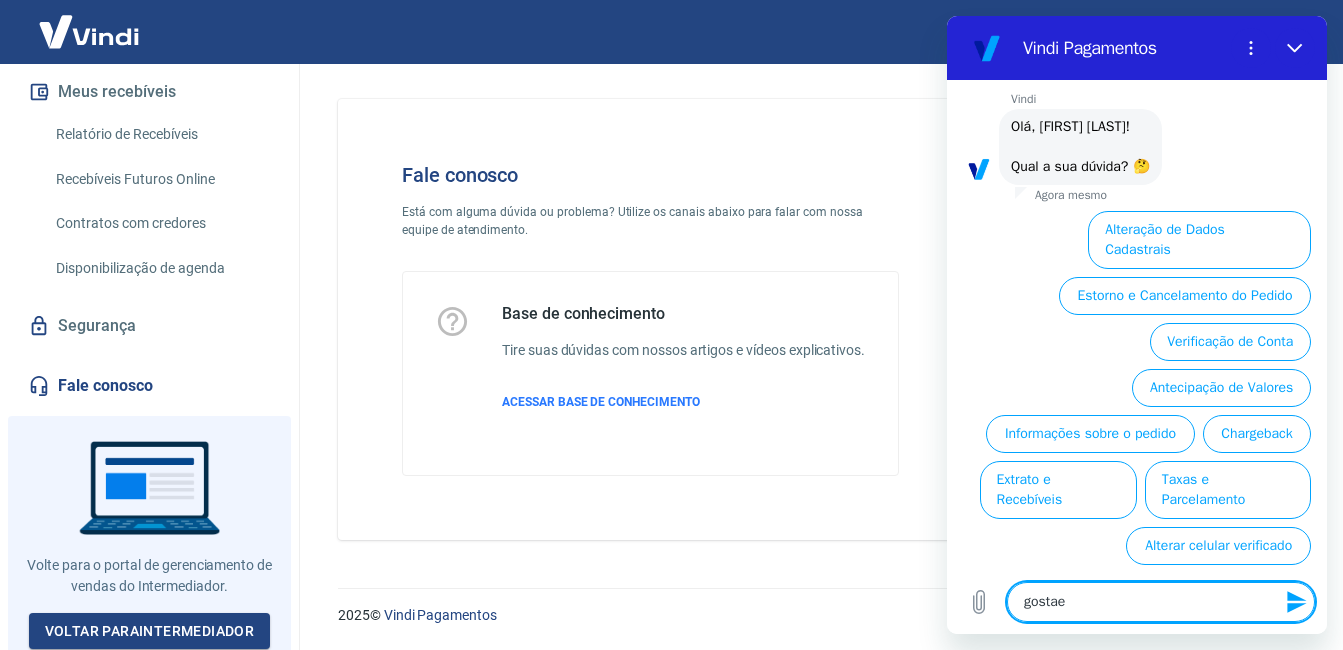 type on "gosta" 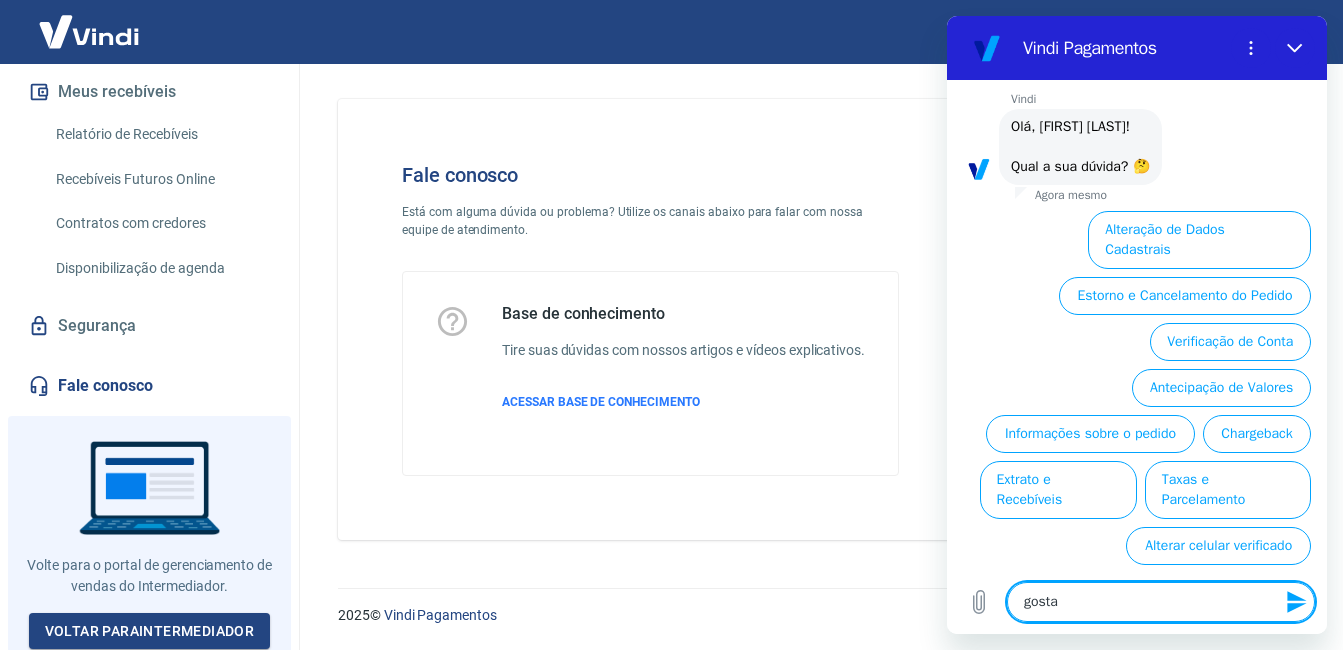 type on "gostar" 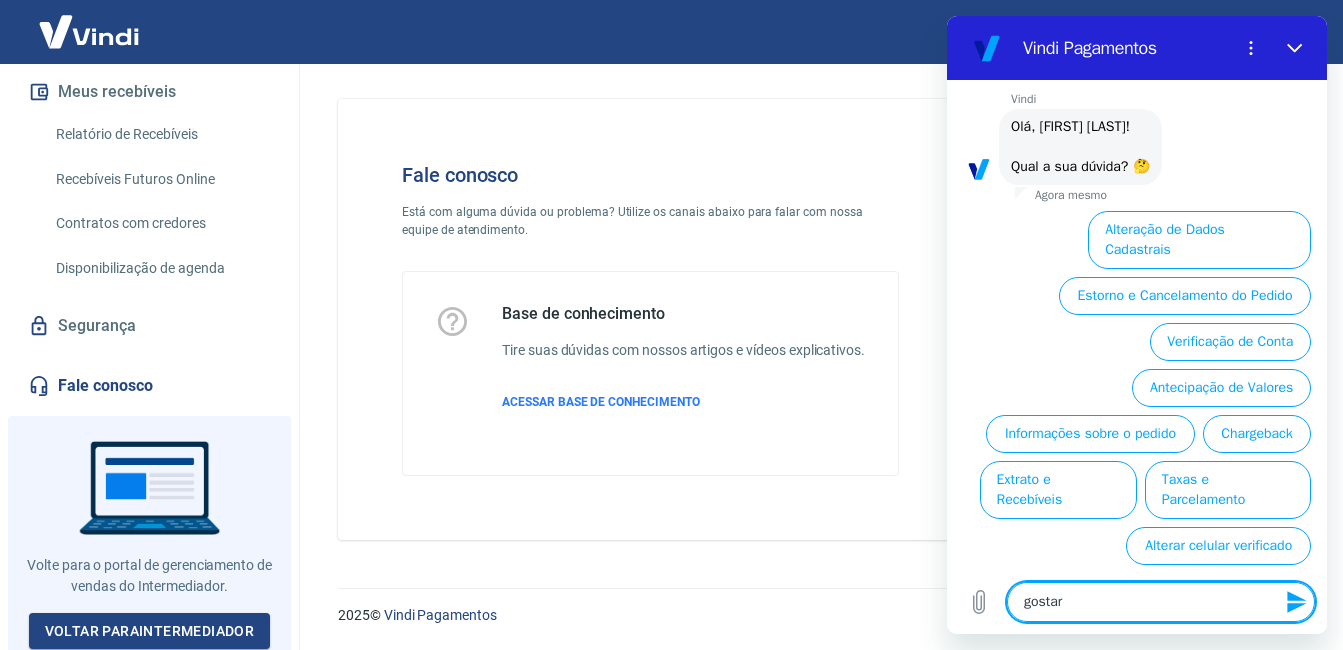 type on "gostari" 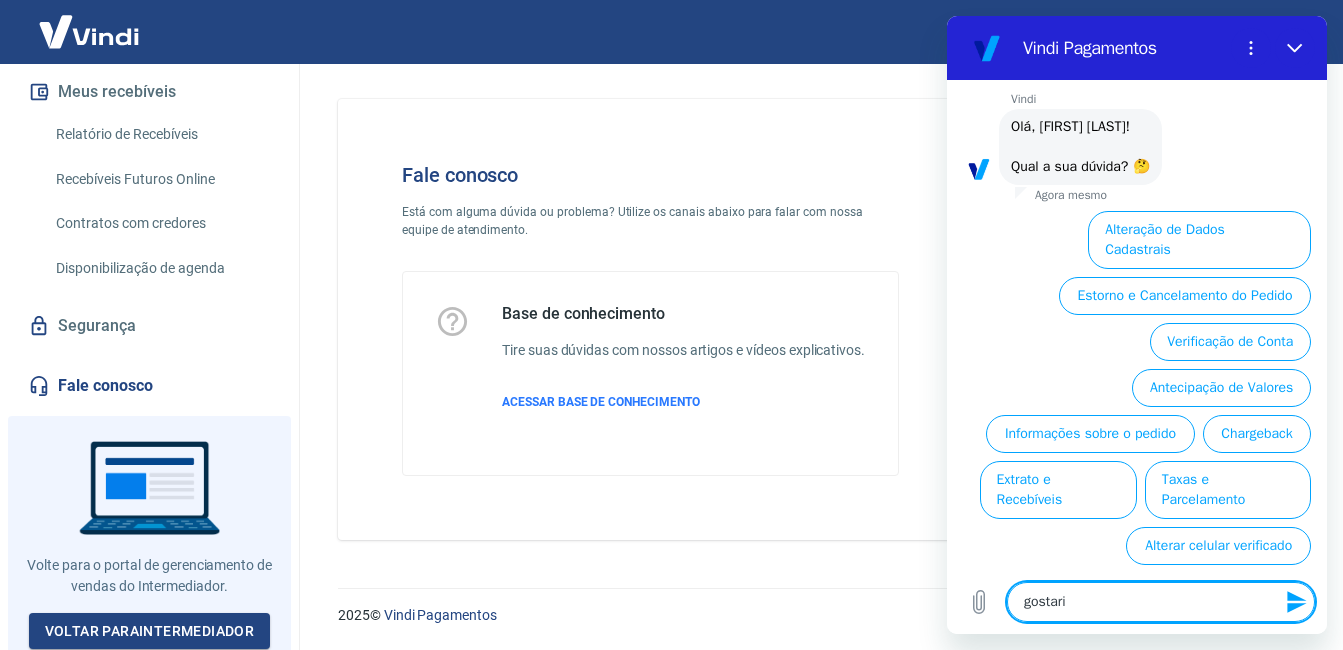 type on "gostaria" 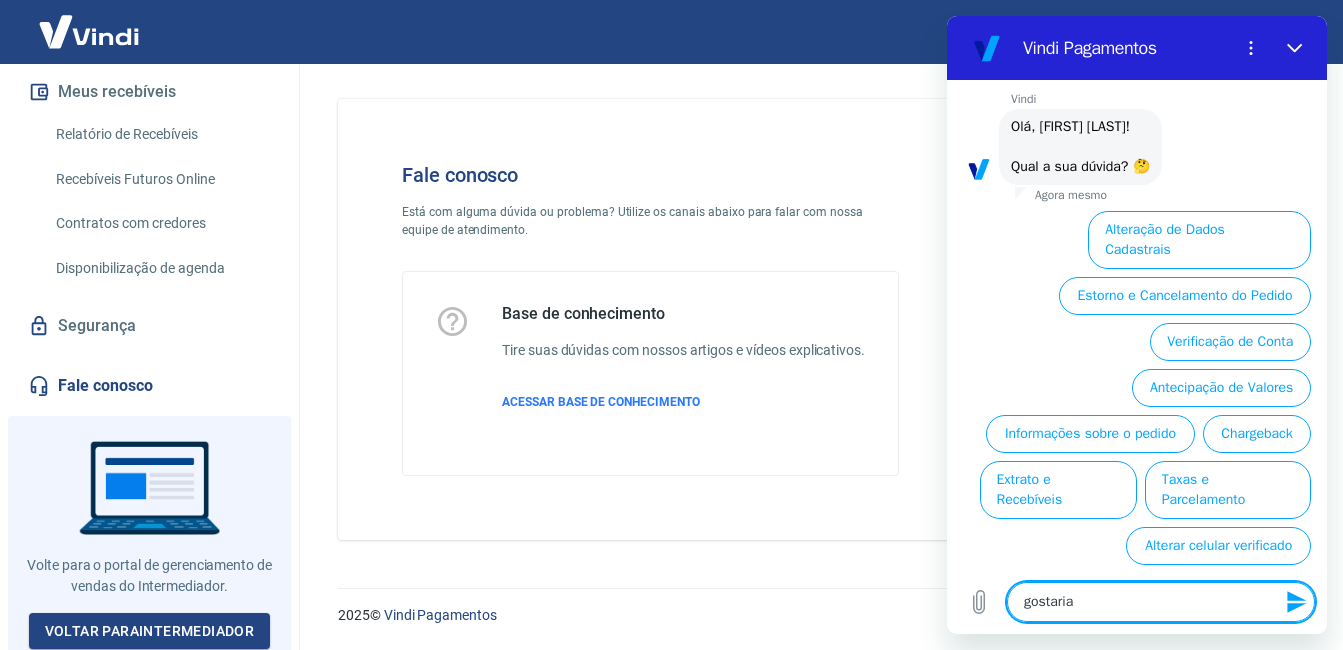 type on "gostaria" 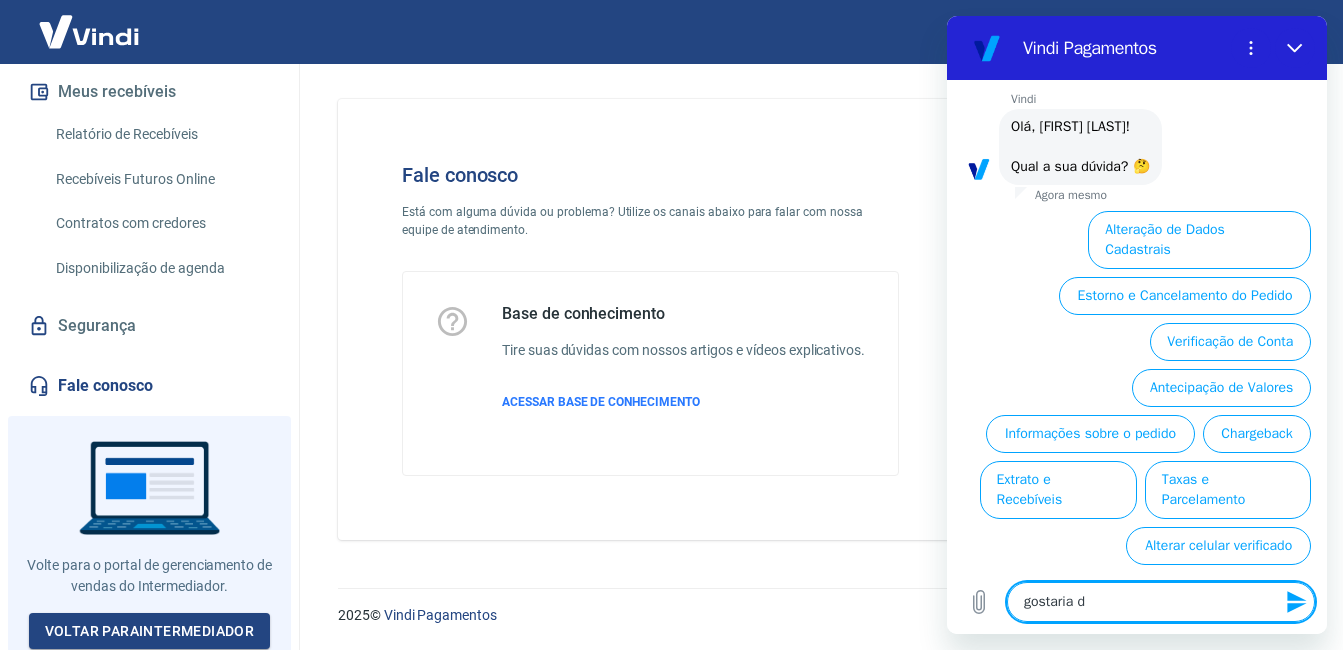 type on "gostaria de" 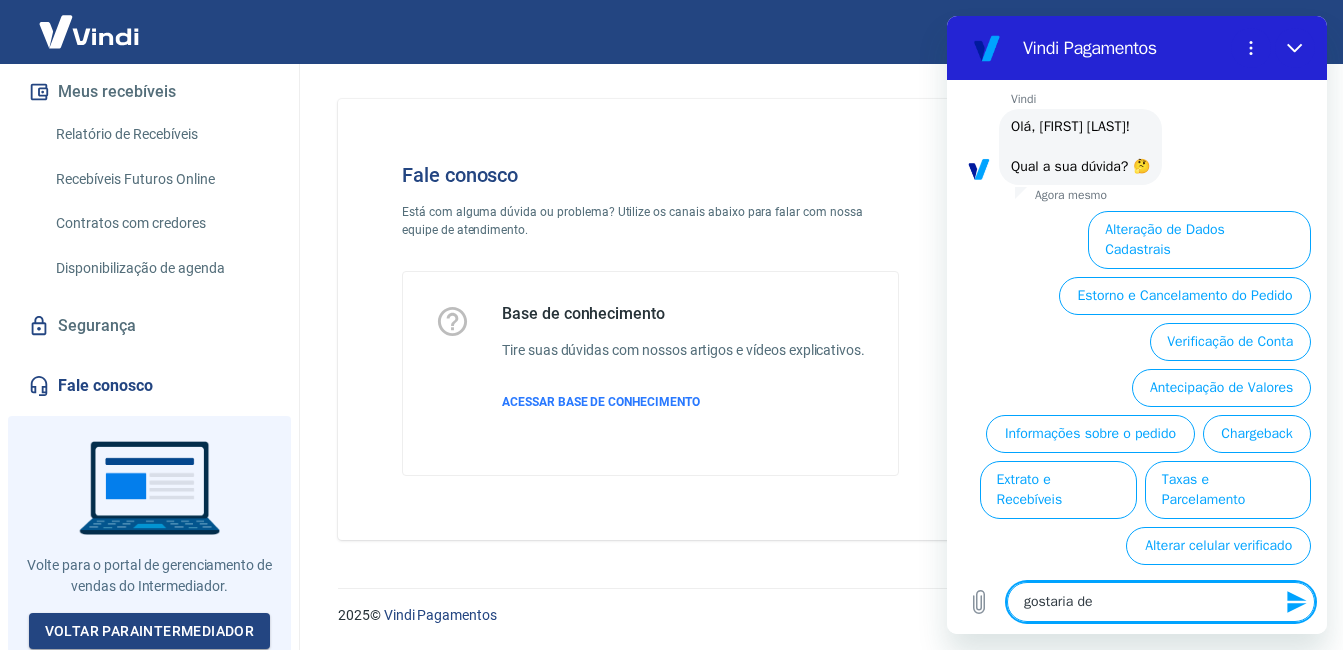 type on "gostaria de" 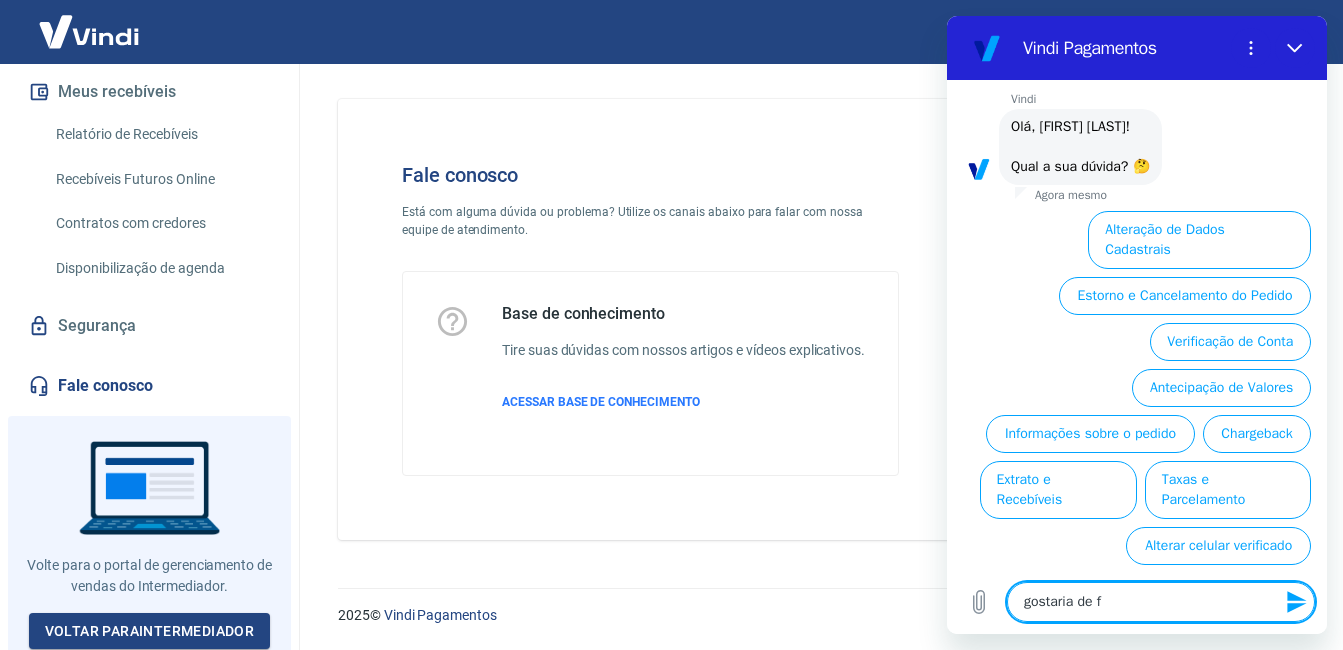 type on "gostaria de fa" 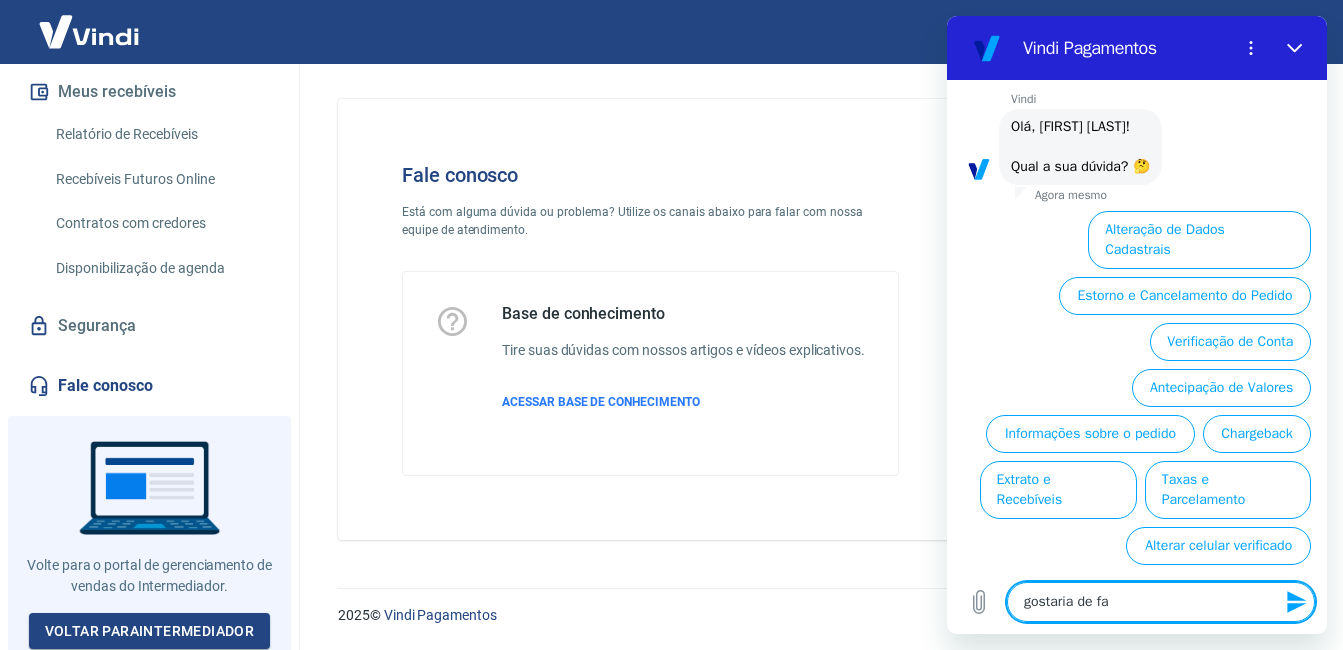 type on "gostaria de fal" 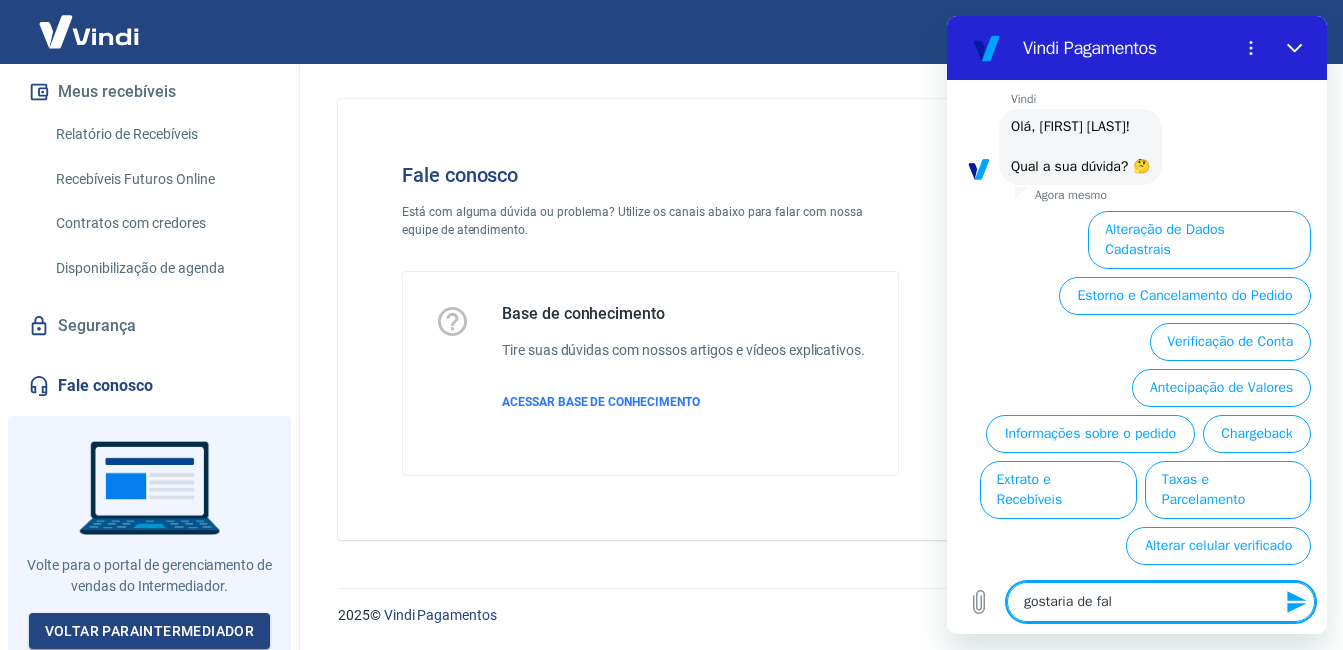 type on "gostaria de fala" 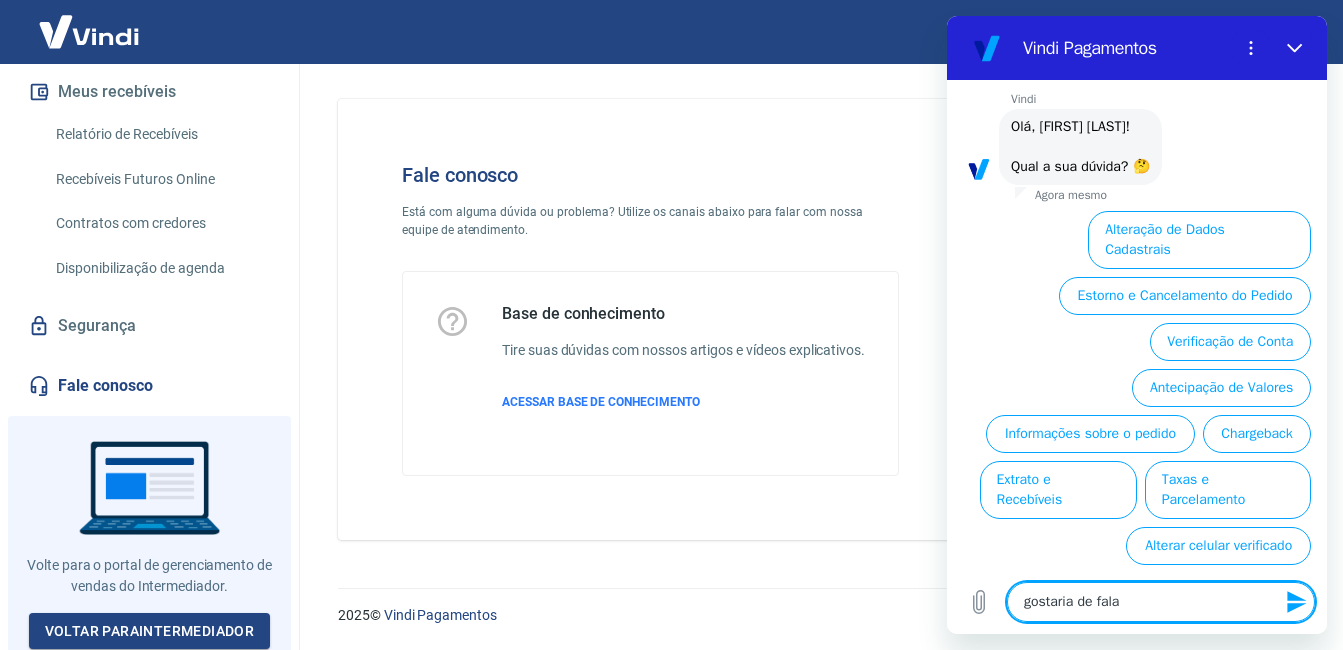 type on "x" 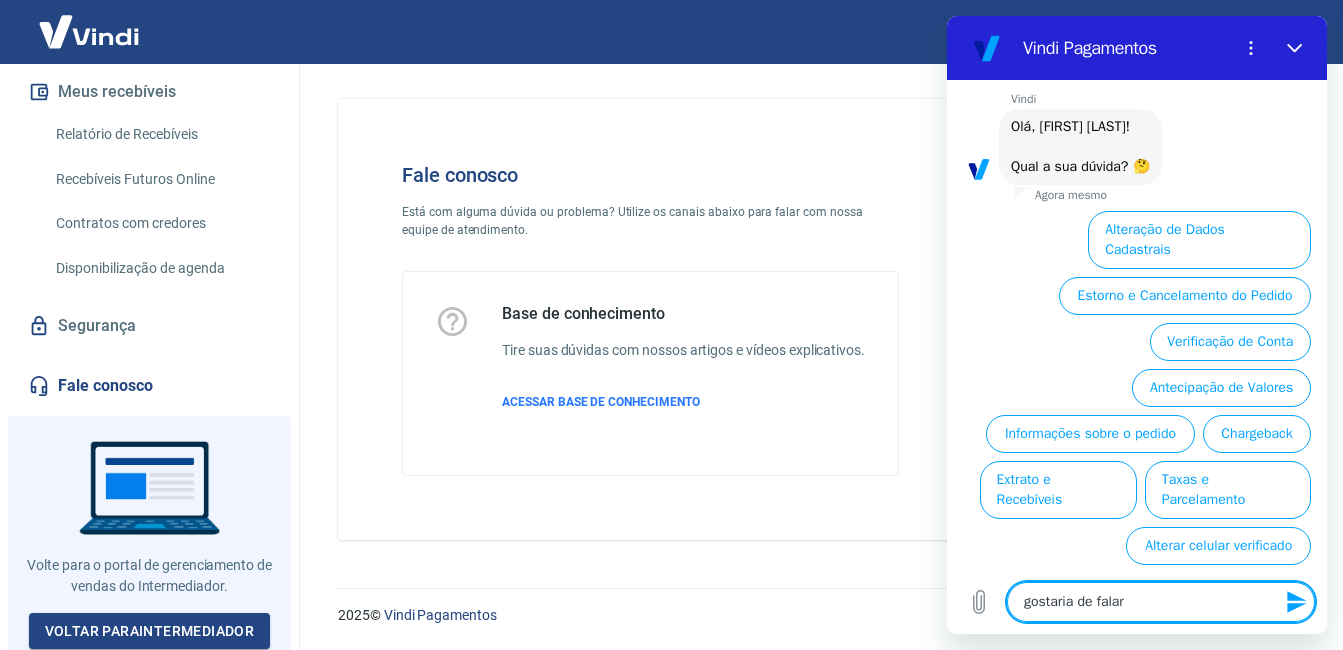 type on "gostaria de falar" 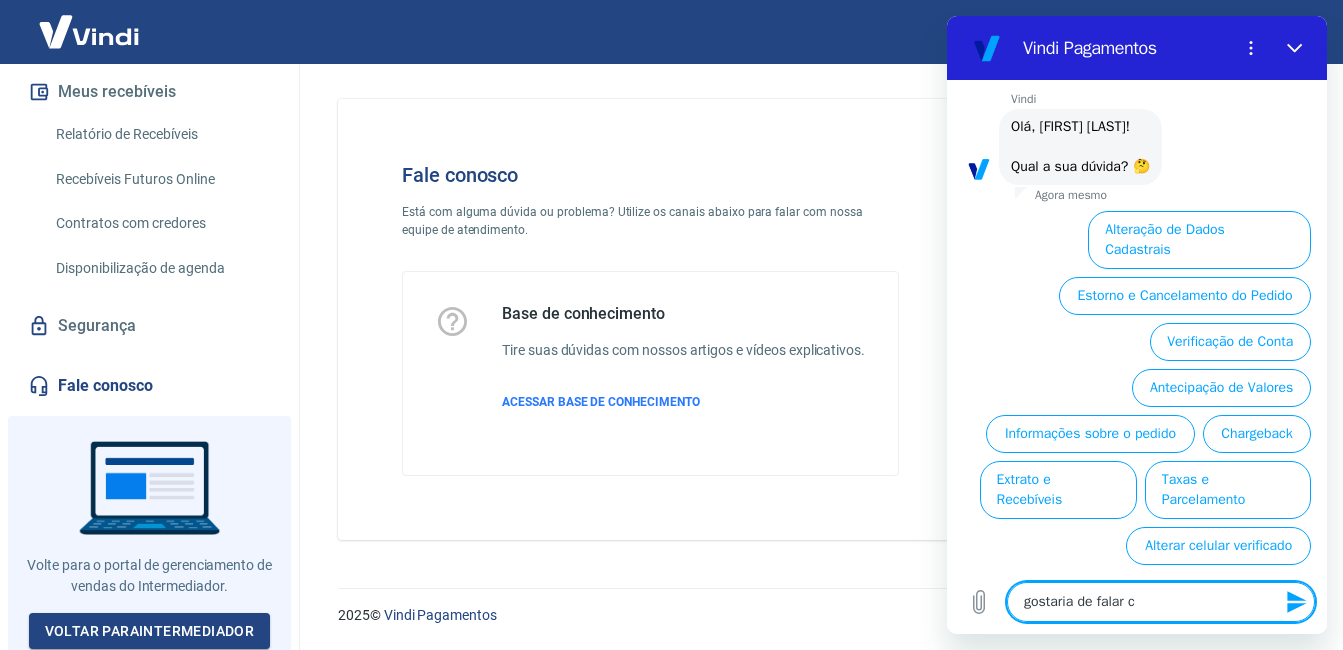 type on "gostaria de falar co" 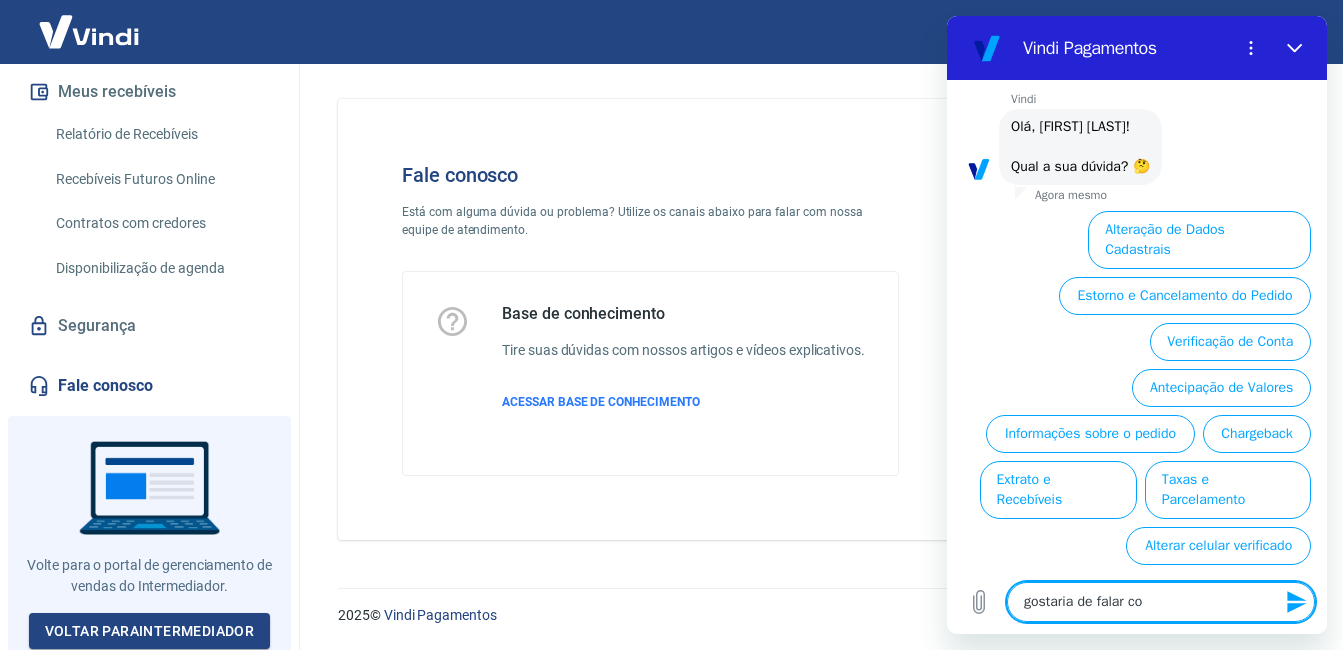 type on "gostaria de falar com" 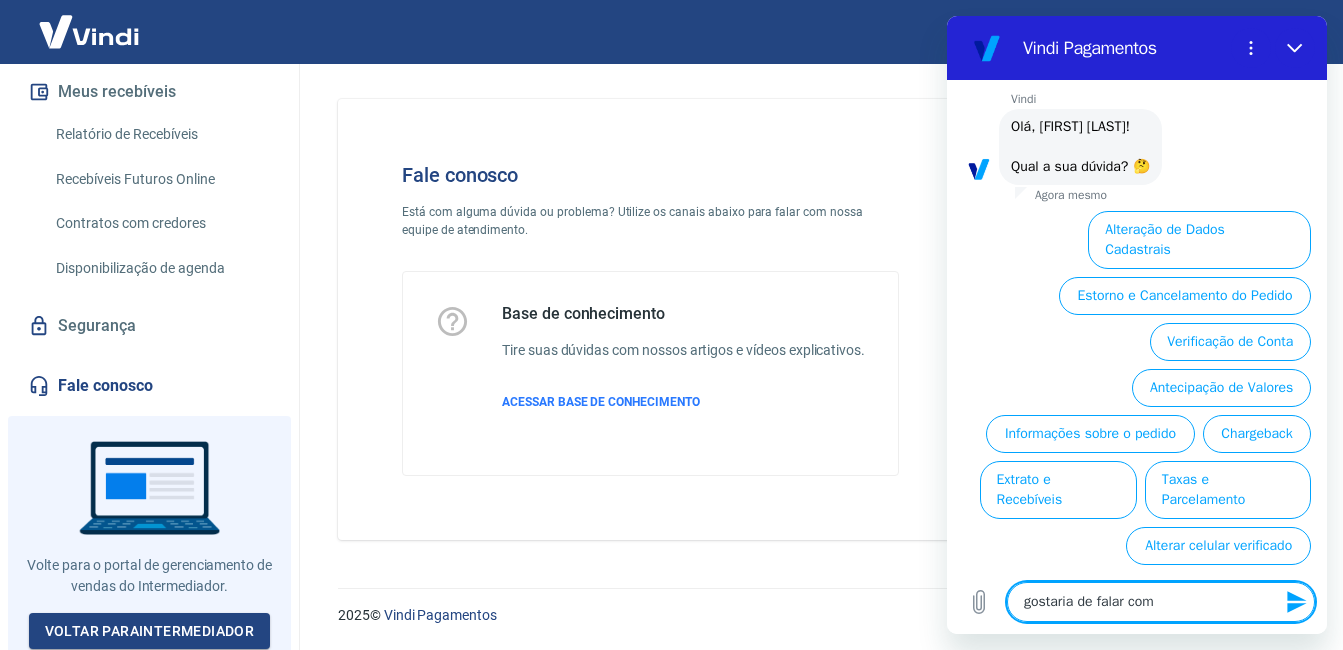type on "x" 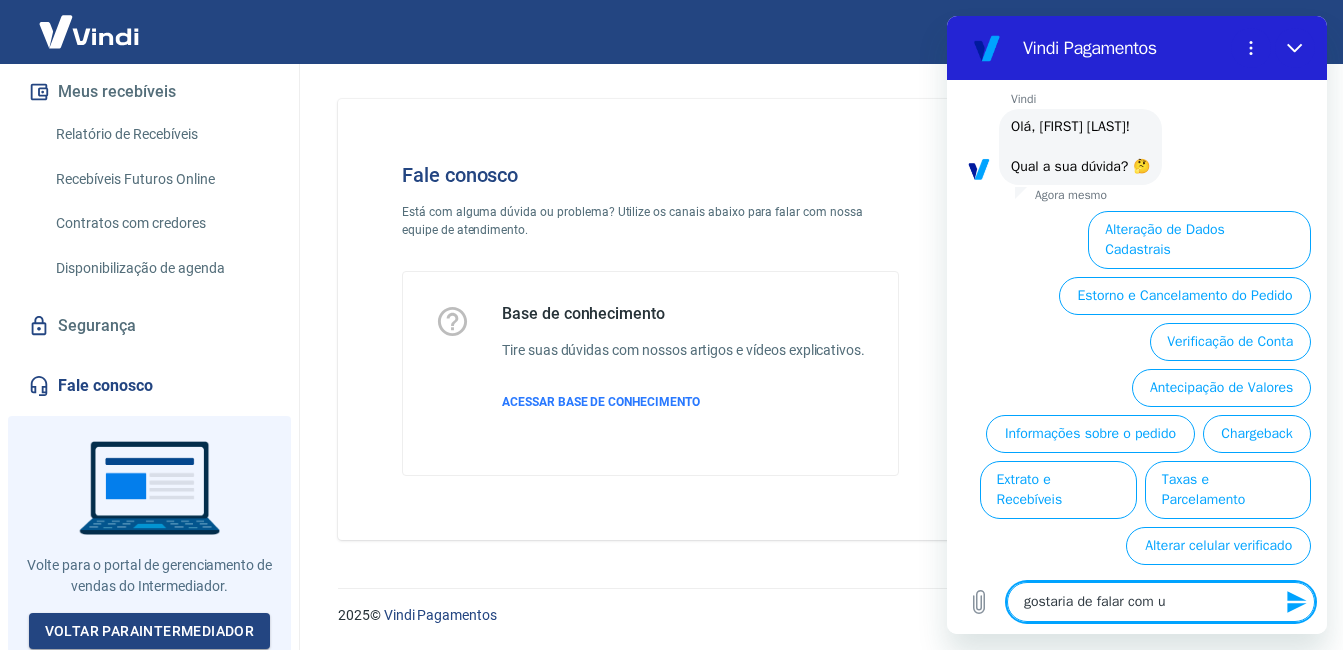 type on "x" 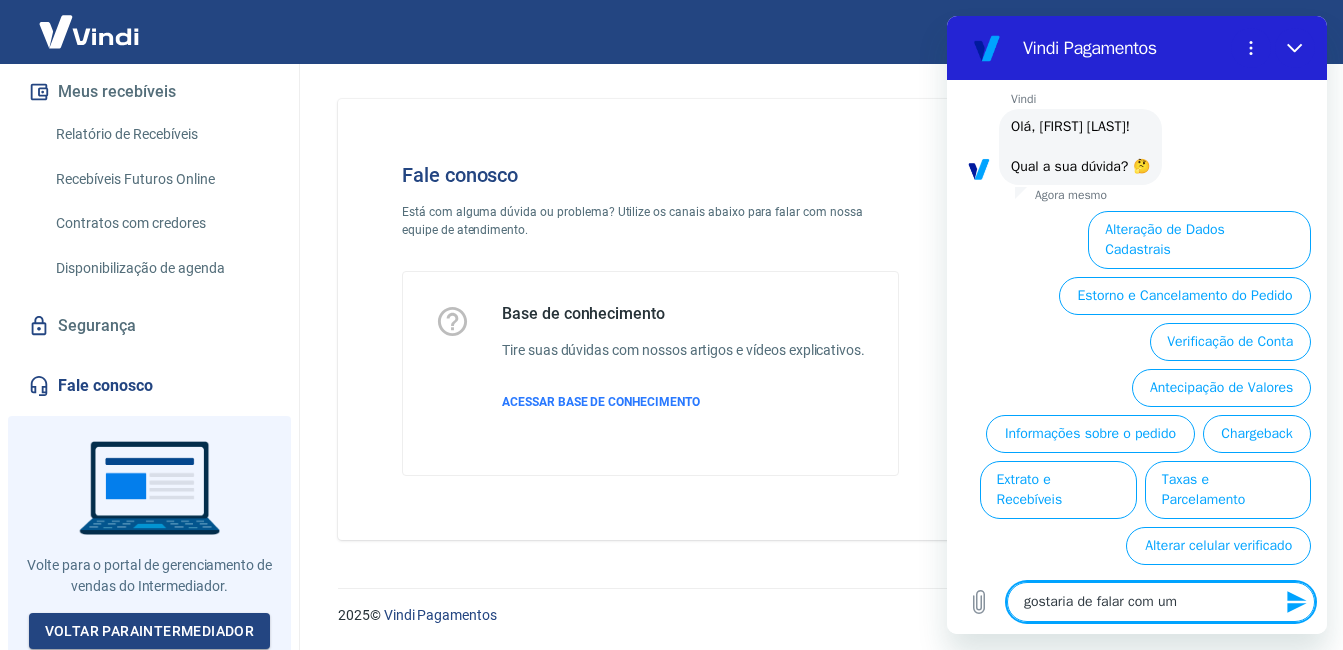 type on "gostaria de falar com um" 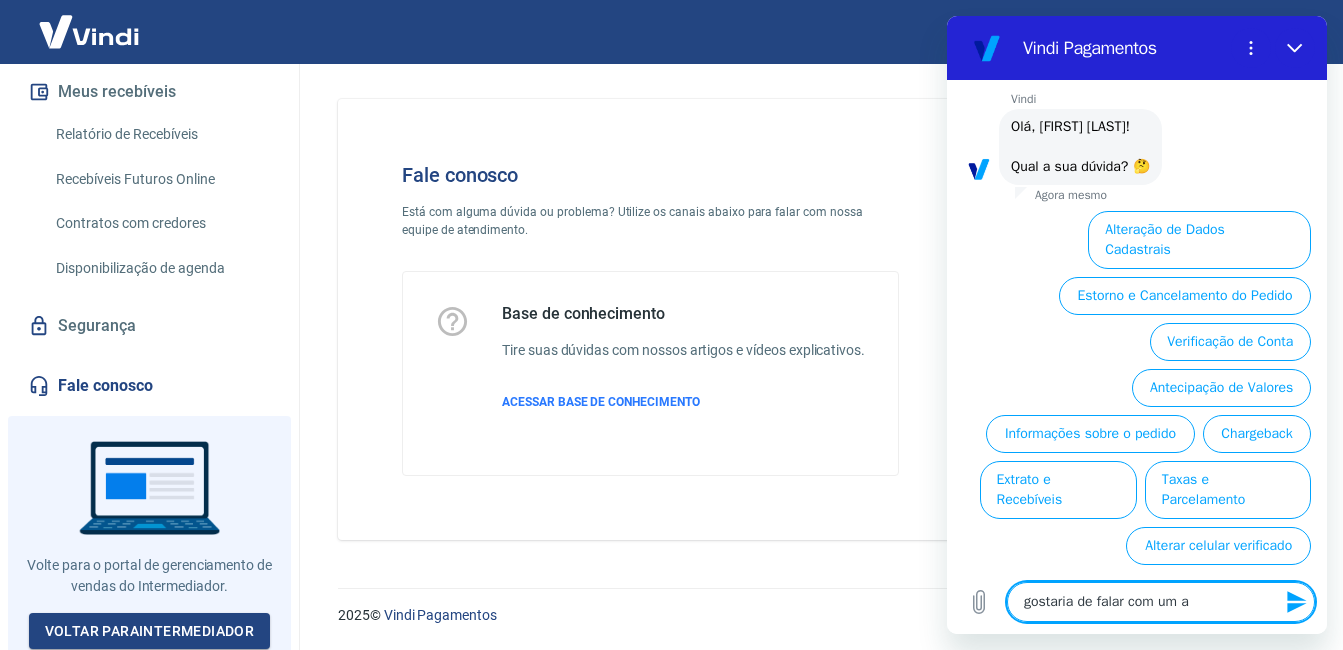 type on "x" 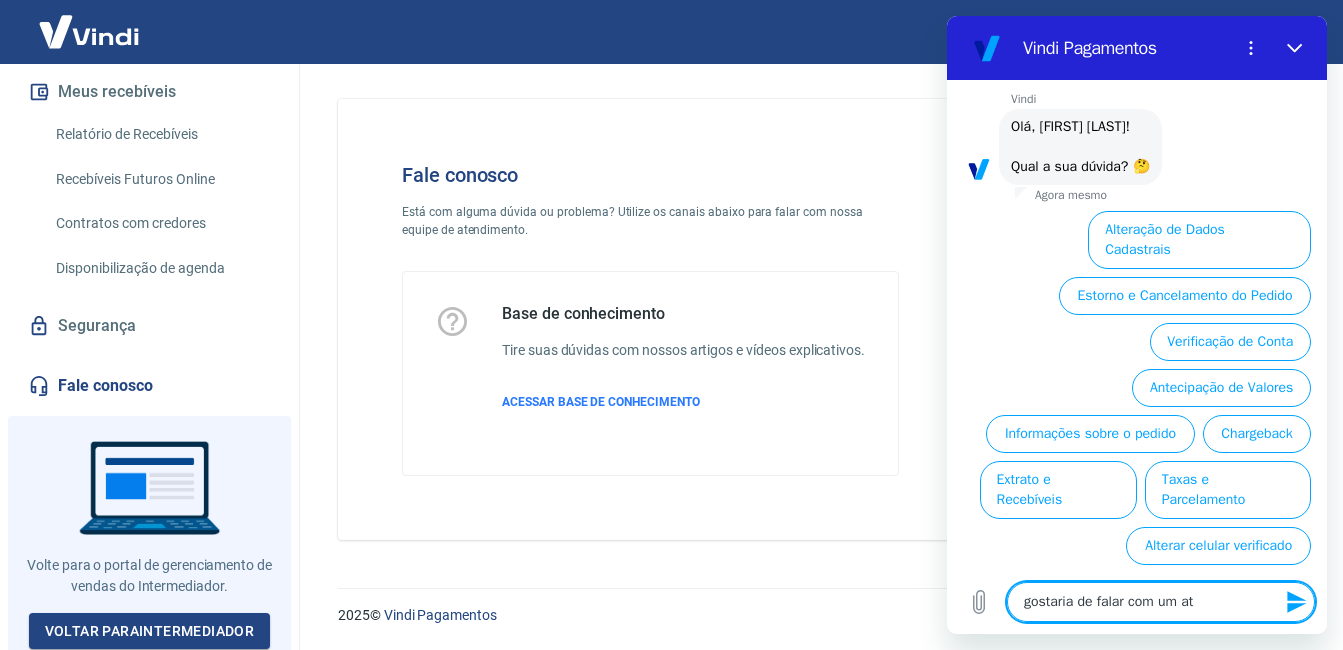 type on "gostaria de falar com um ate" 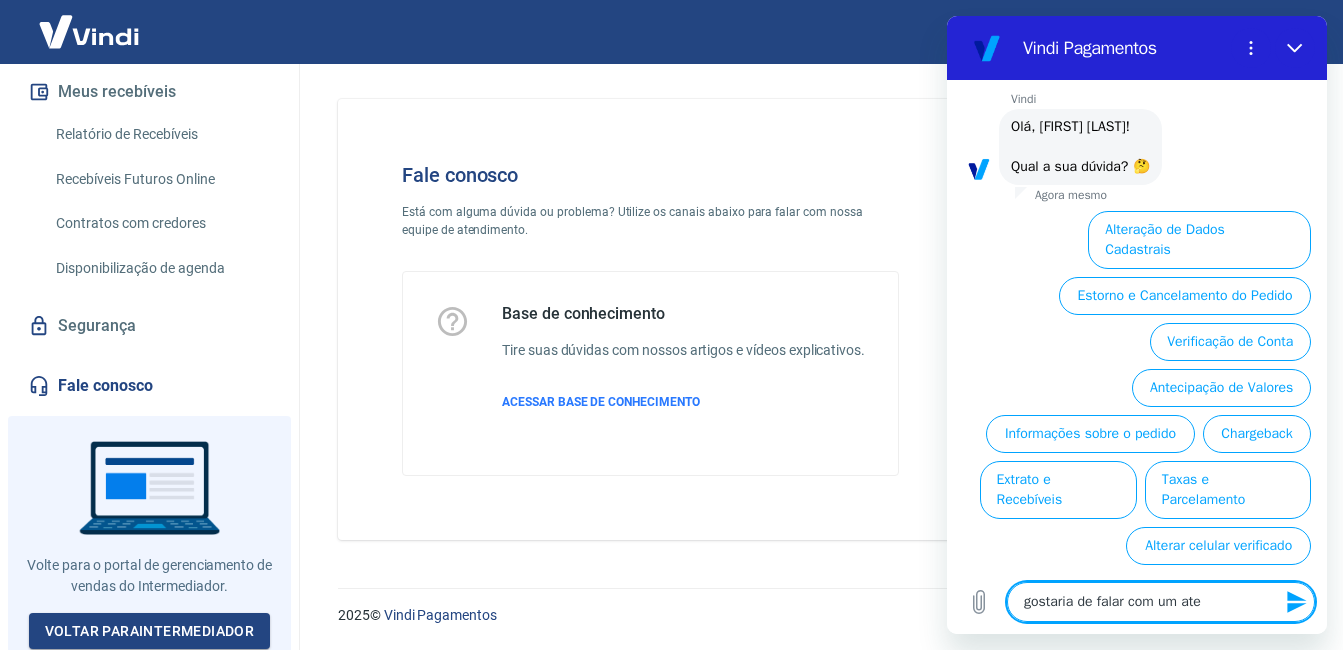 type on "gostaria de falar com um aten" 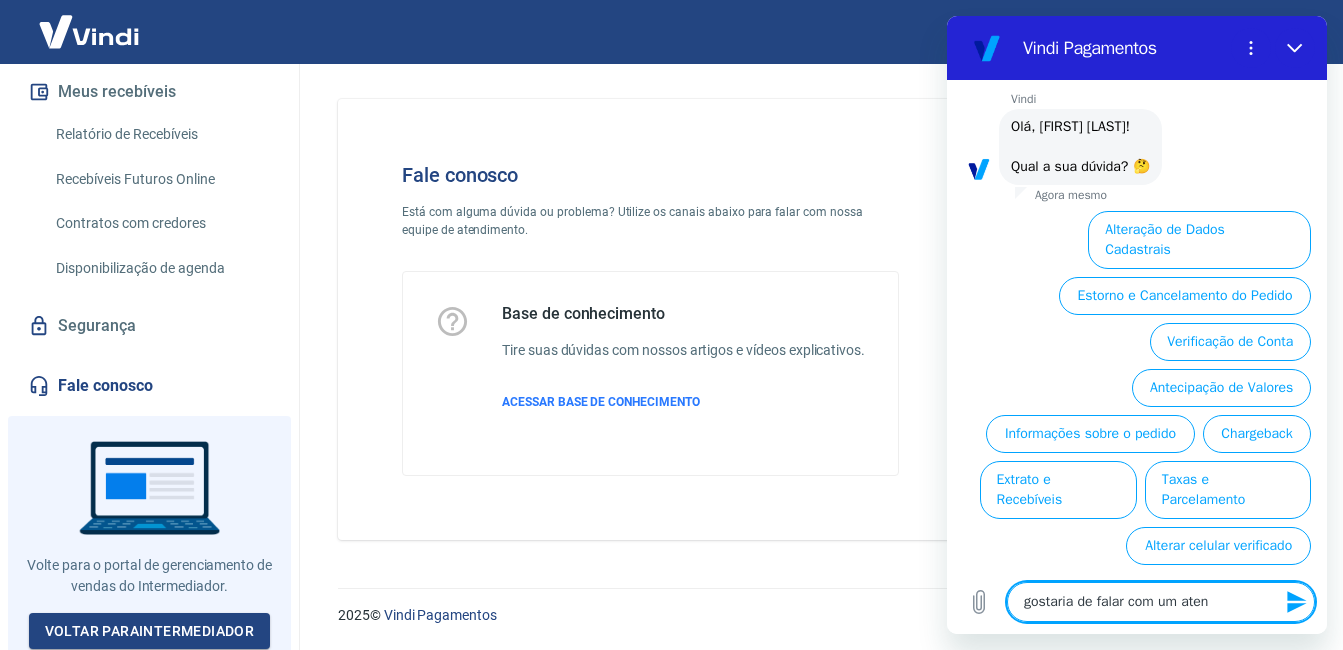 type on "gostaria de falar com um atend" 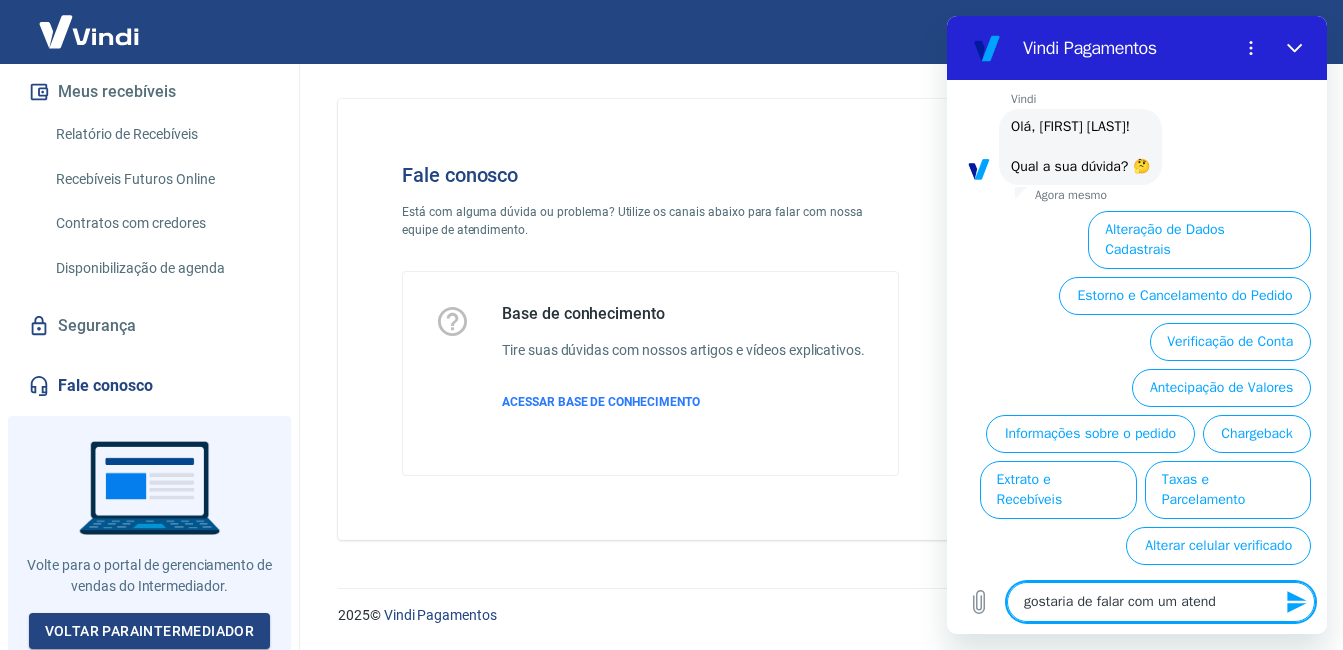 type on "gostaria de falar com um atende" 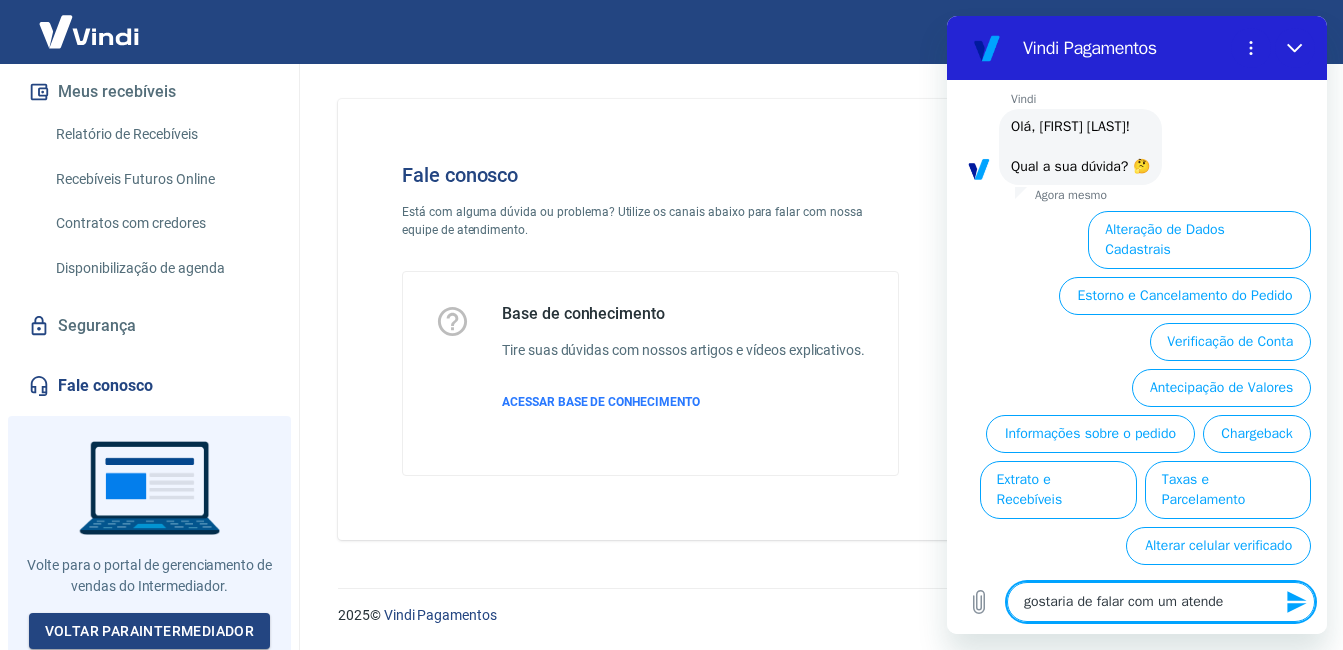 type on "gostaria de falar com um atenden" 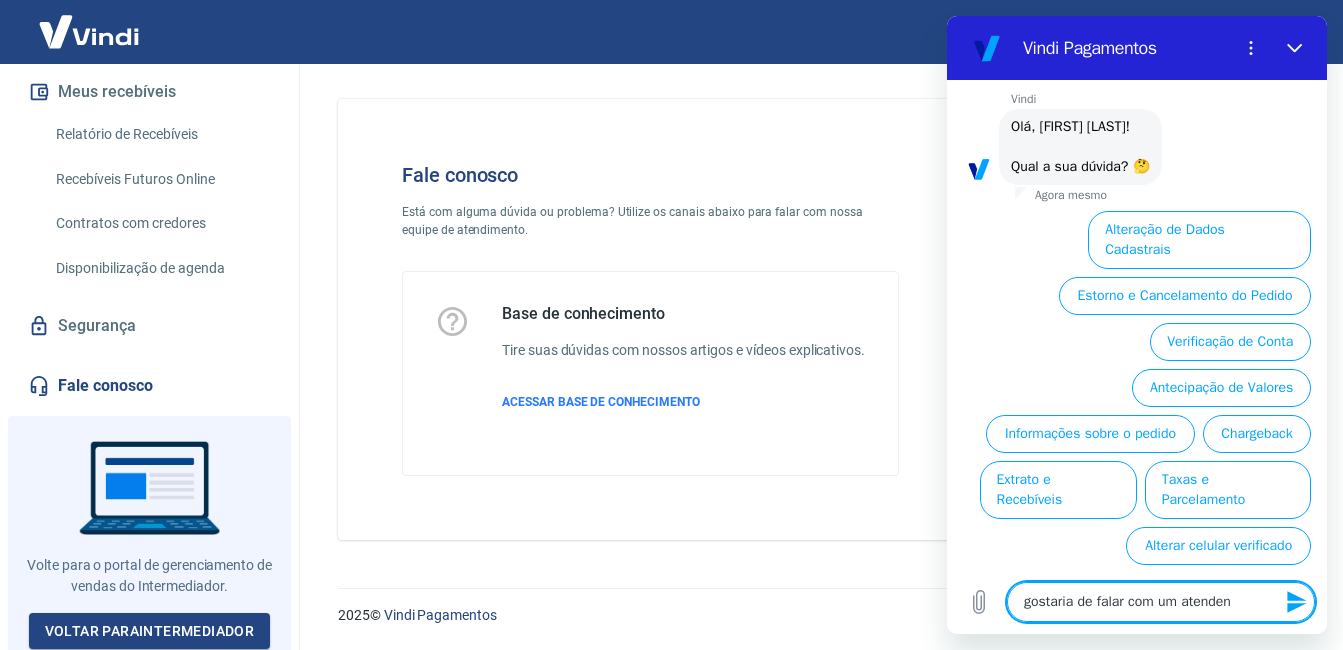 type on "gostaria de falar com um atendent" 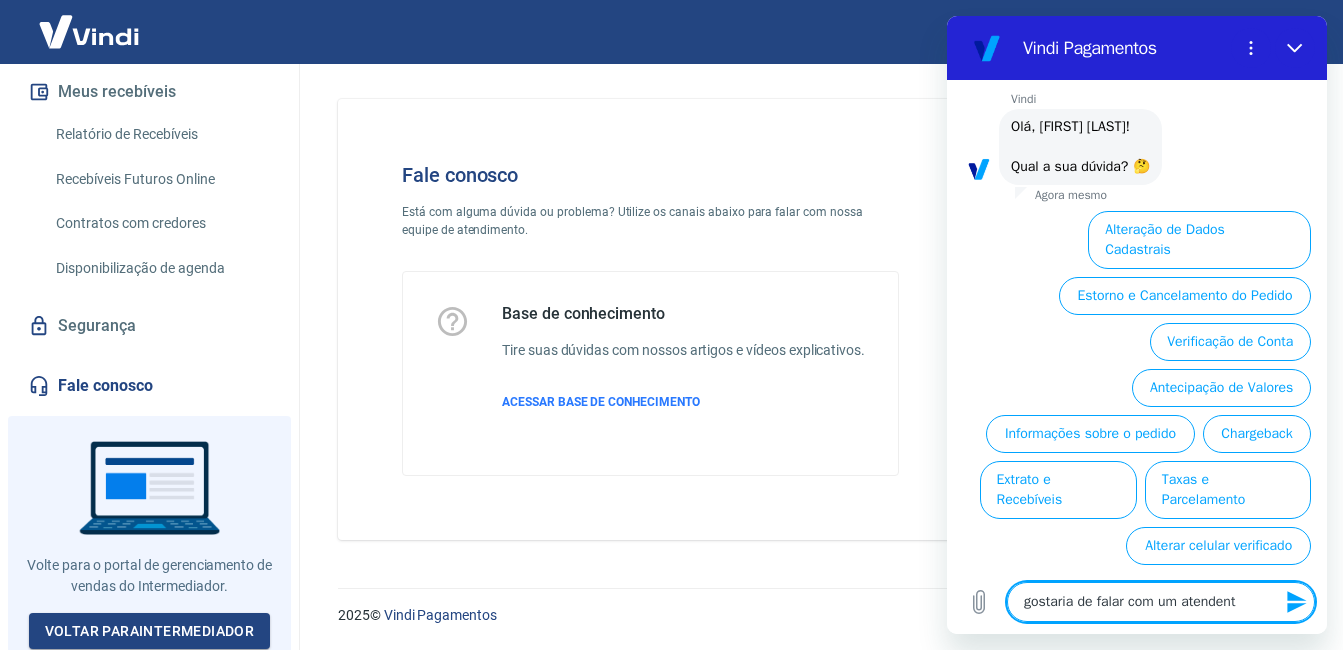 type on "x" 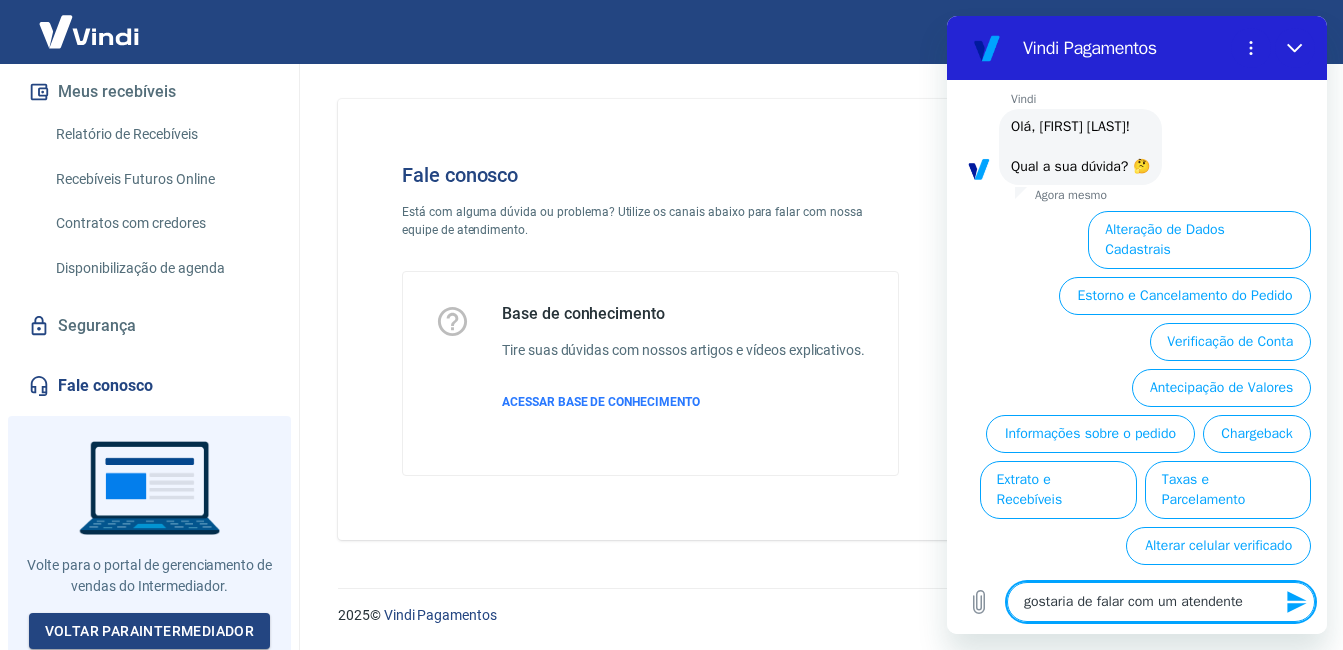 type on "x" 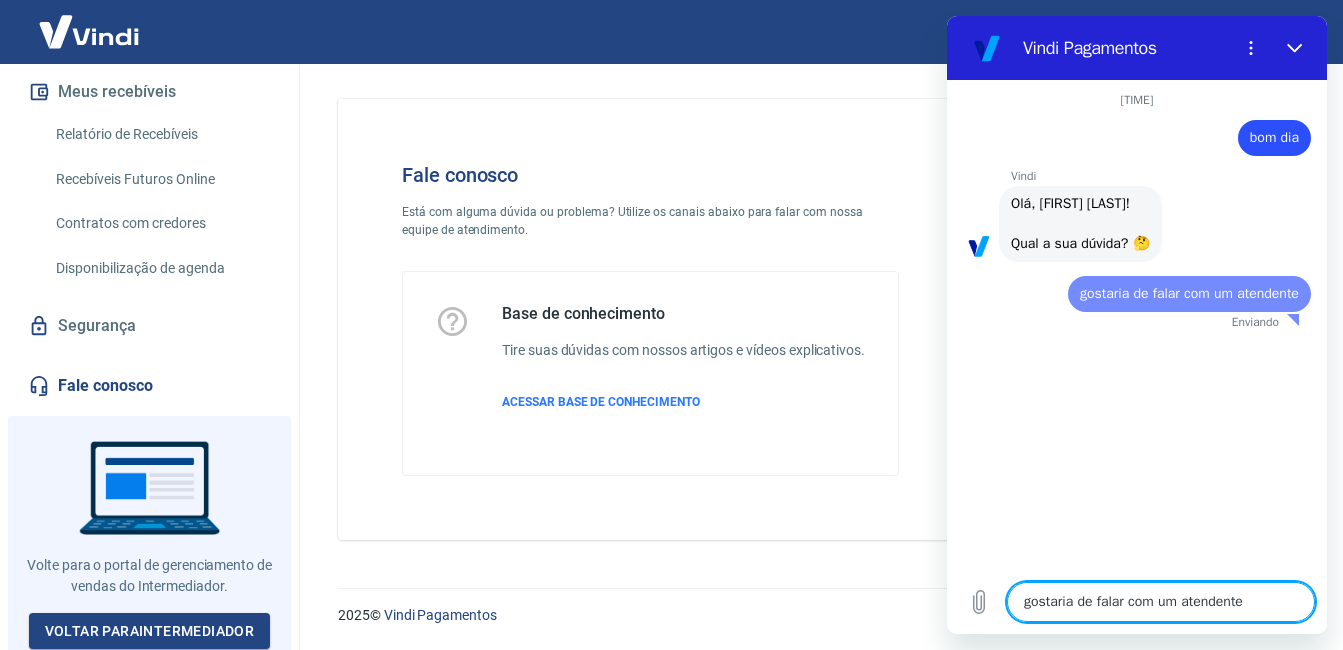 type 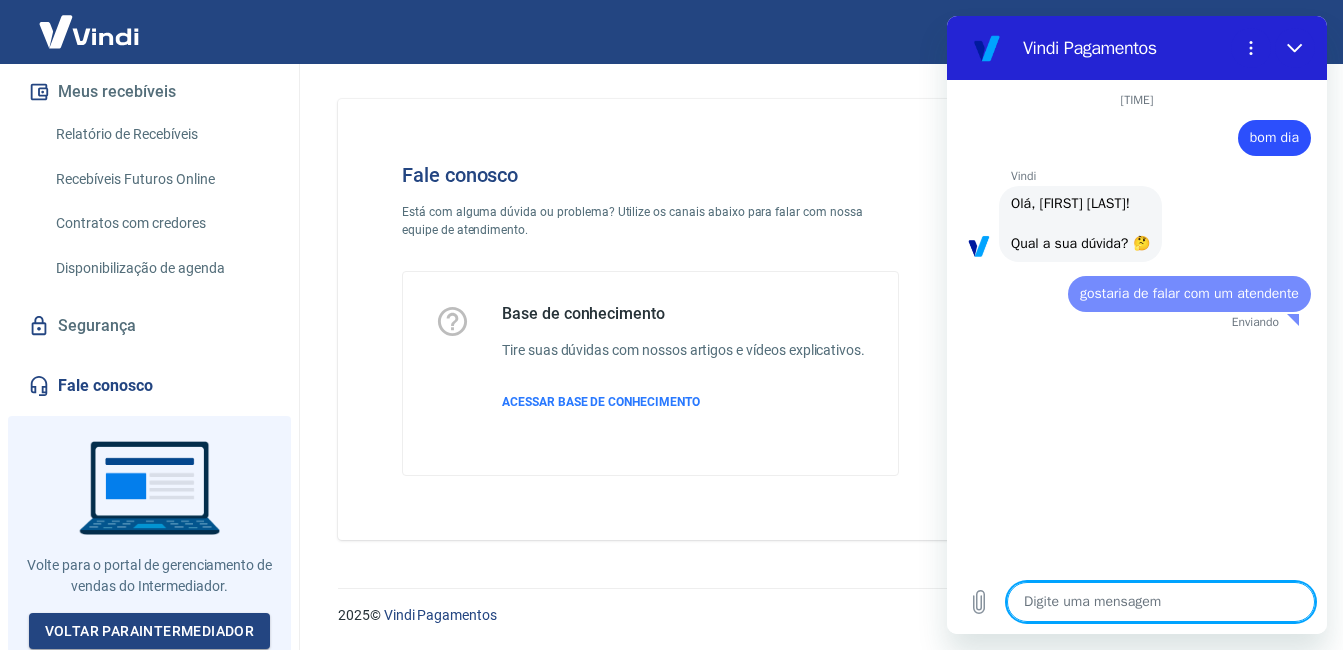scroll, scrollTop: 0, scrollLeft: 0, axis: both 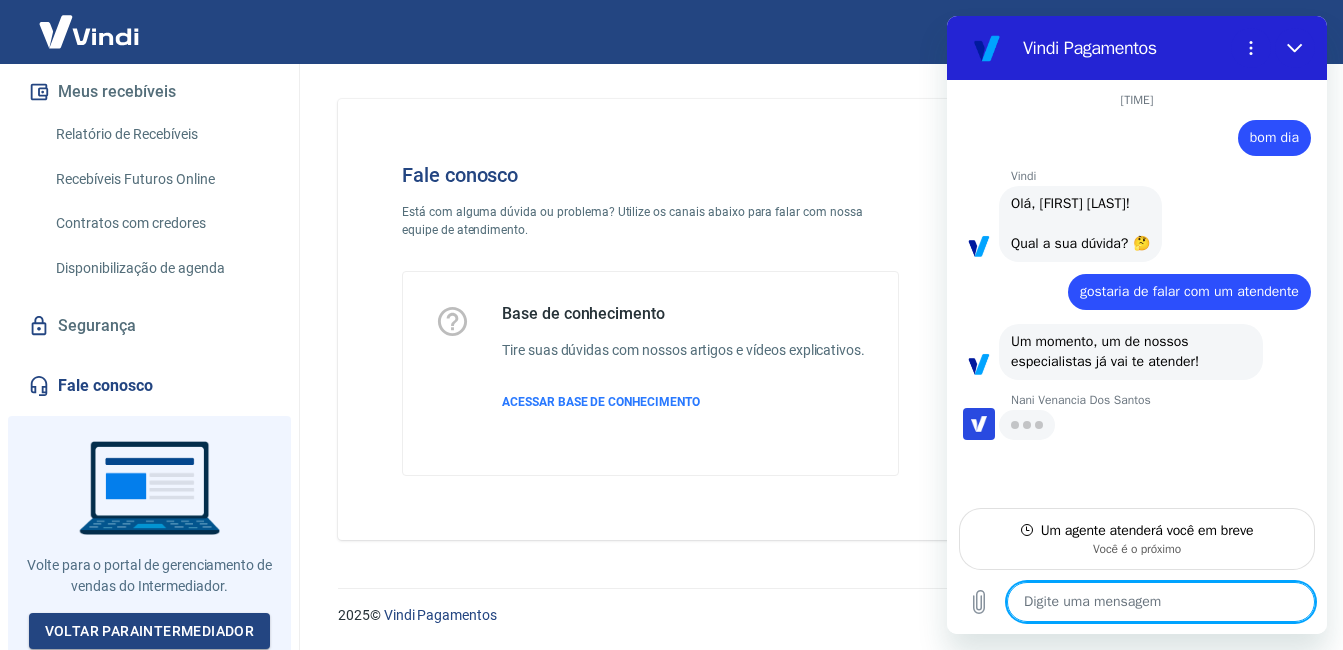 type on "x" 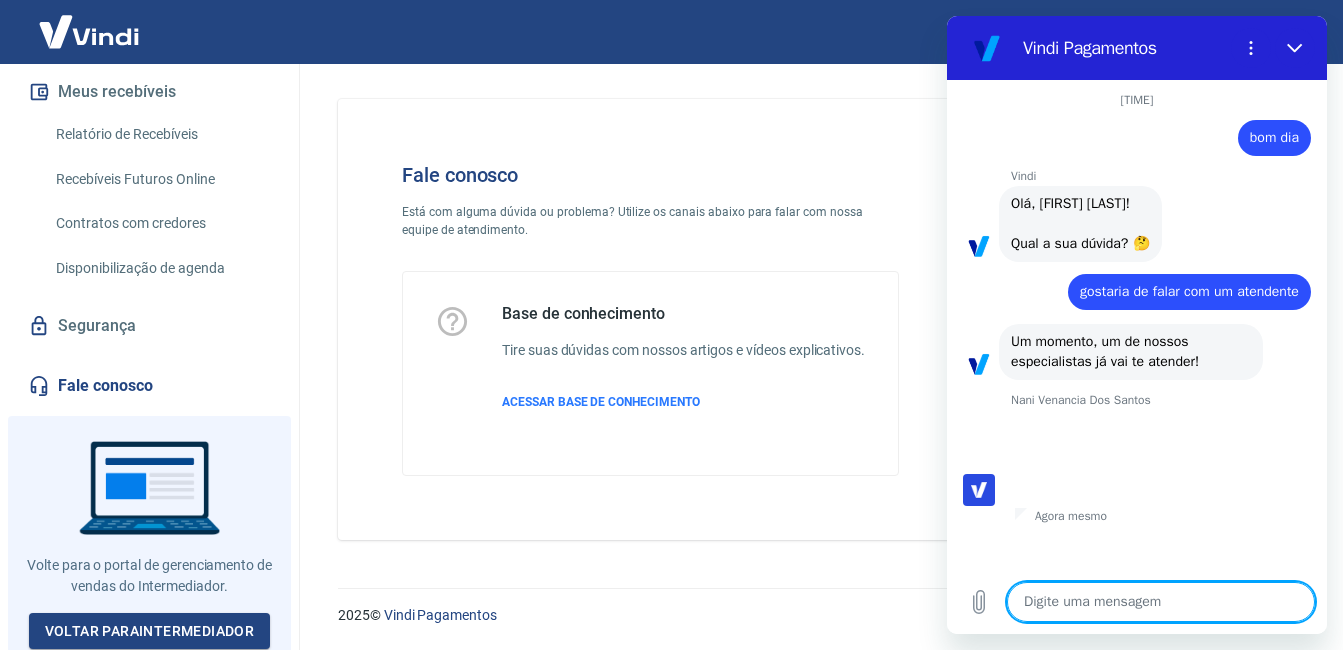 type on "B" 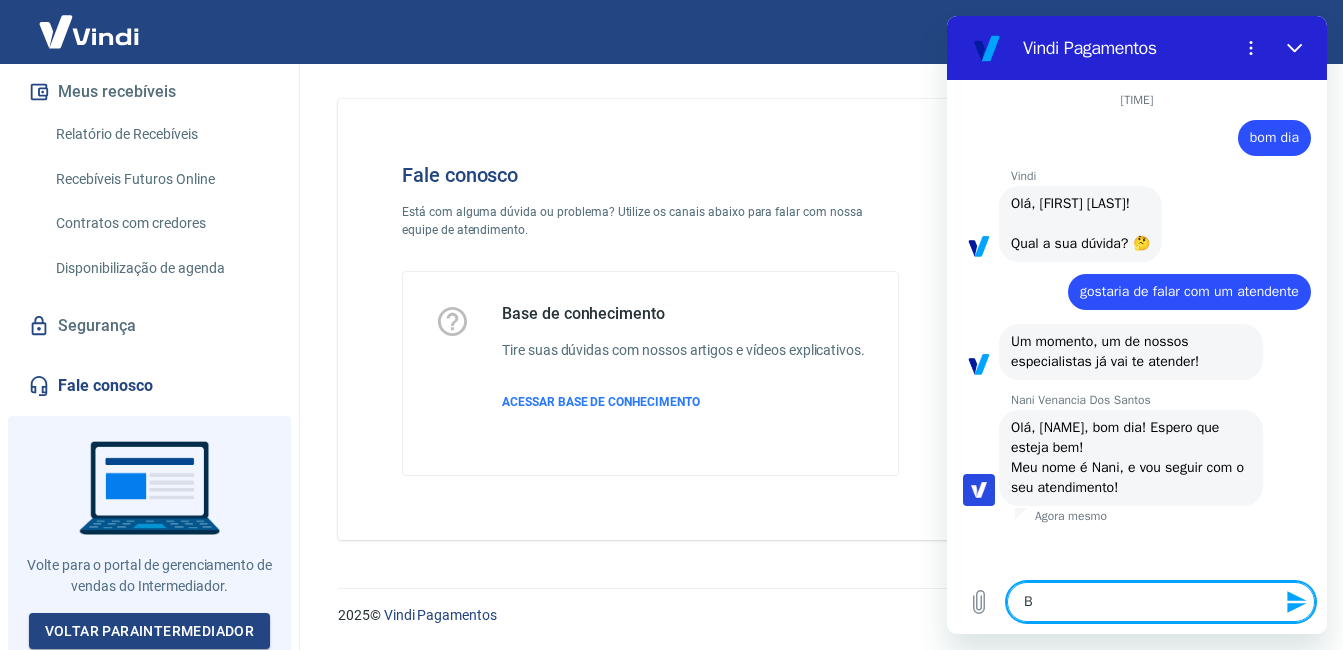 type on "Bo" 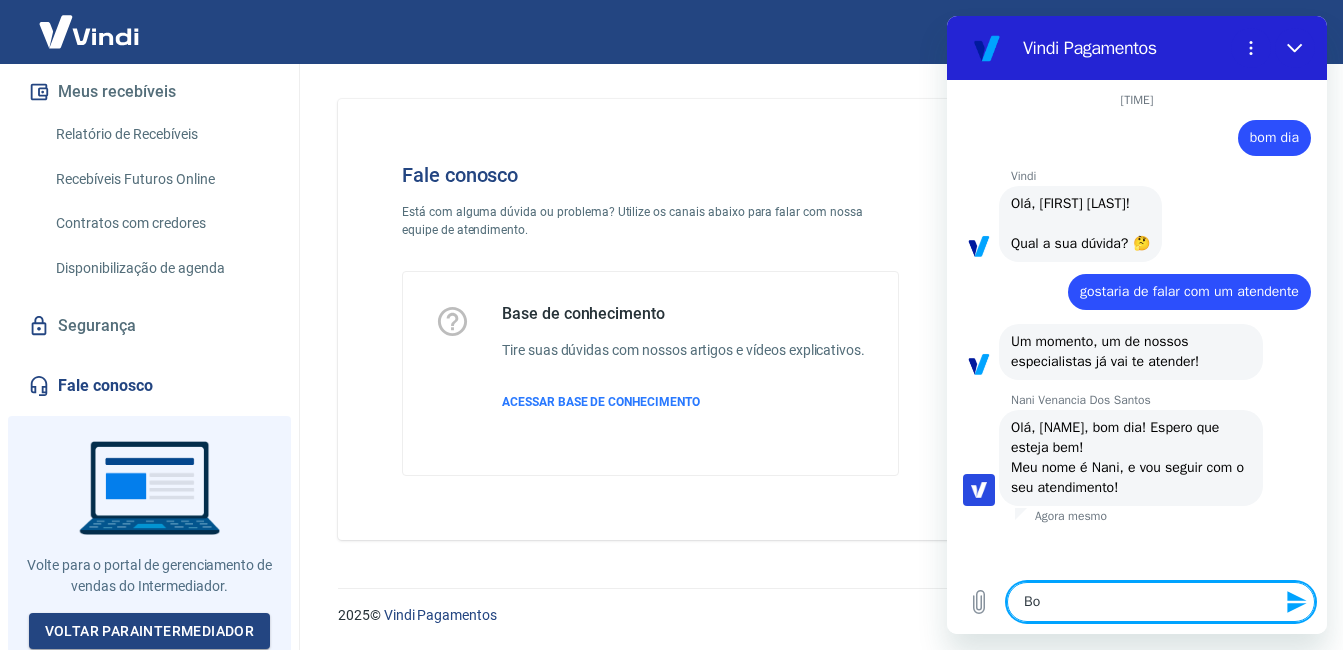 type on "Bom" 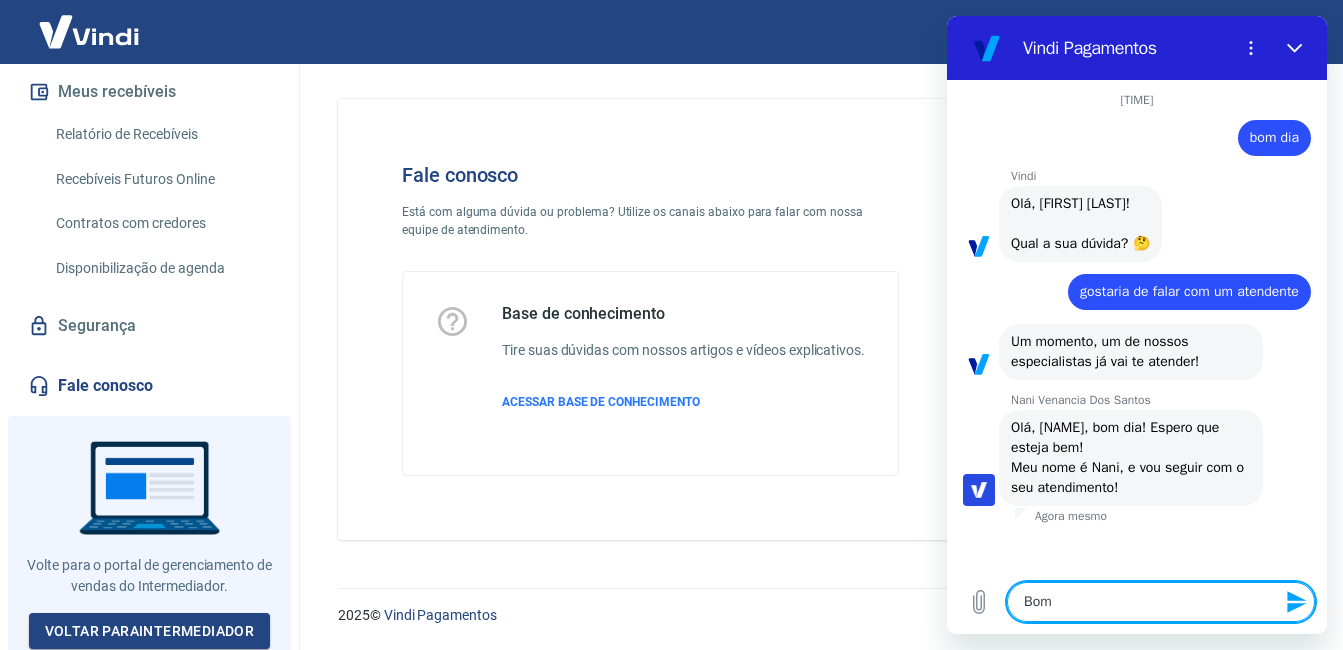 type on "Bom" 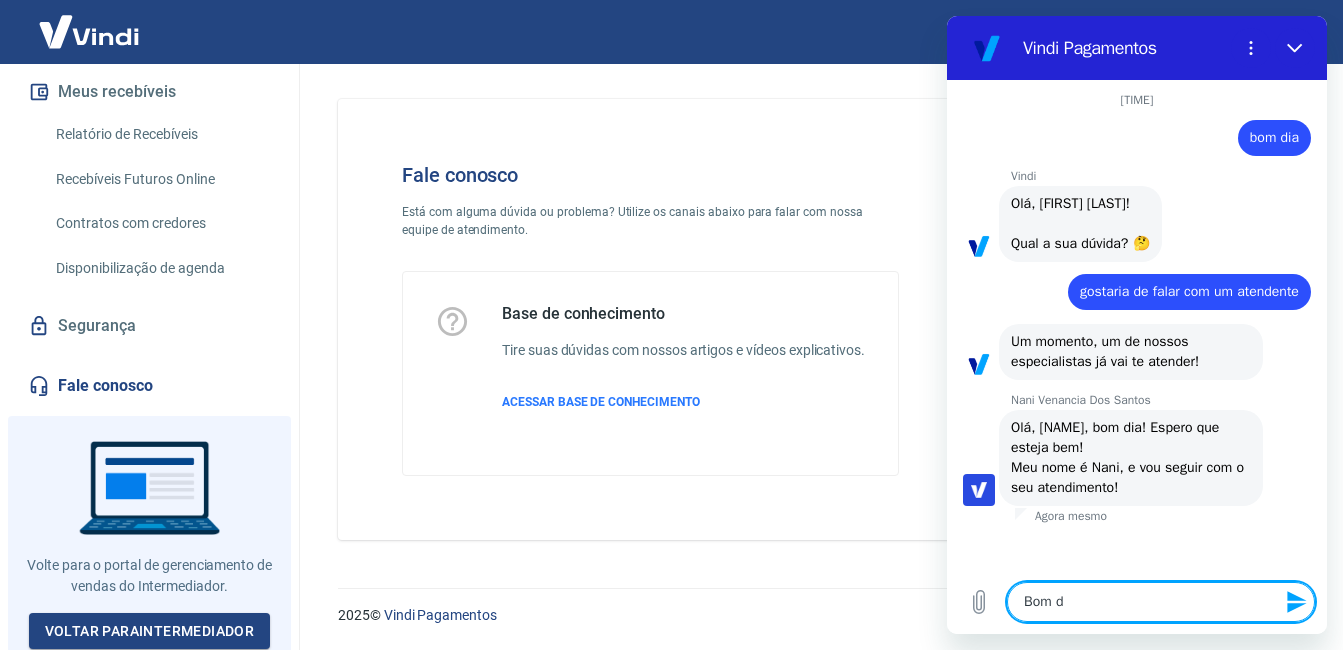 type on "Bom di" 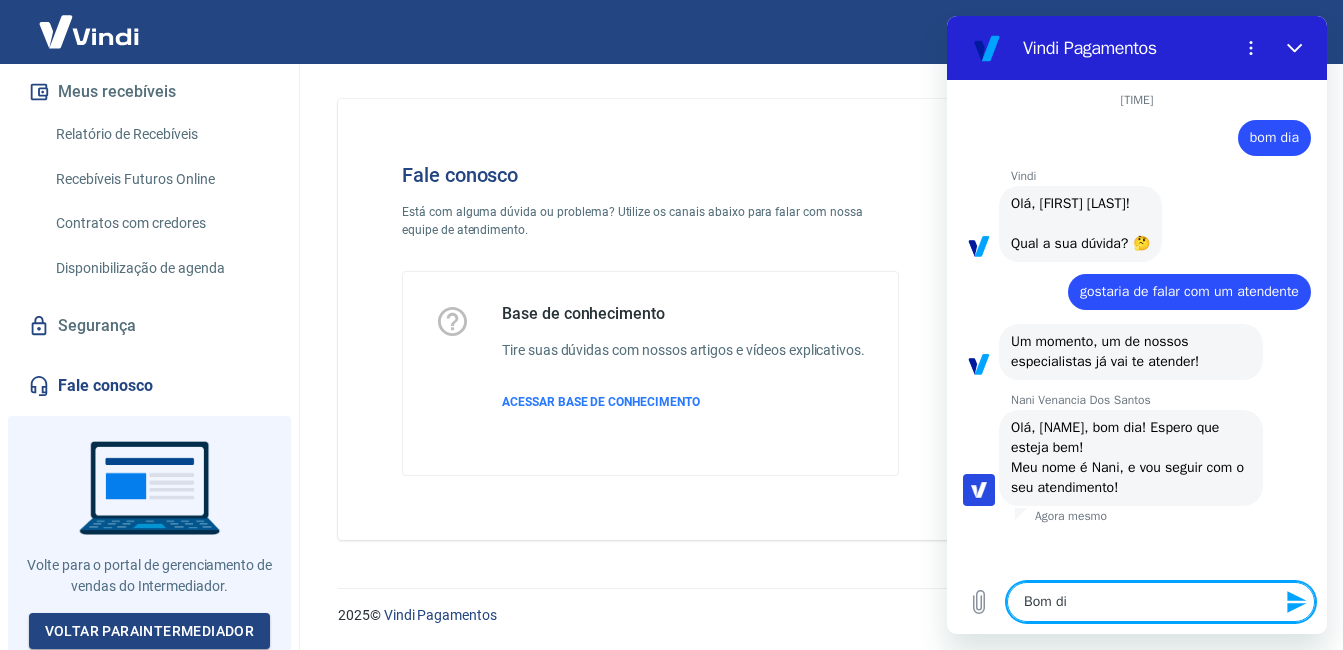 type on "Bom di" 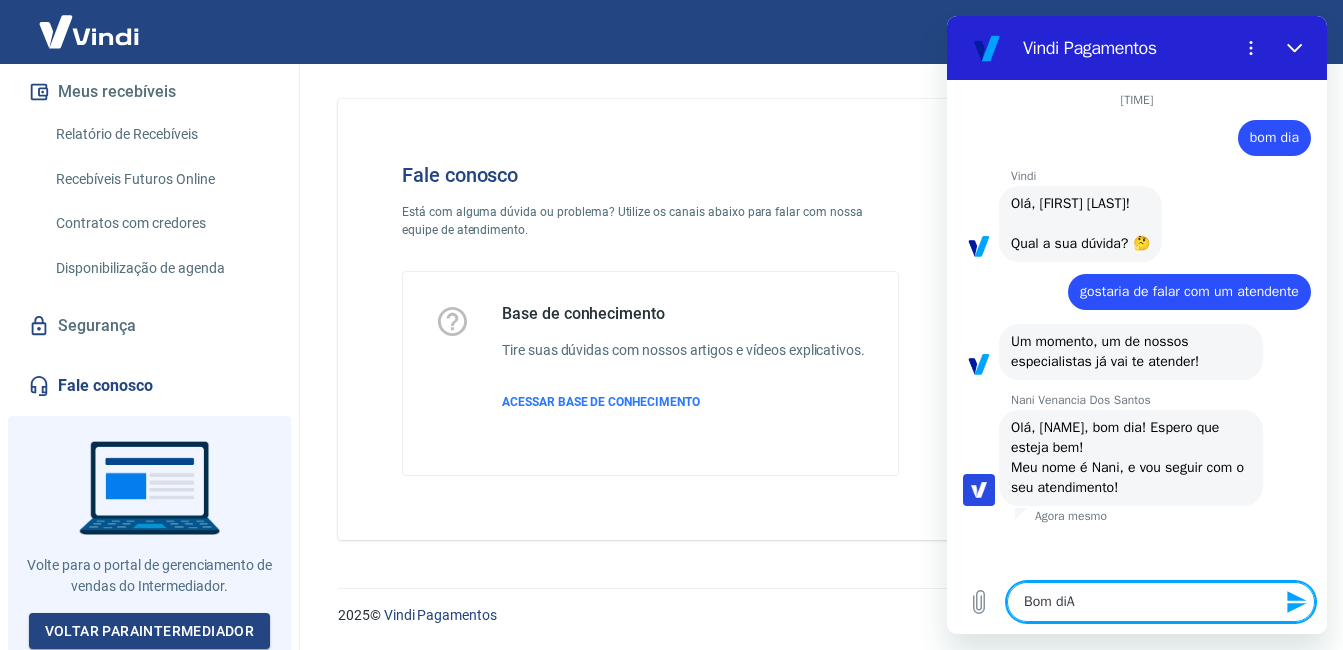 type on "Bom di" 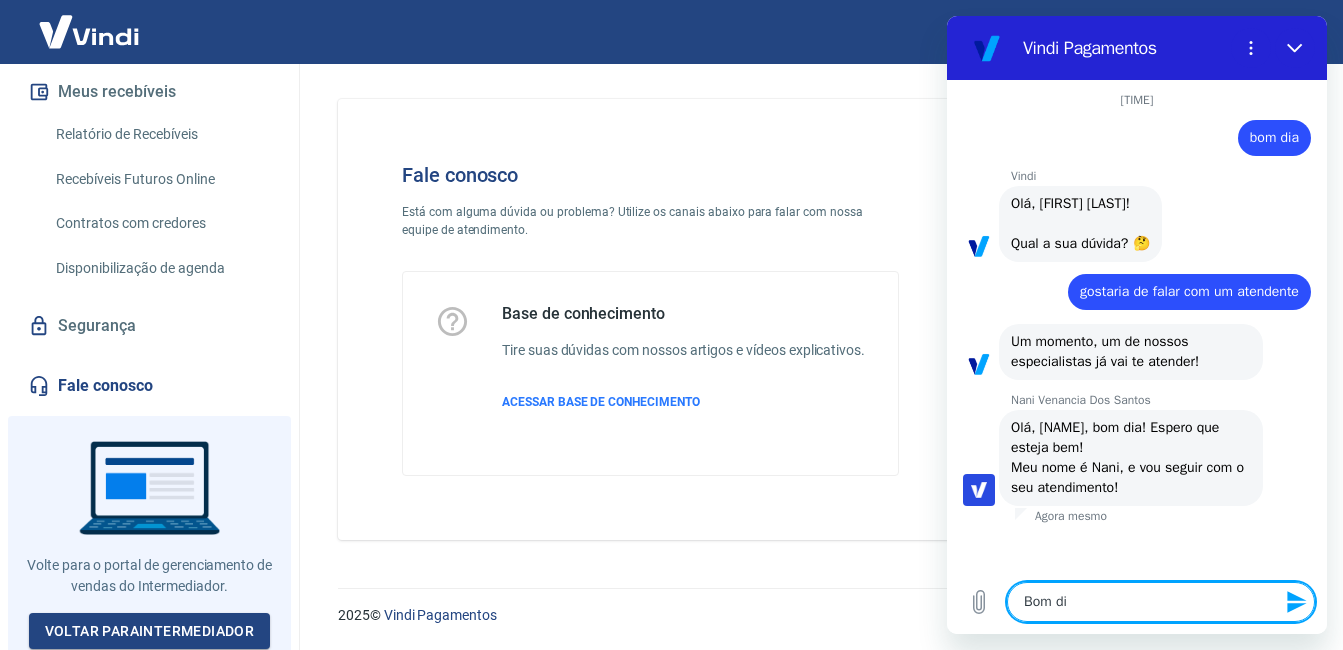 type on "Bom dia" 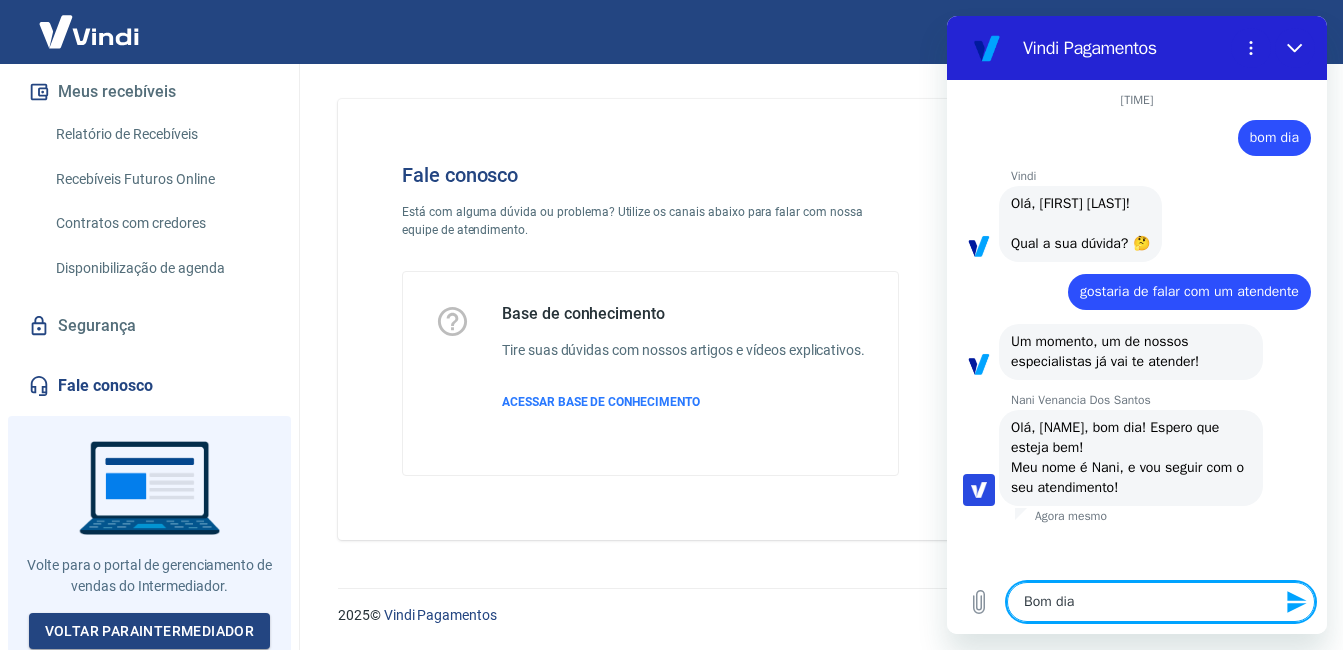type on "Bom dia" 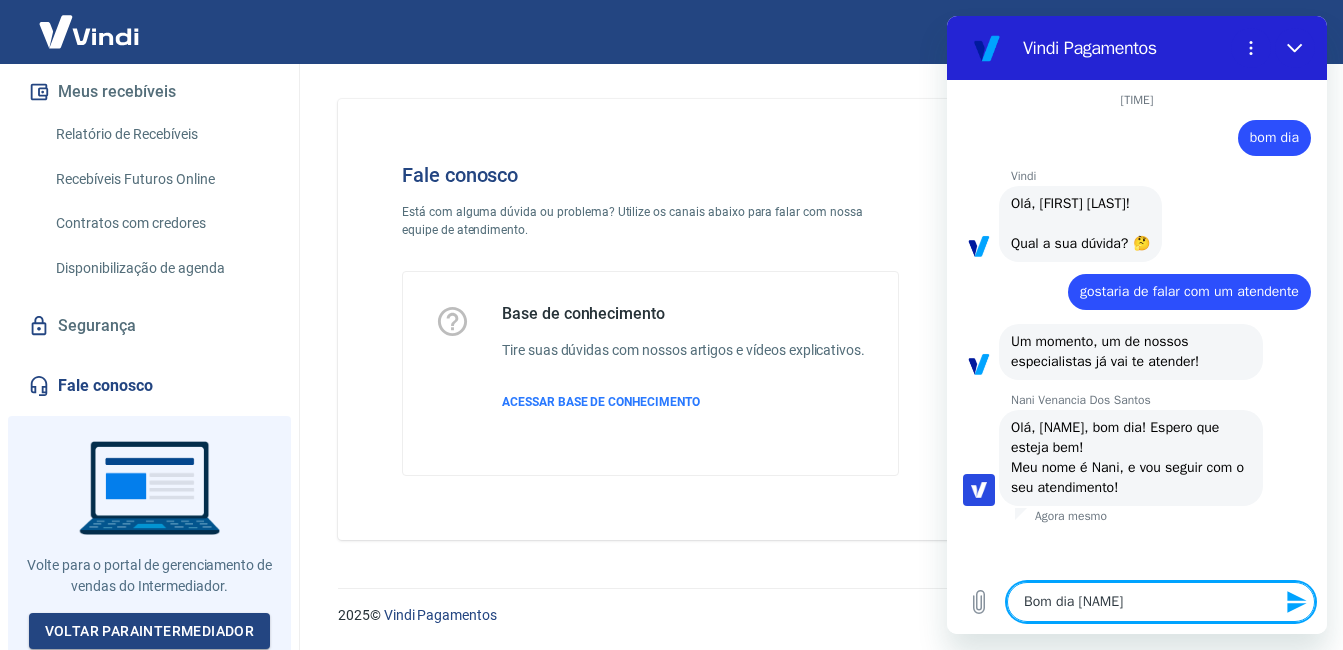 type on "Bom dia [NAME]" 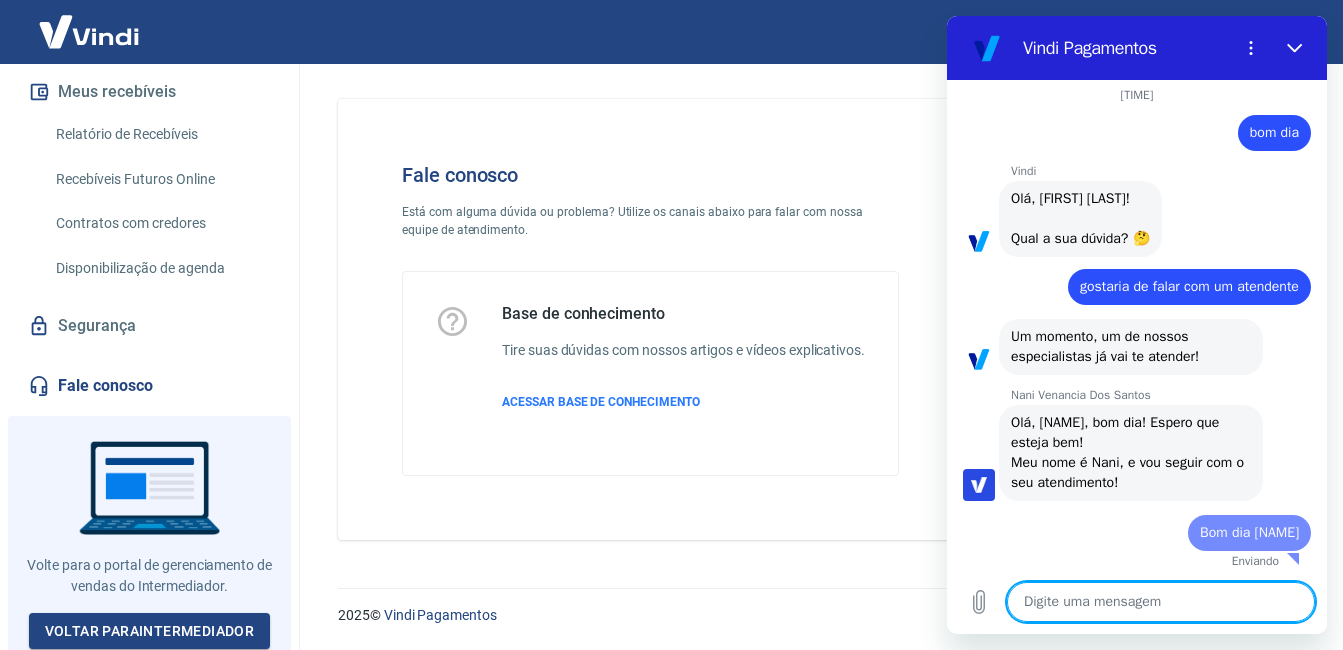 type on "x" 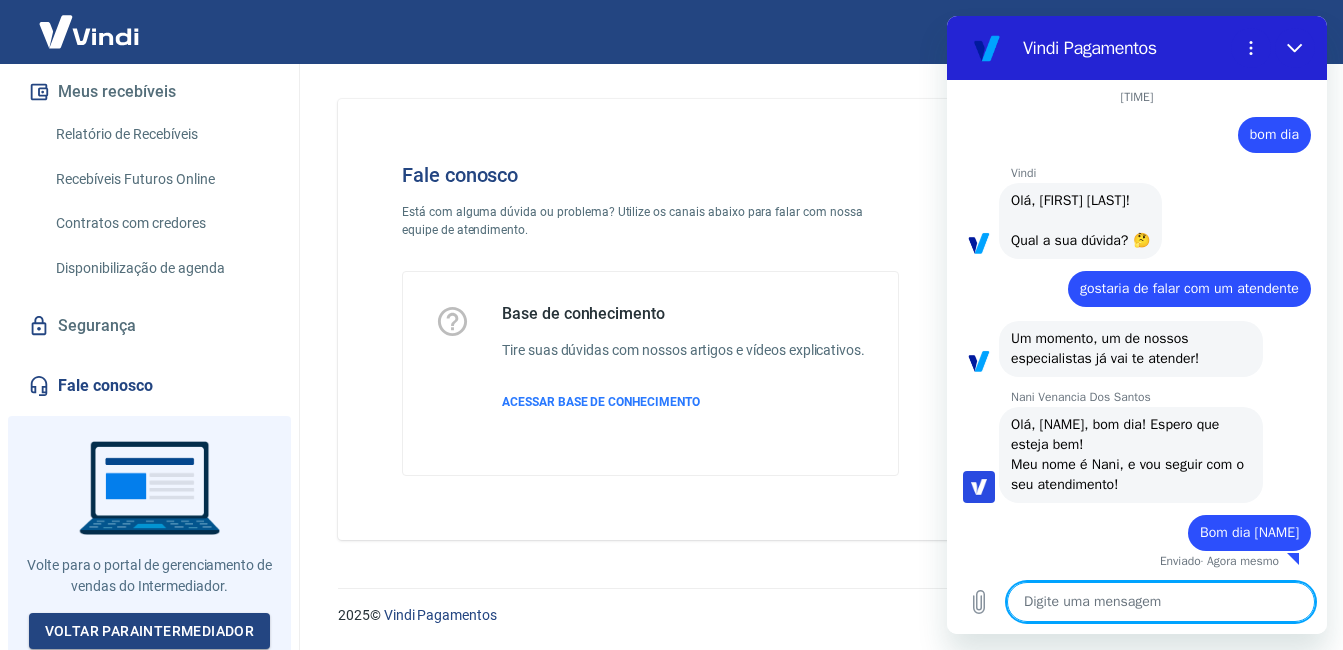scroll, scrollTop: 7, scrollLeft: 0, axis: vertical 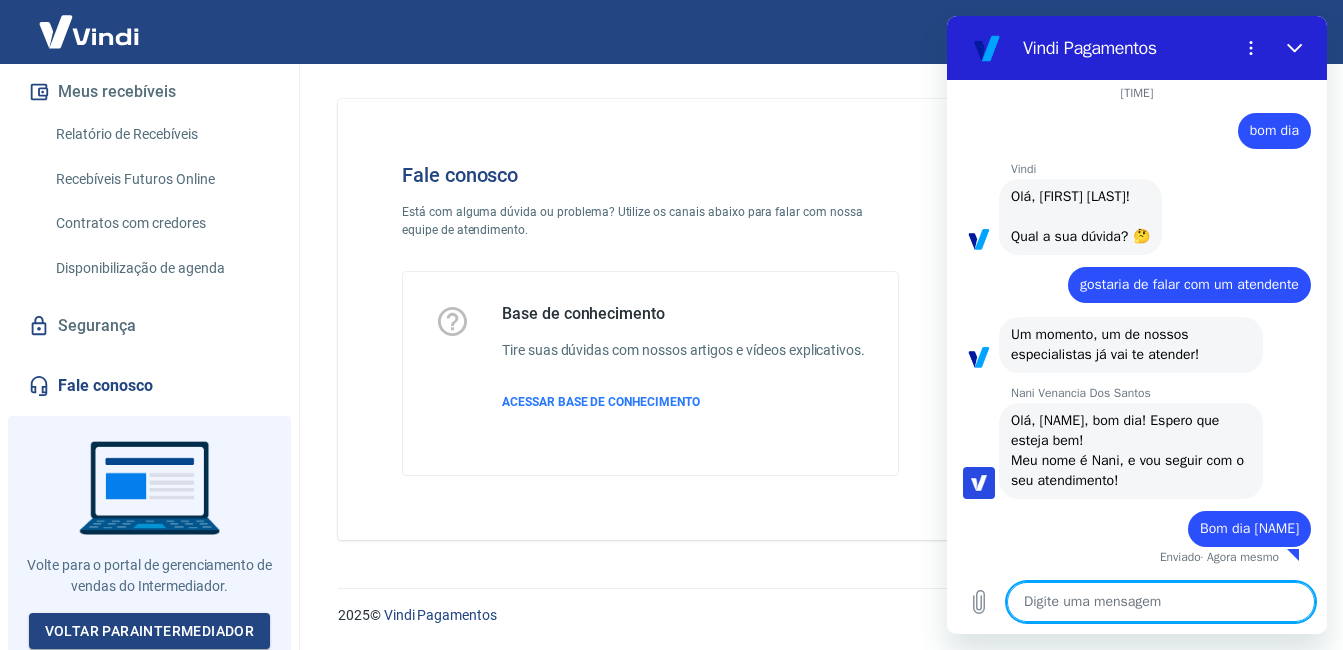 type on "e" 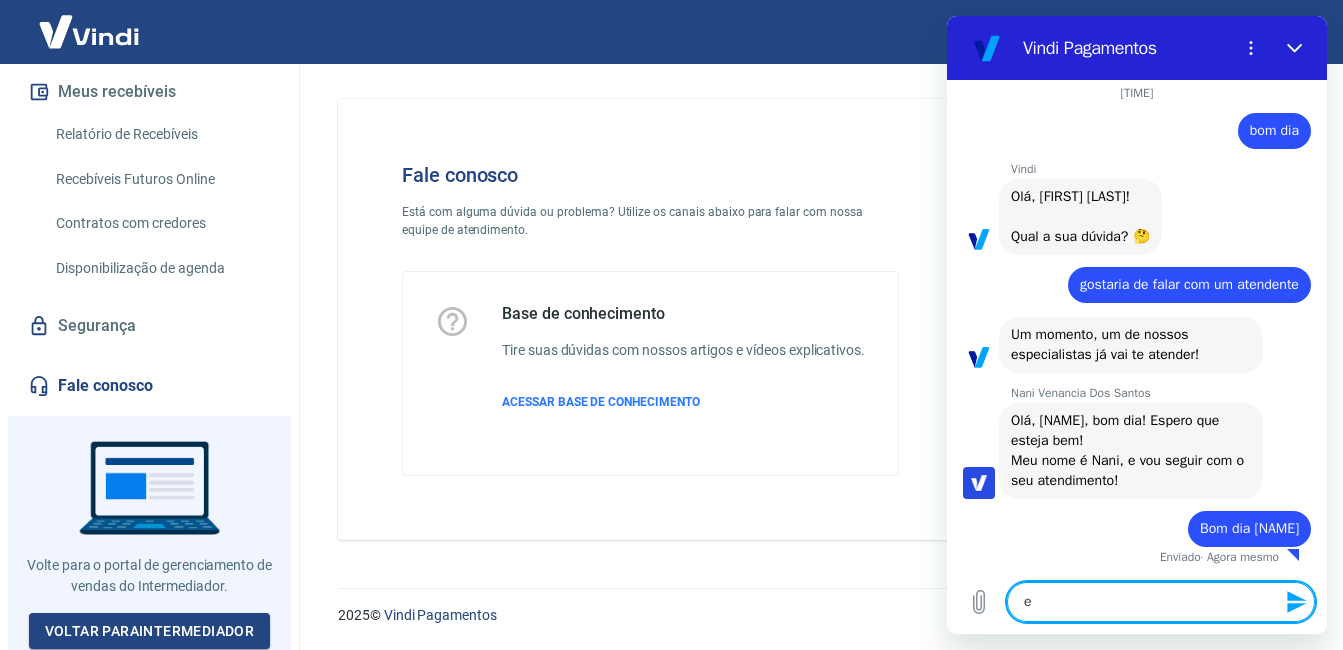 type on "es" 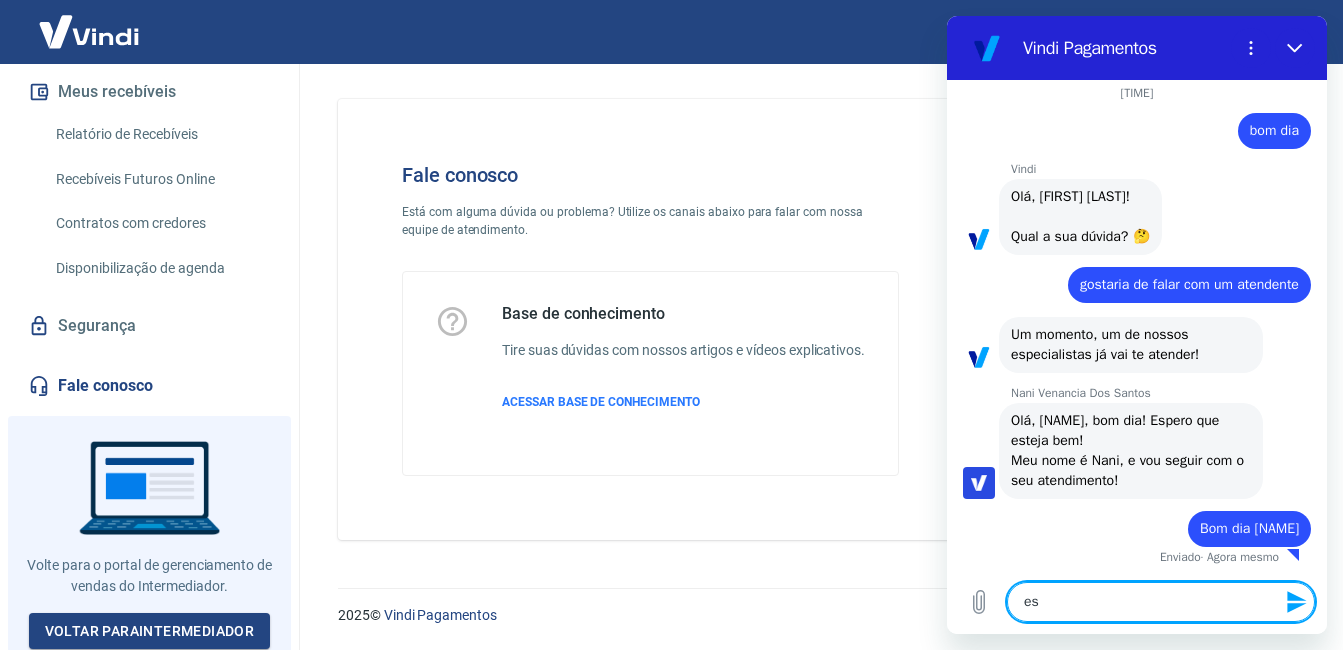 type on "est" 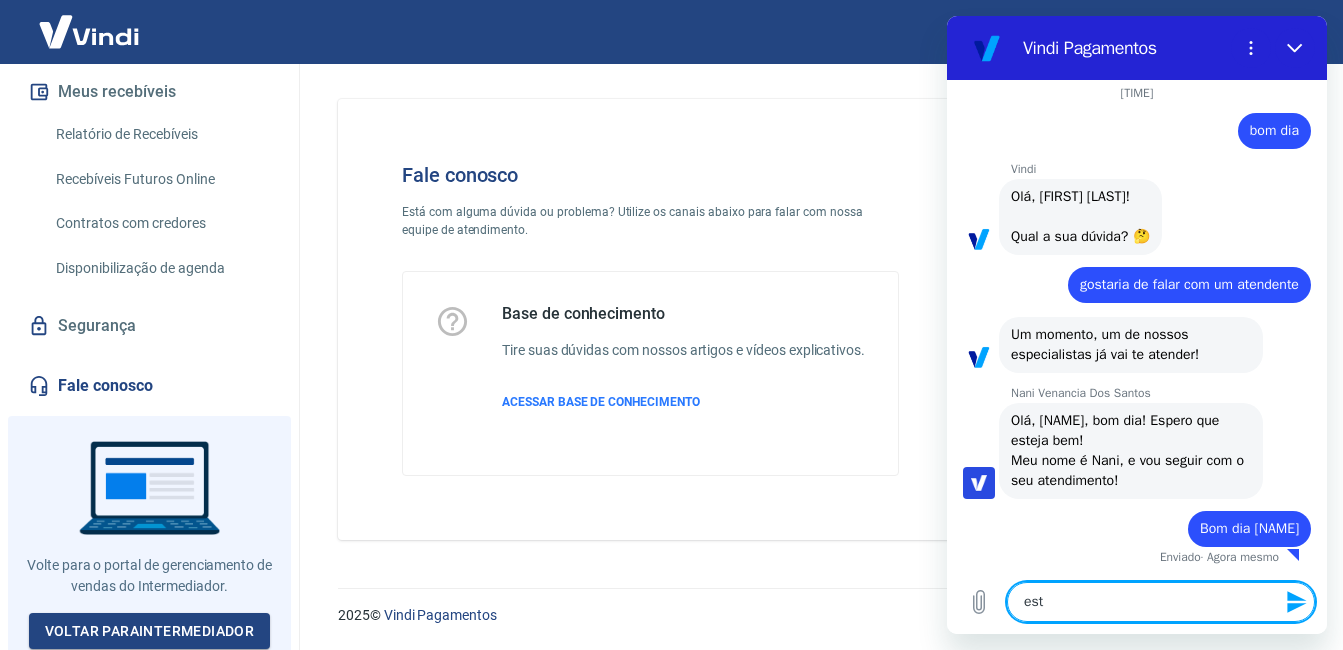 type on "esto" 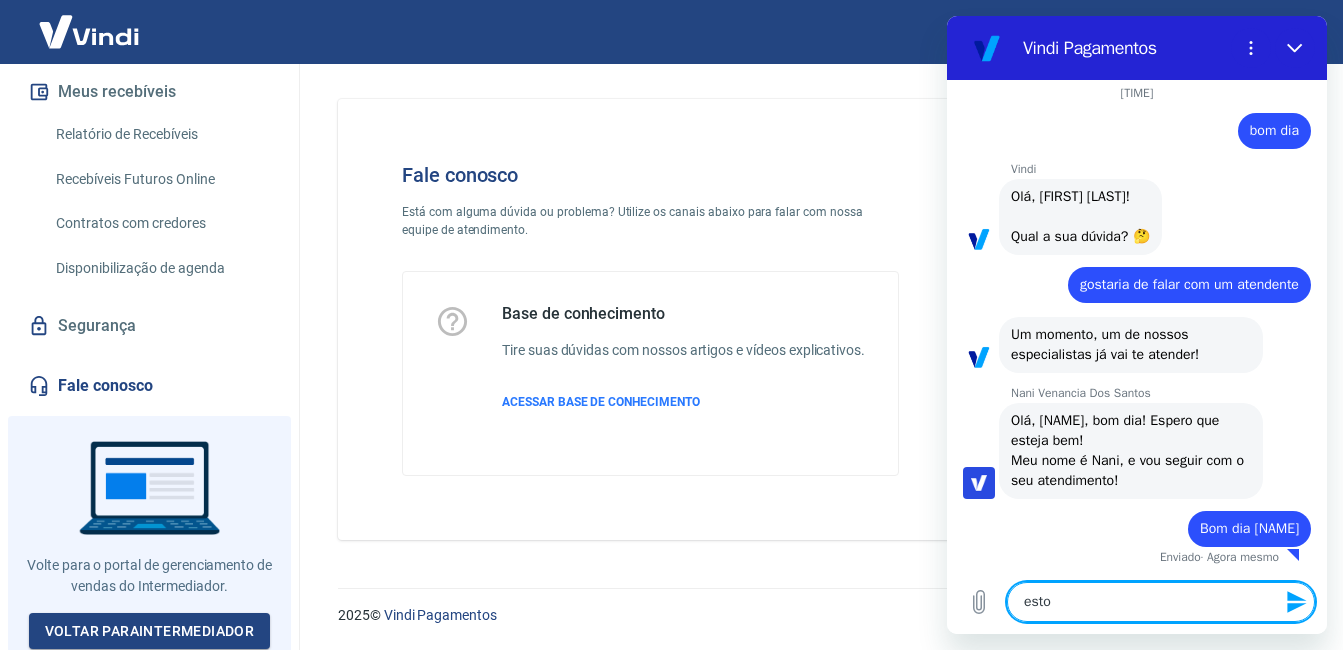 type on "x" 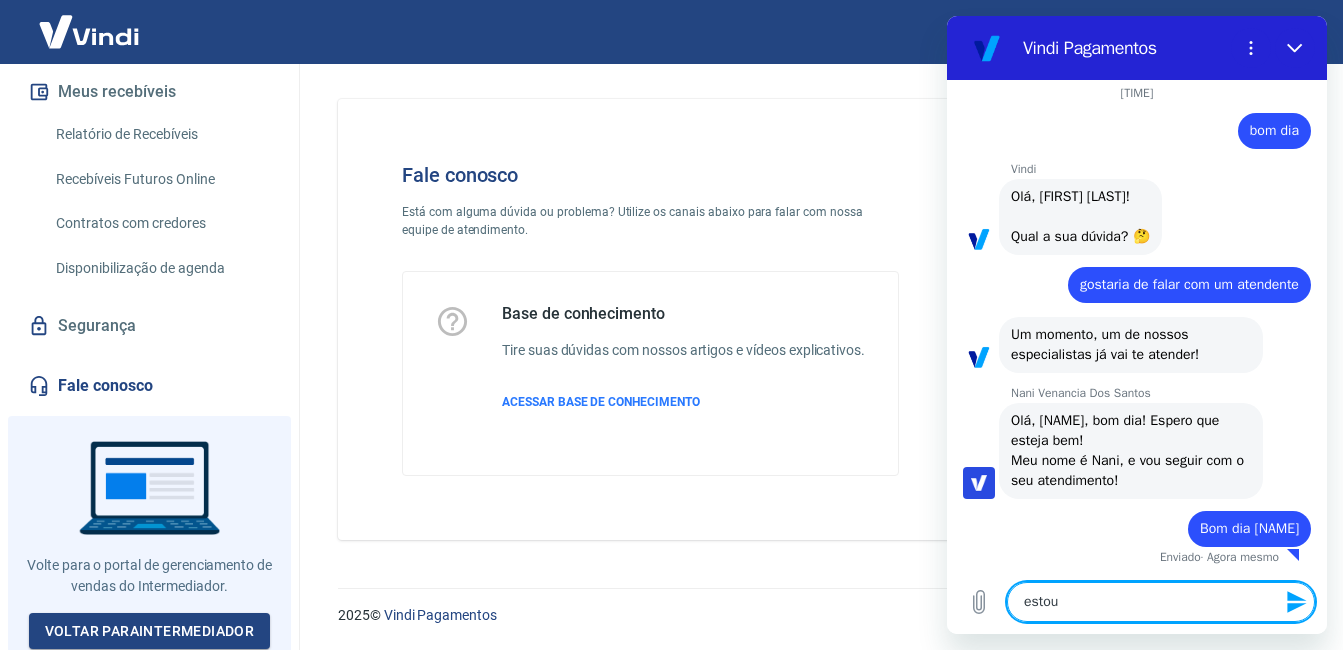 type on "estou" 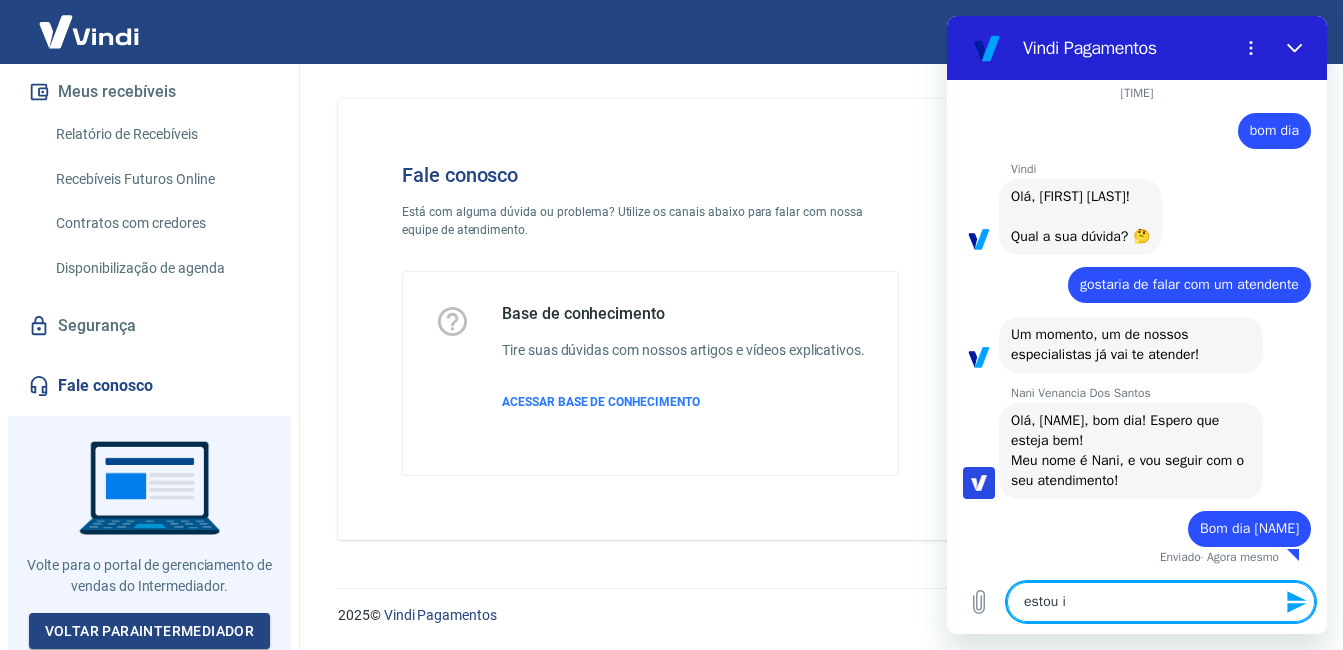 type on "estou in" 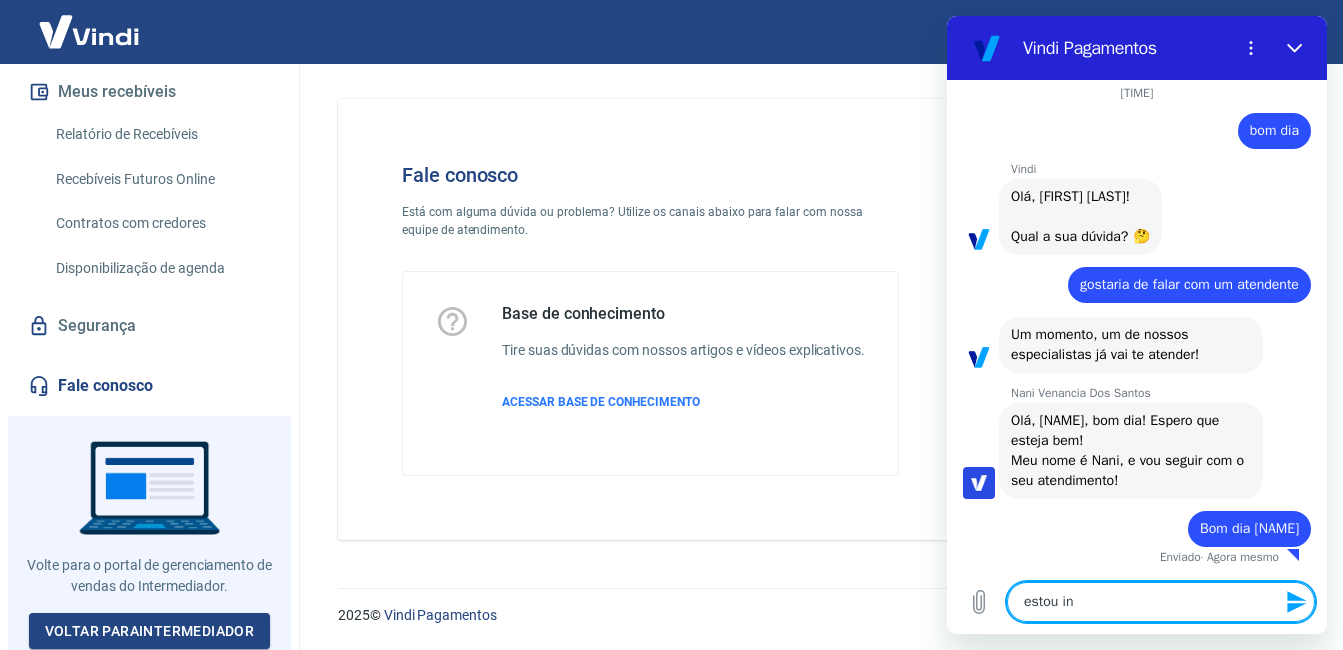 type on "estou ins" 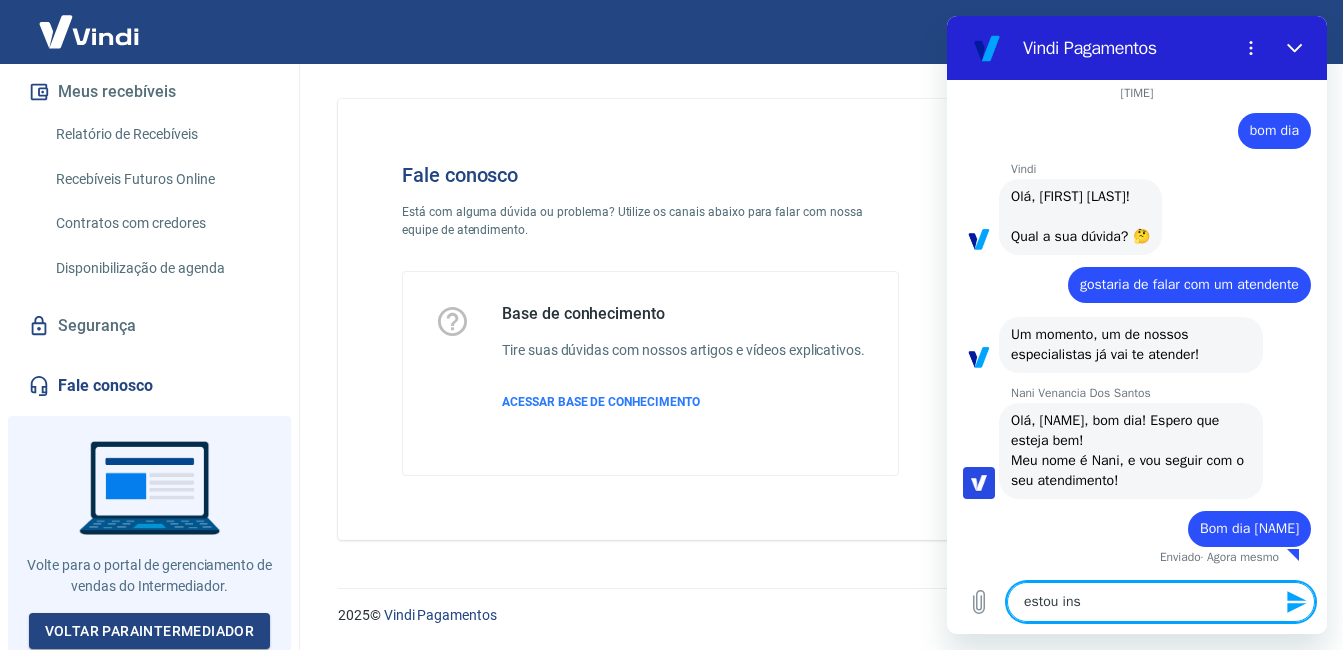 type on "estou insa" 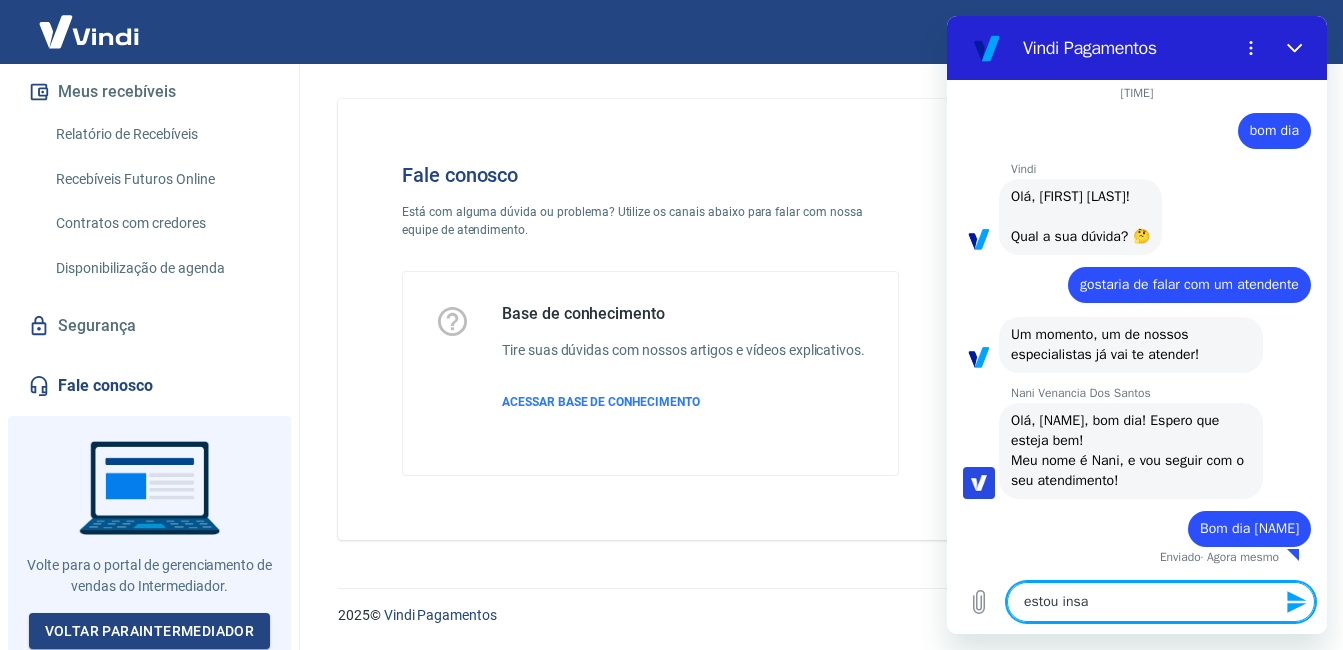 type on "estou insat" 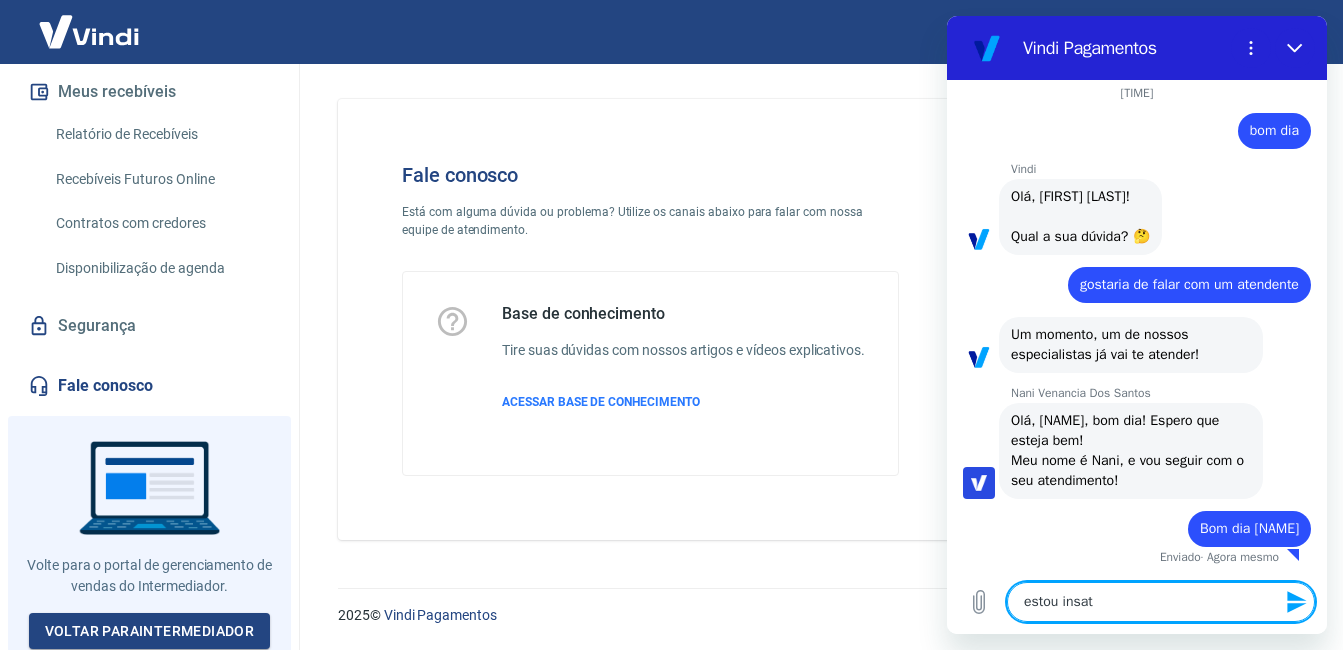 type on "estou insati" 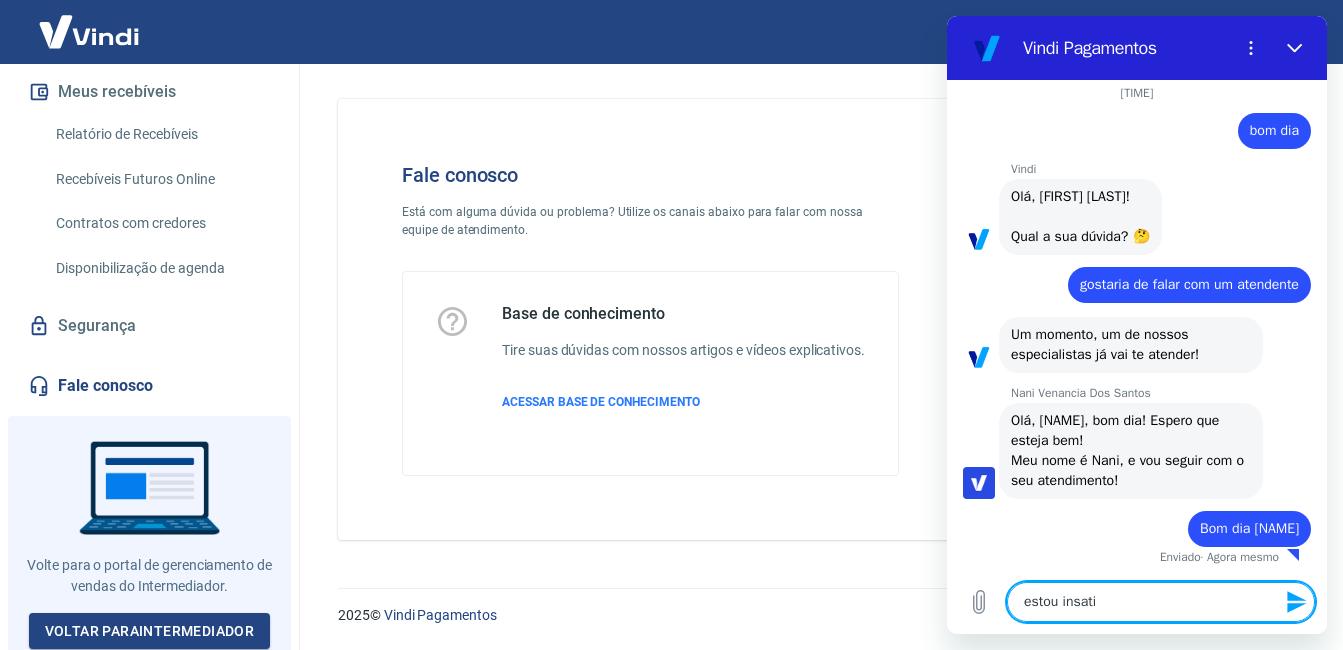 type on "estou insatis" 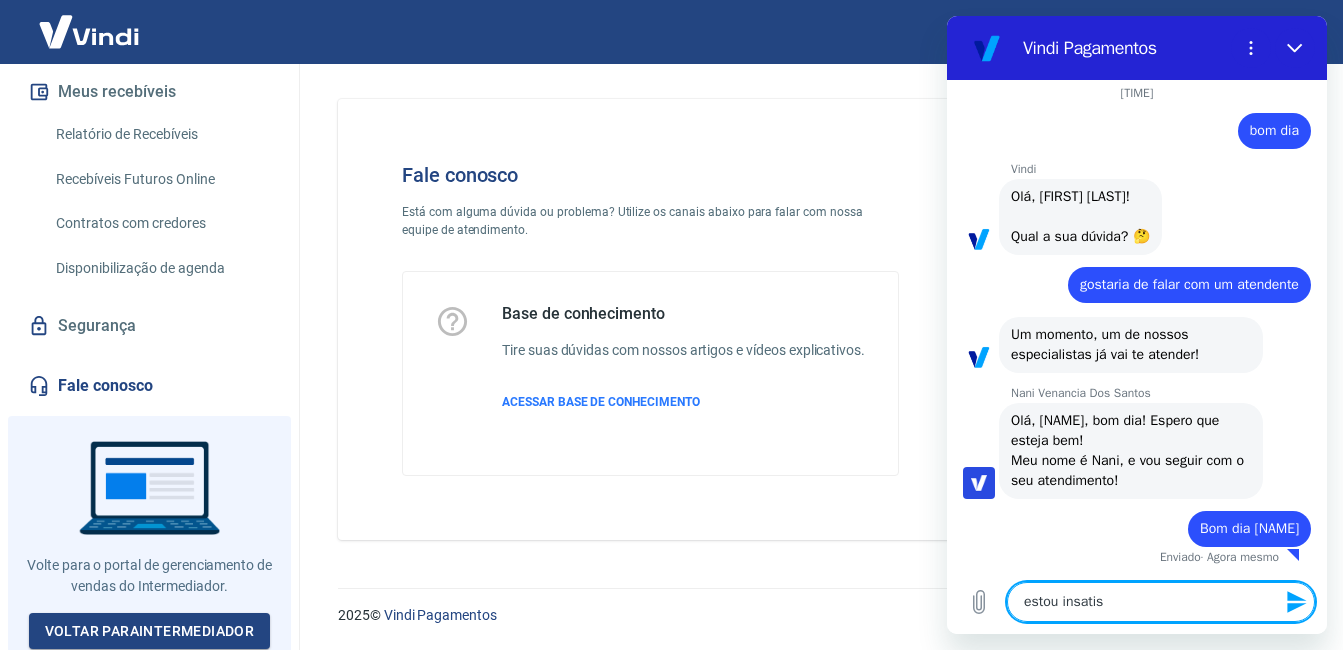 type on "estou insatisf" 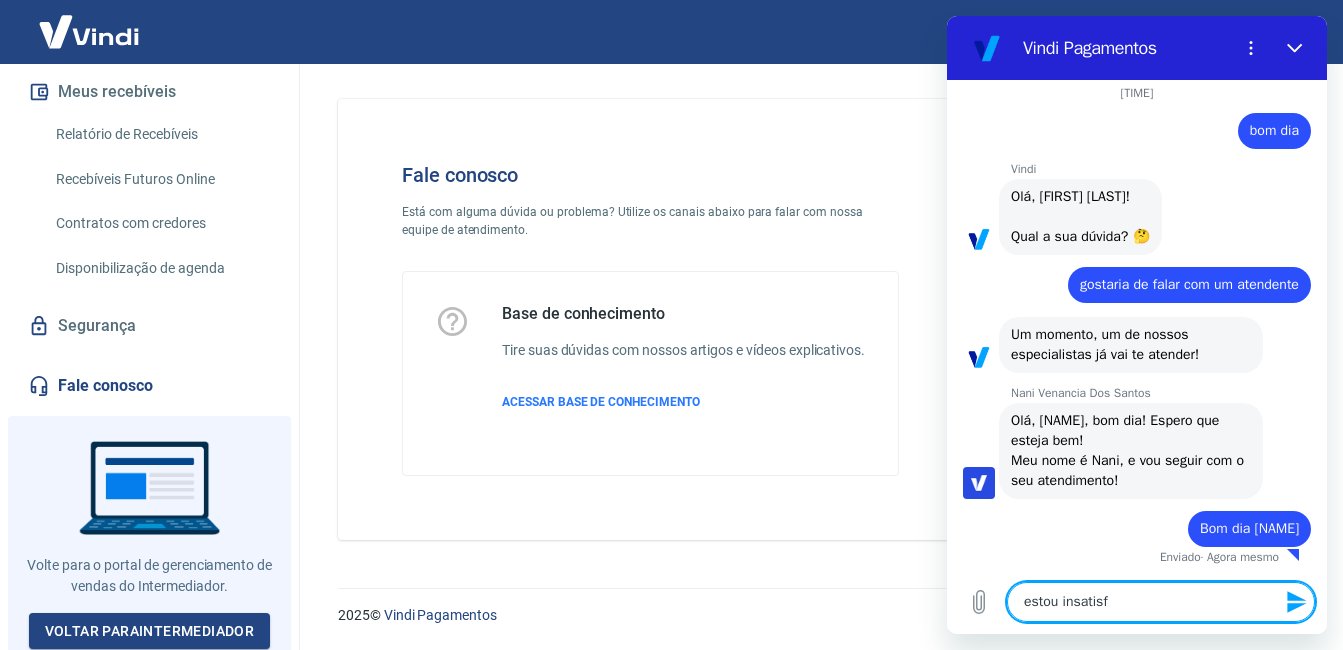 type on "estou insatisfe" 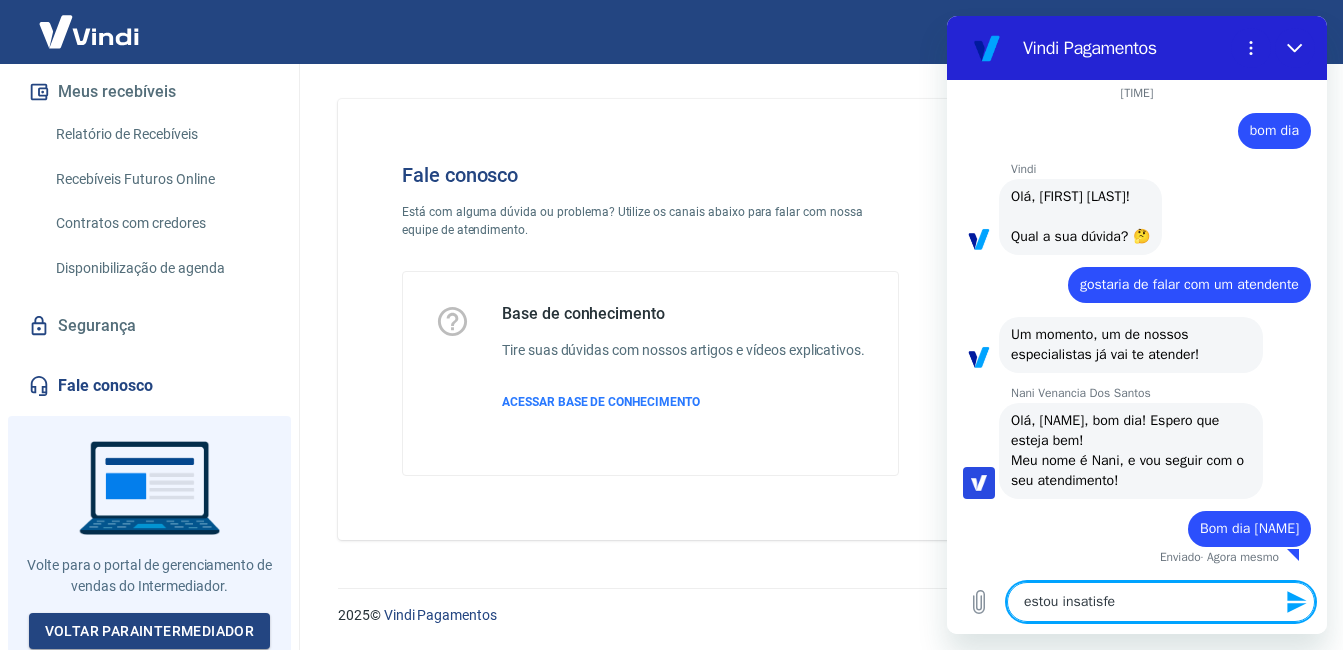 type on "estou insatisfei" 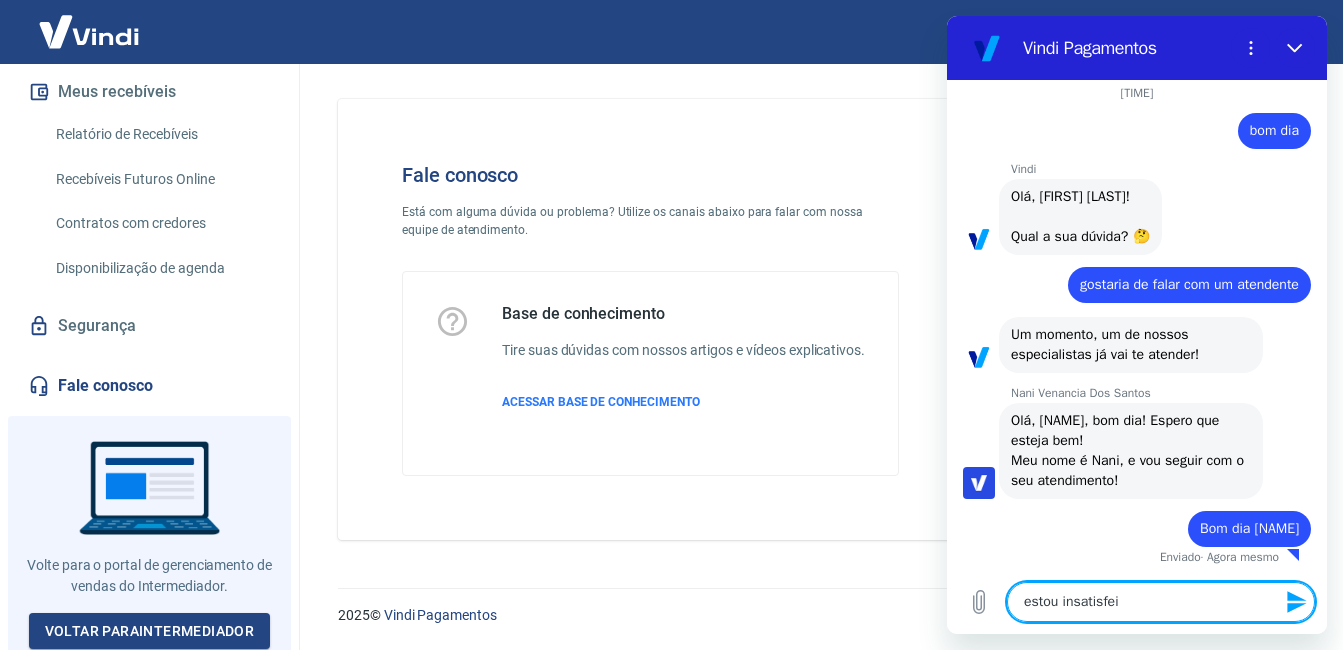 type on "estou insatisfeit" 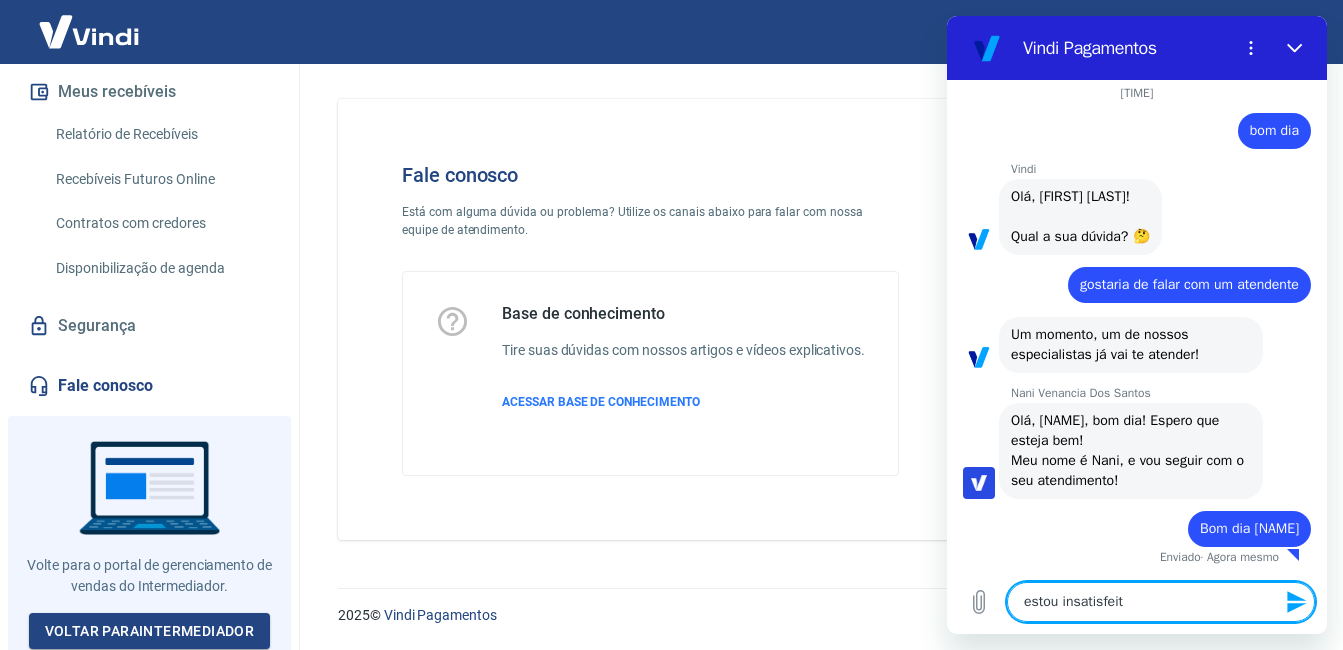 type on "x" 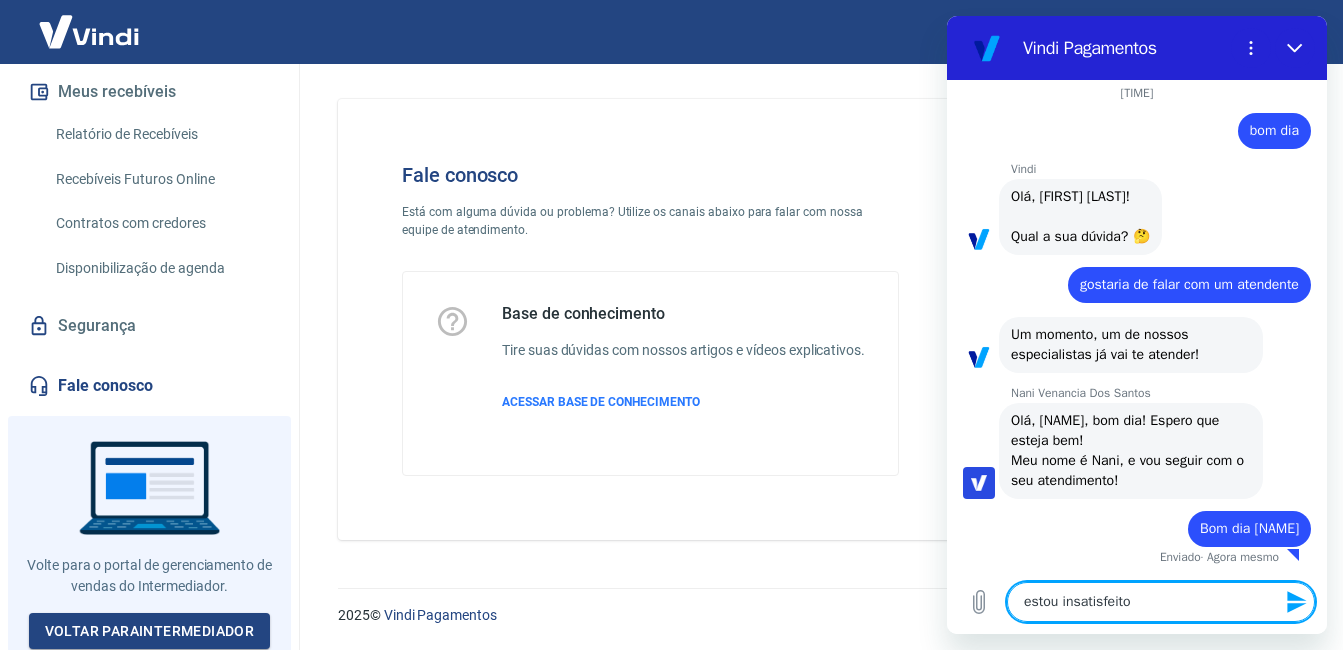 type on "x" 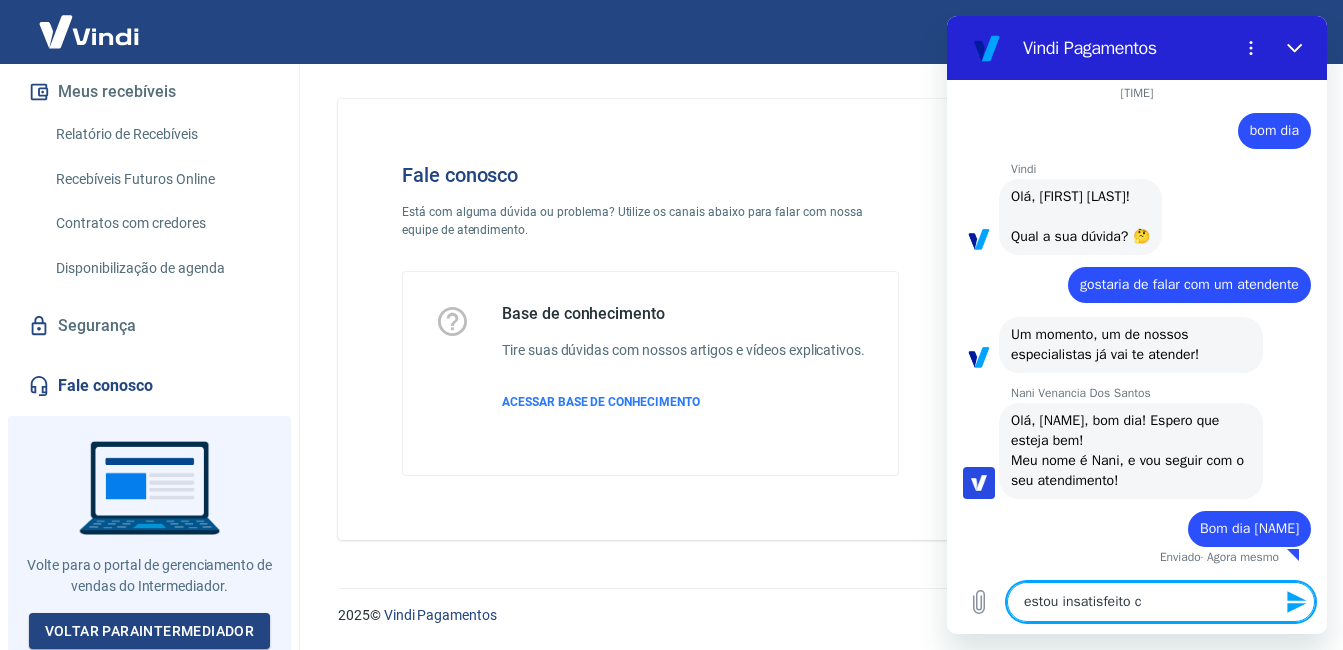 type on "estou insatisfeito co" 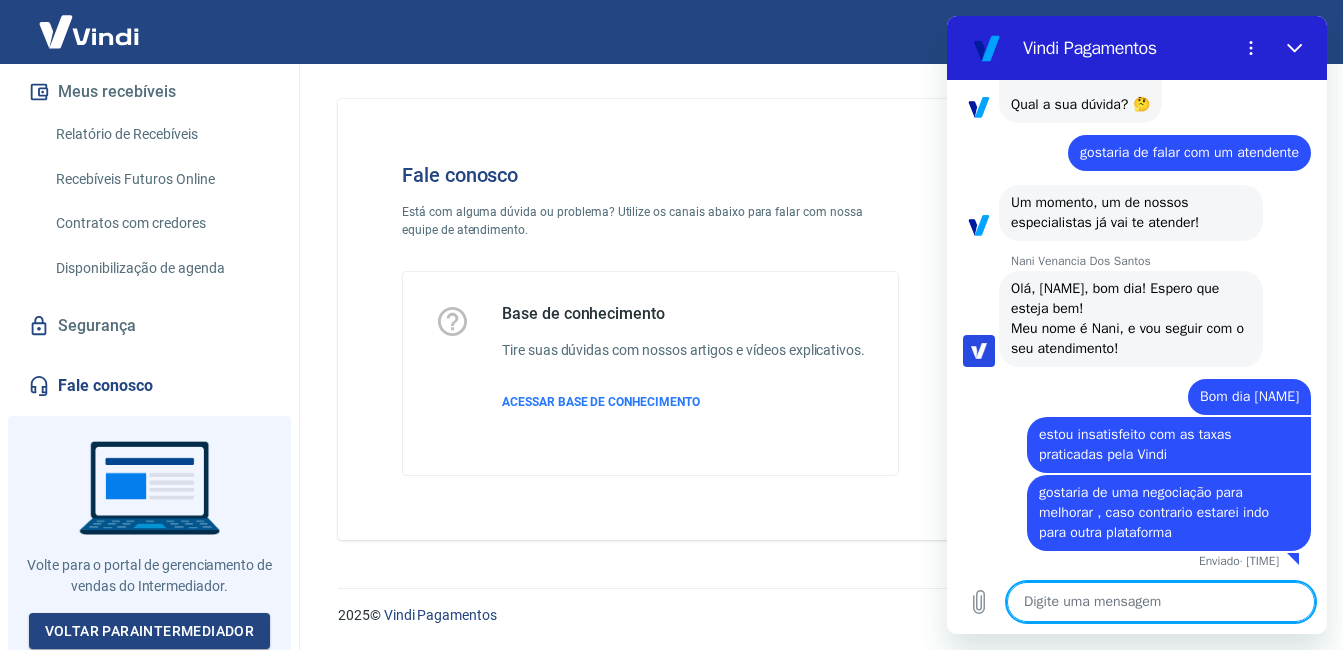 scroll, scrollTop: 143, scrollLeft: 0, axis: vertical 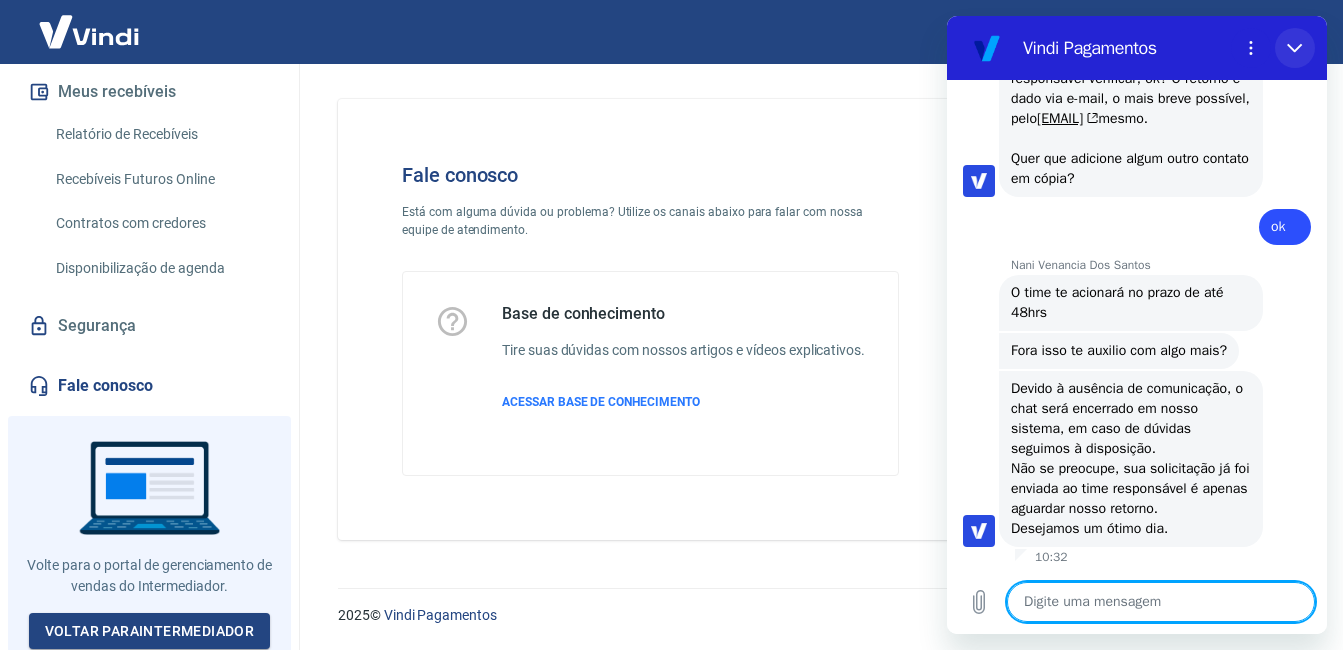 click 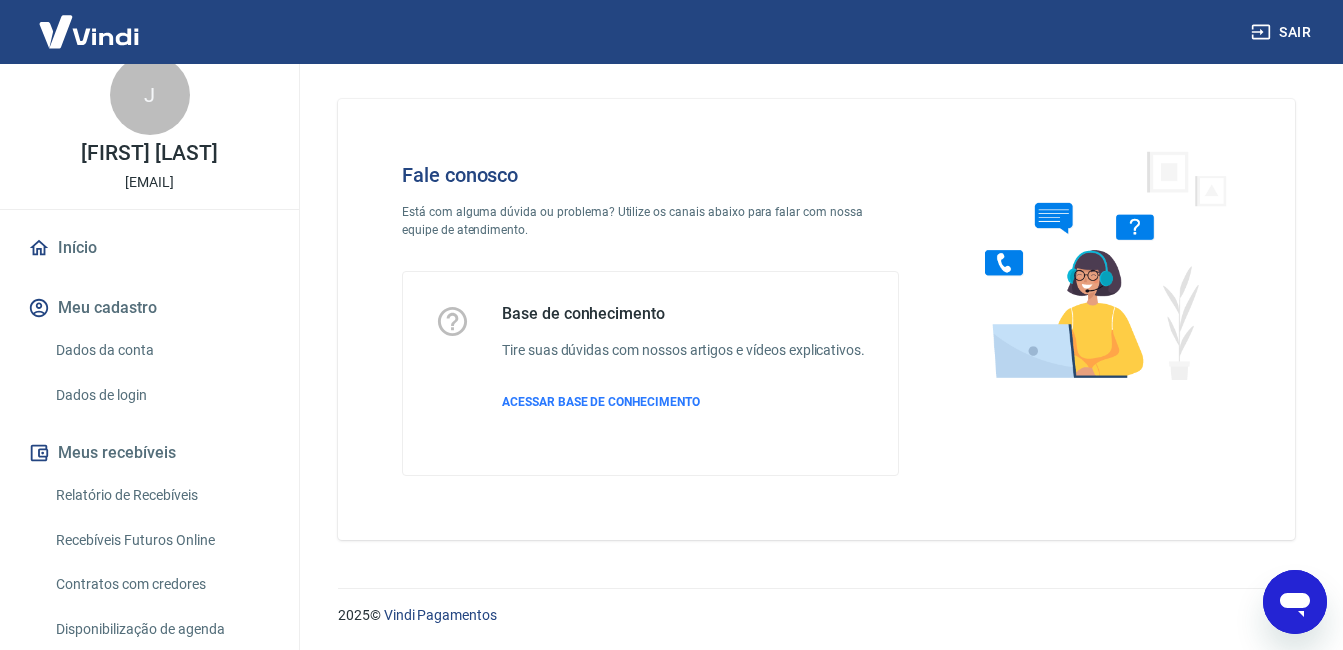 scroll, scrollTop: 0, scrollLeft: 0, axis: both 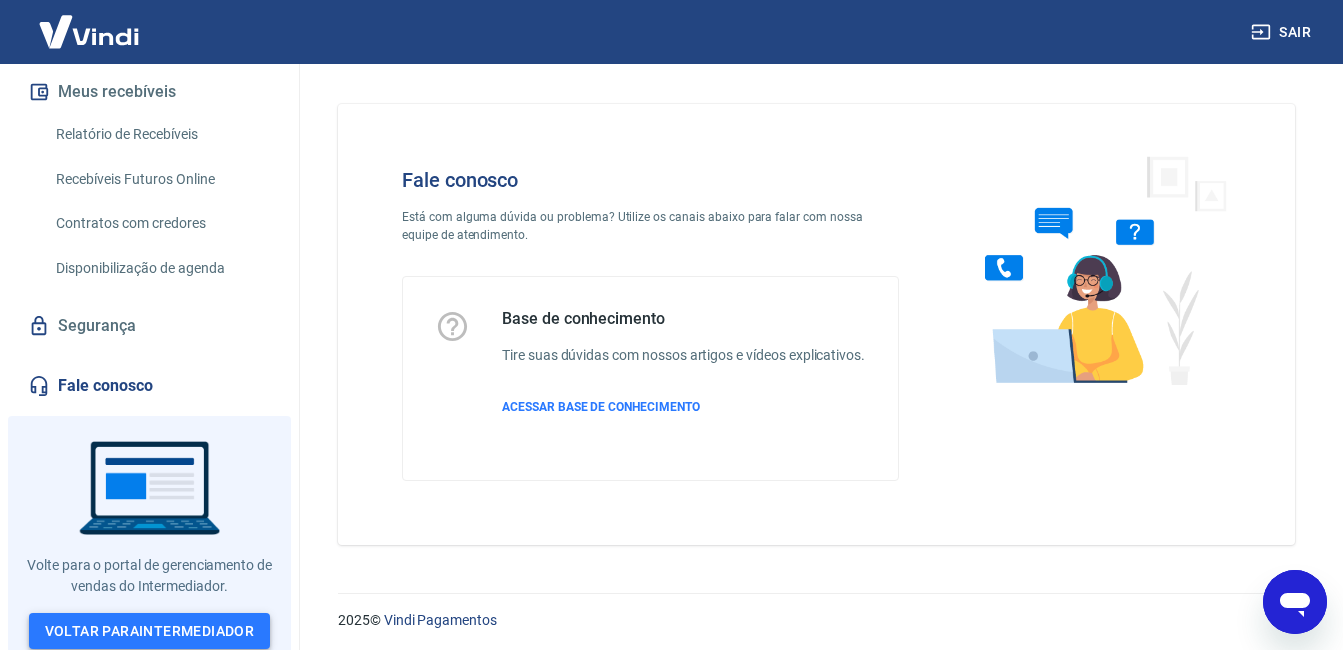 click on "Voltar para  Intermediador" at bounding box center [150, 631] 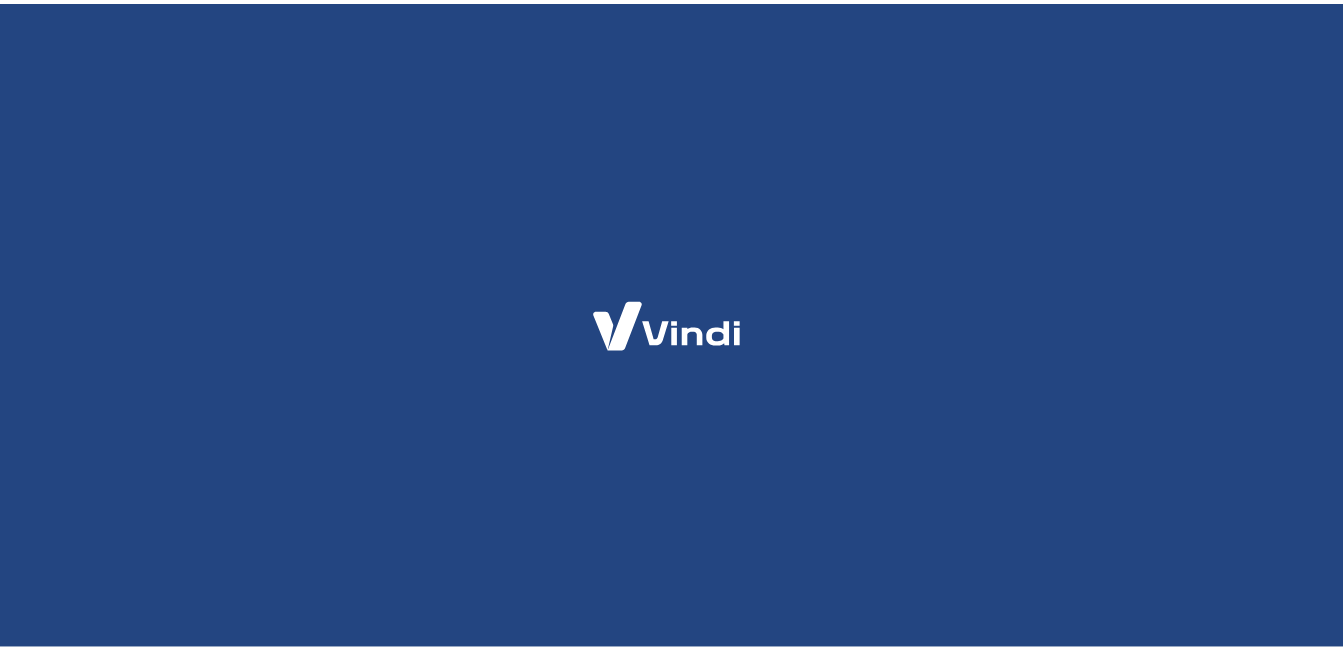 scroll, scrollTop: 0, scrollLeft: 0, axis: both 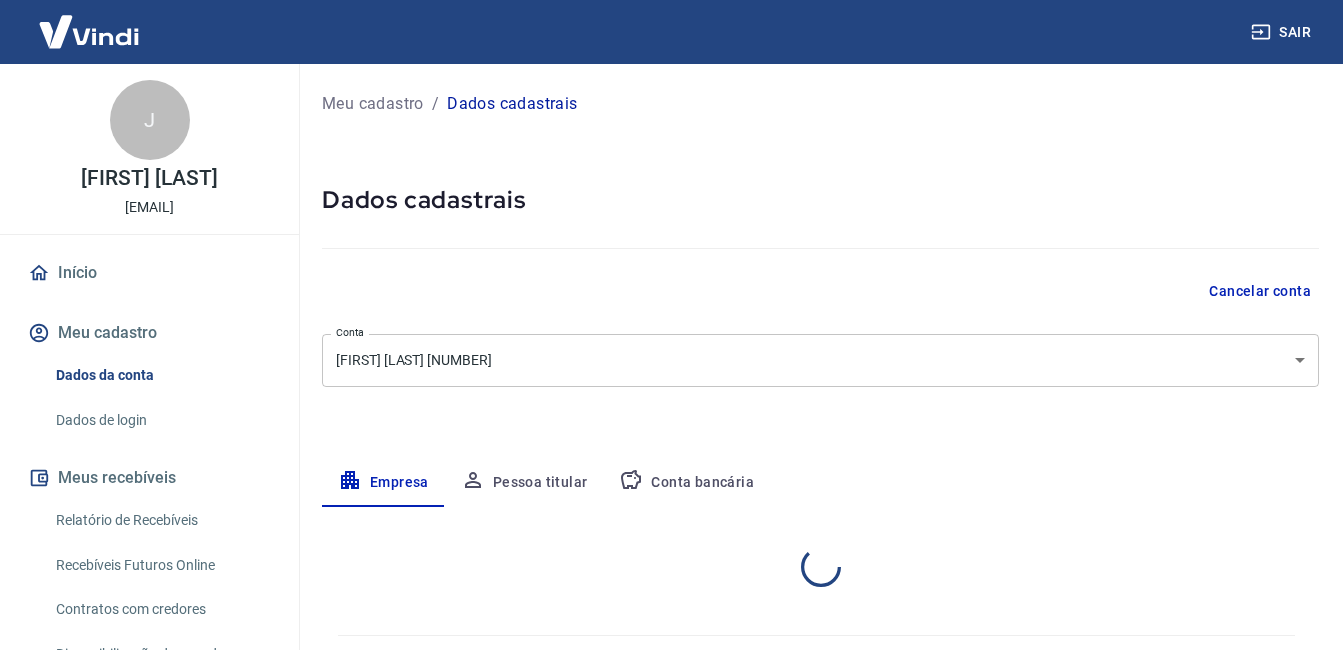 select on "SP" 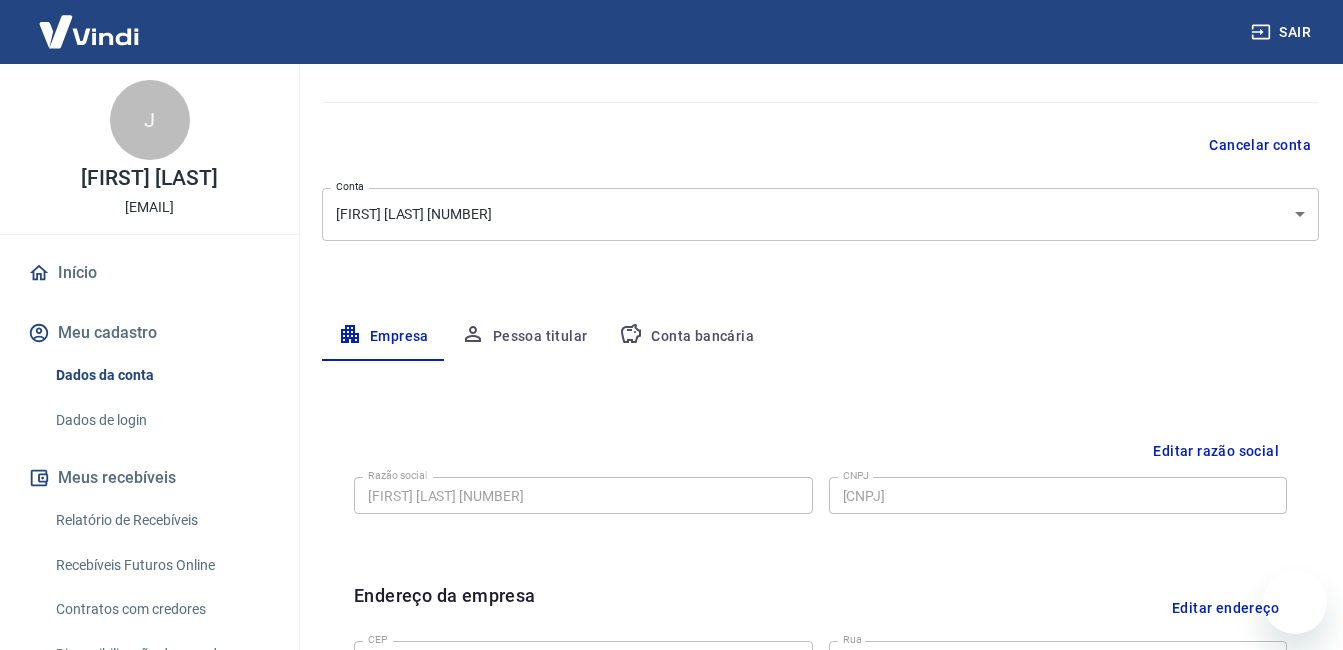 scroll, scrollTop: 155, scrollLeft: 0, axis: vertical 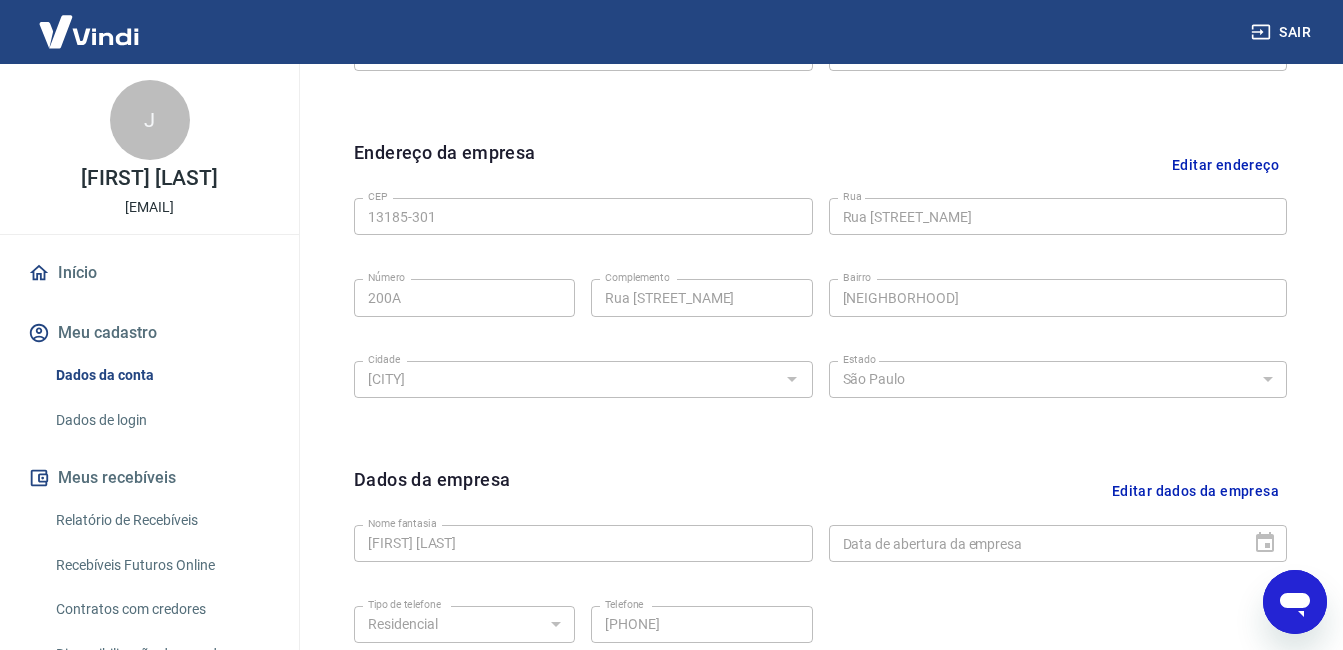 click on "Editar endereço" at bounding box center (1225, 164) 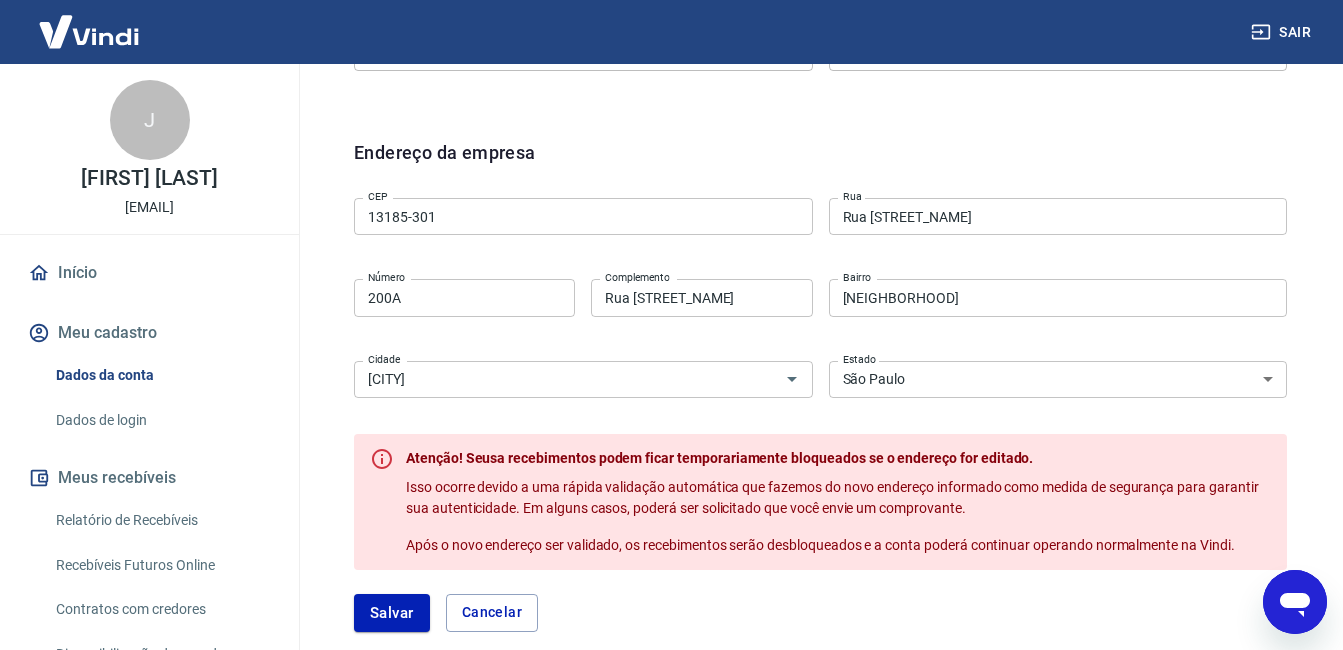 click on "13185-301" at bounding box center (583, 216) 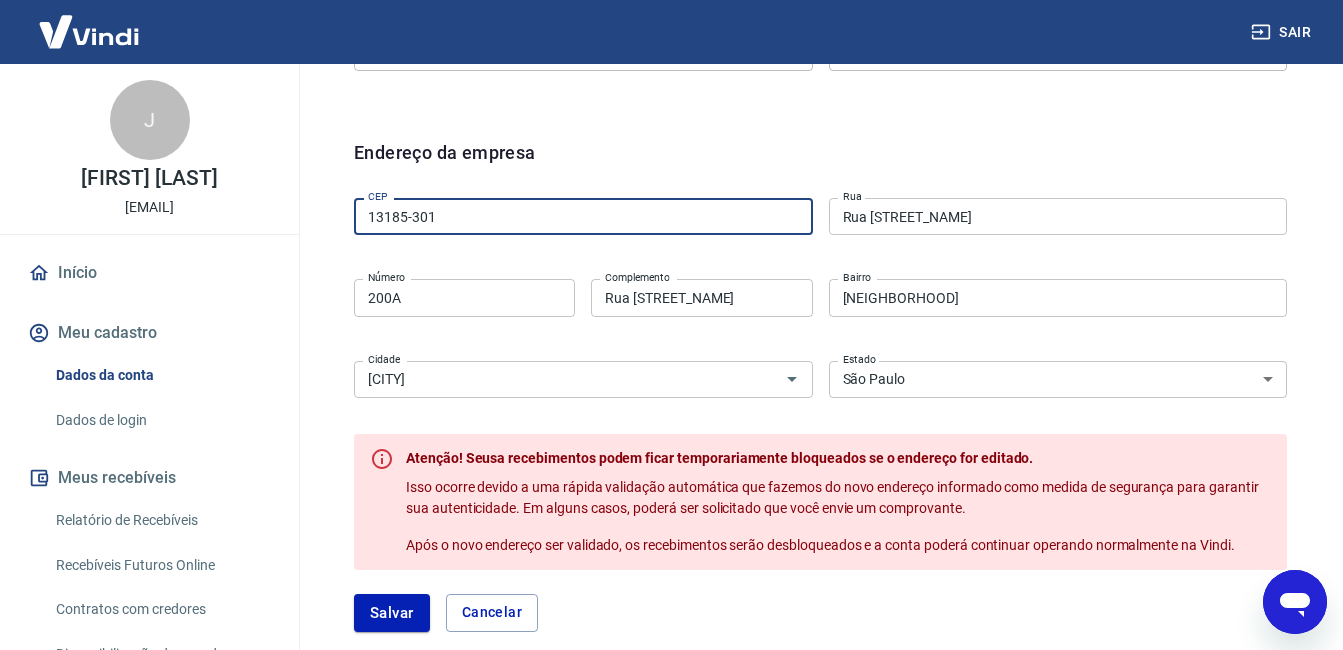 click on "13185-301" at bounding box center (583, 216) 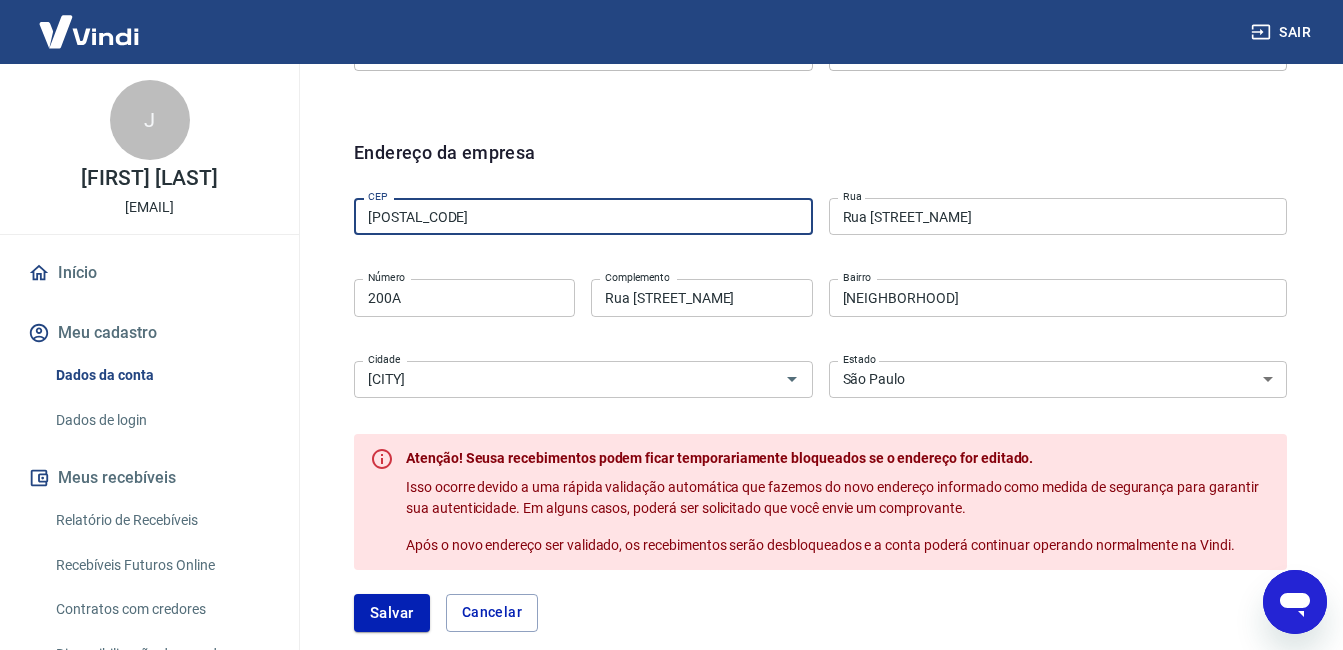 type on "13185-220" 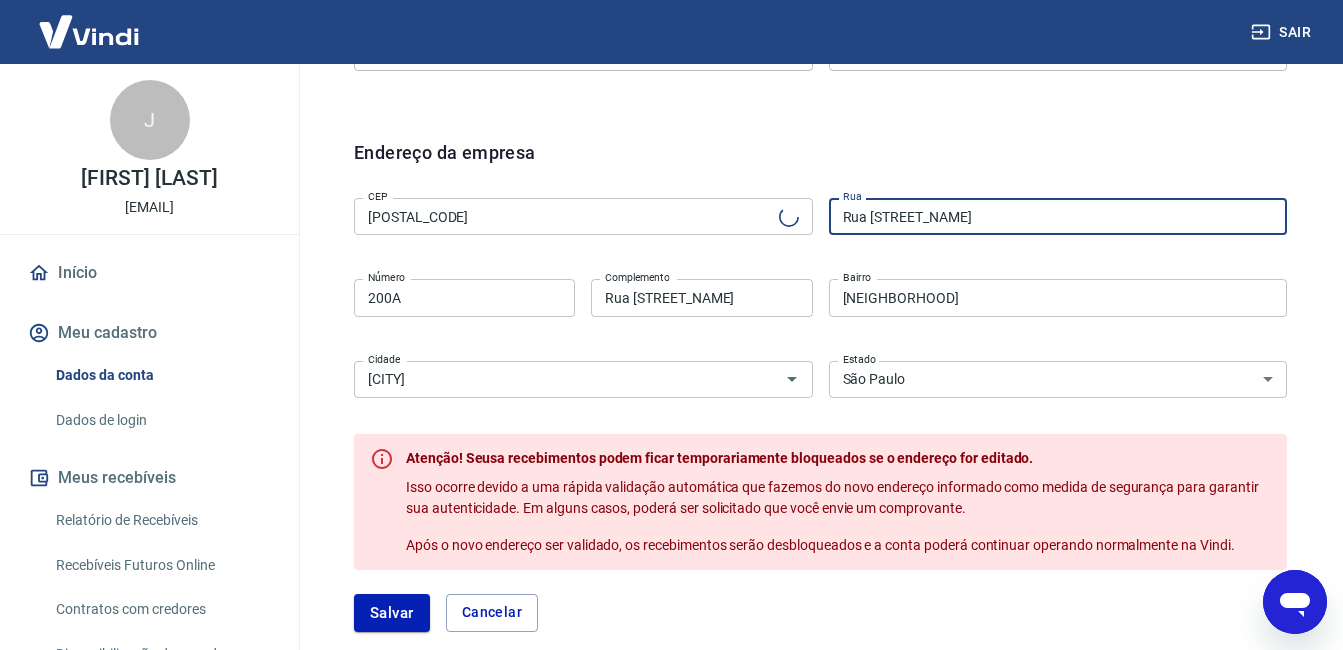 type on "Rua Ercílio Antônio Meira" 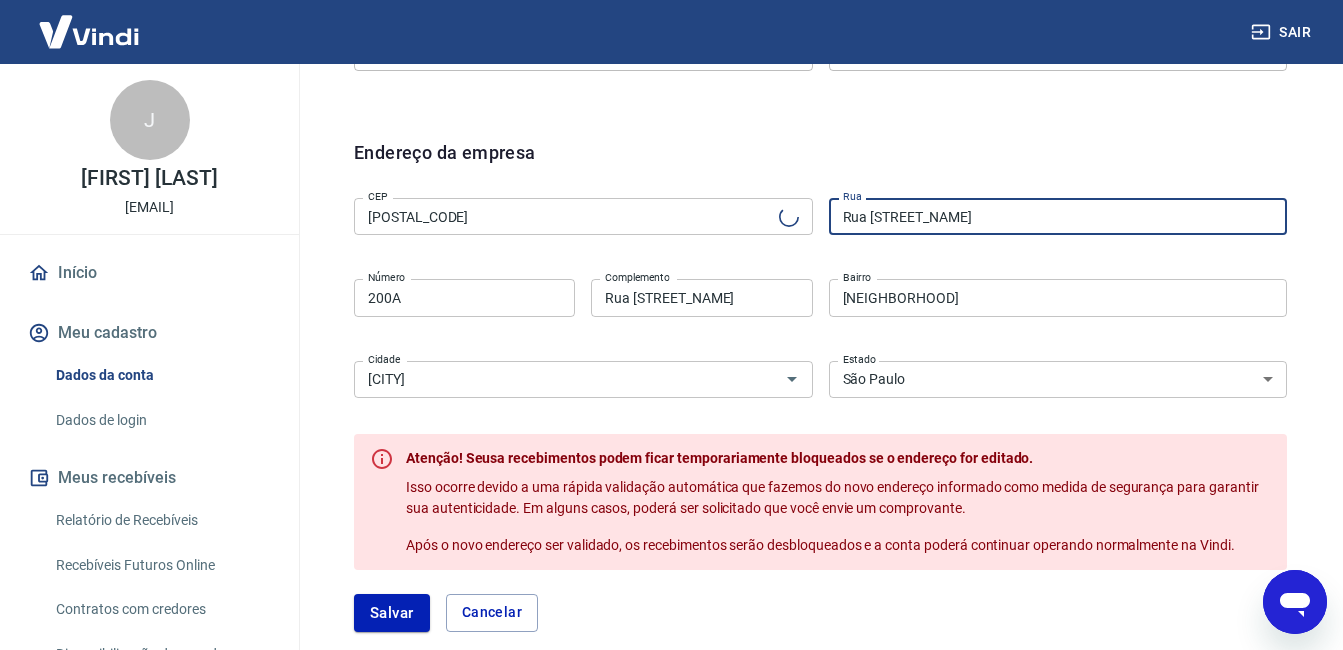 type on "Jardim Santa Izabel" 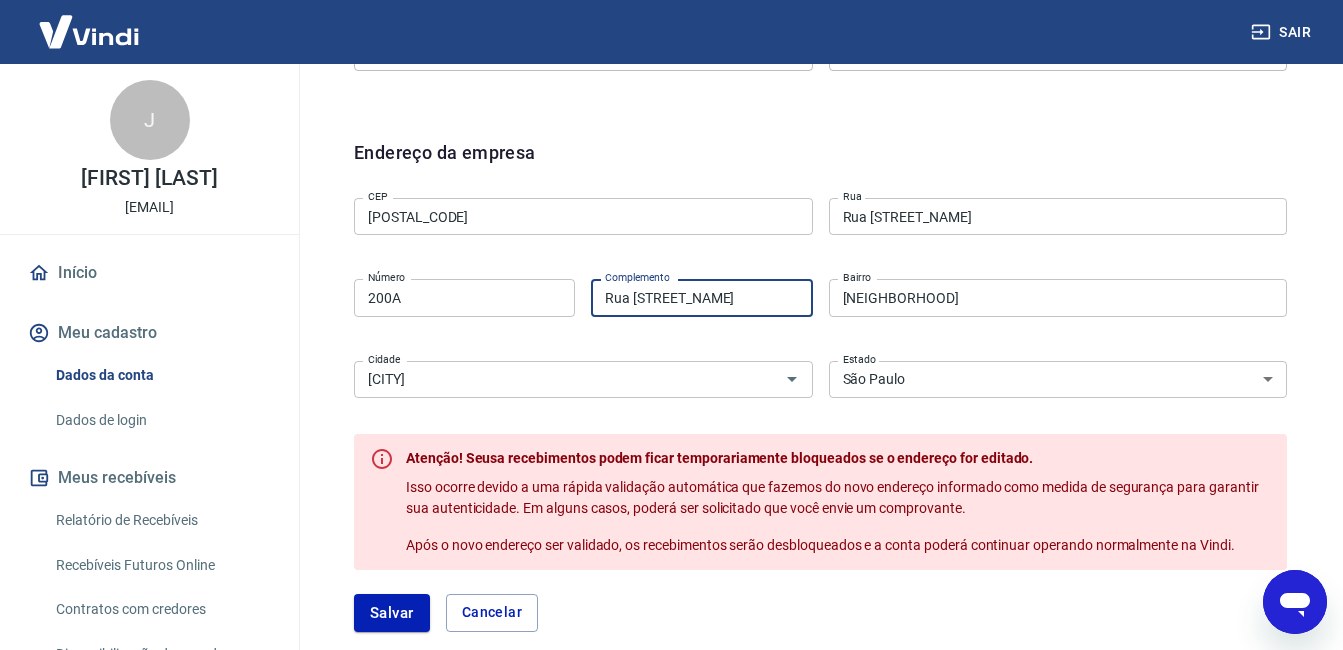 click on "13185-220" at bounding box center (583, 216) 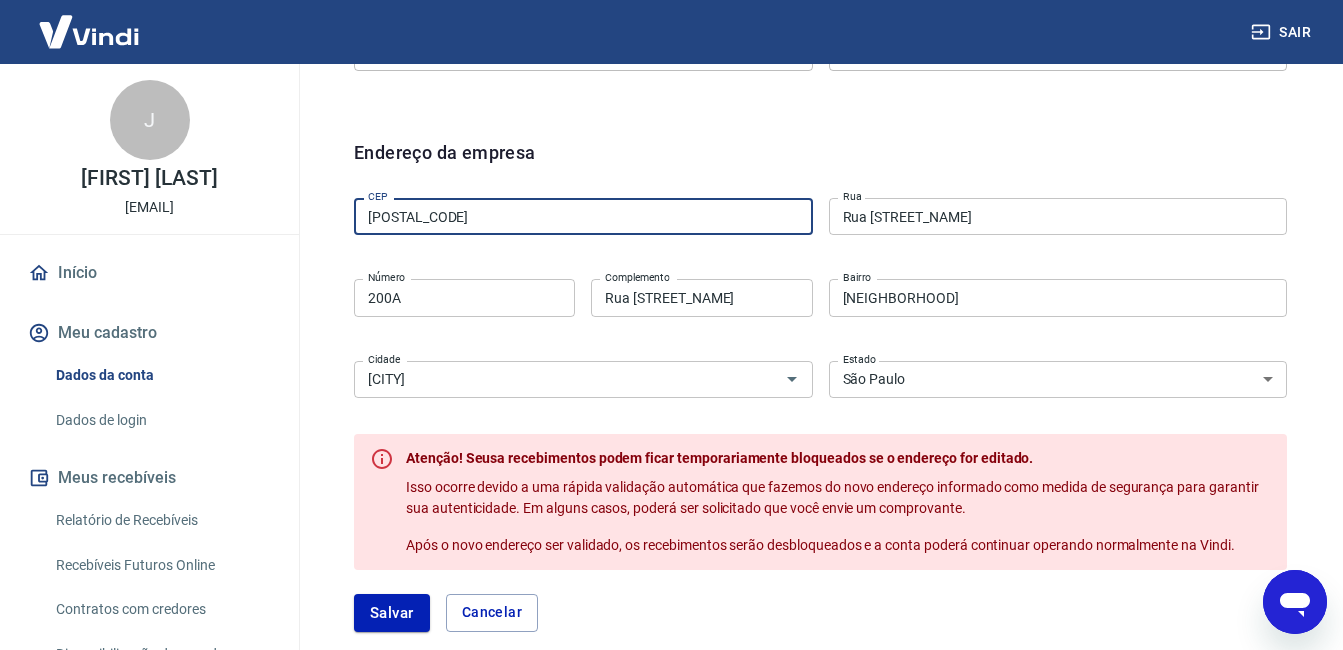 click on "200A" at bounding box center [464, 297] 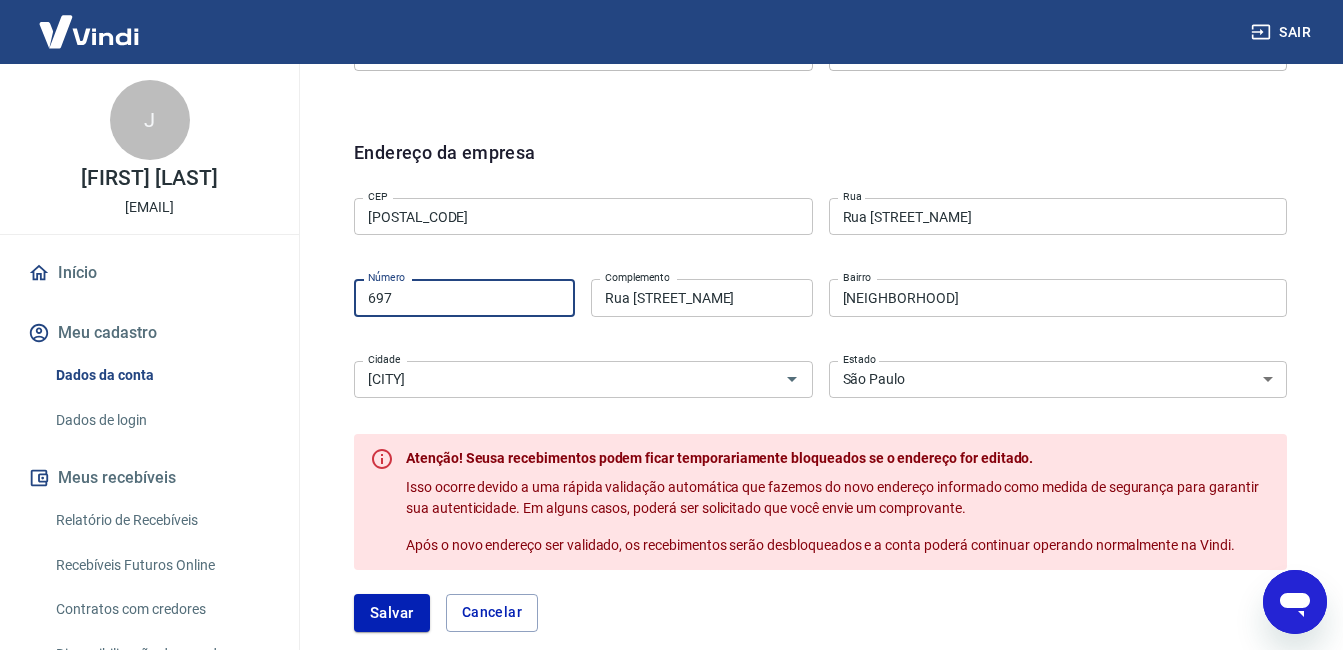 type on "697" 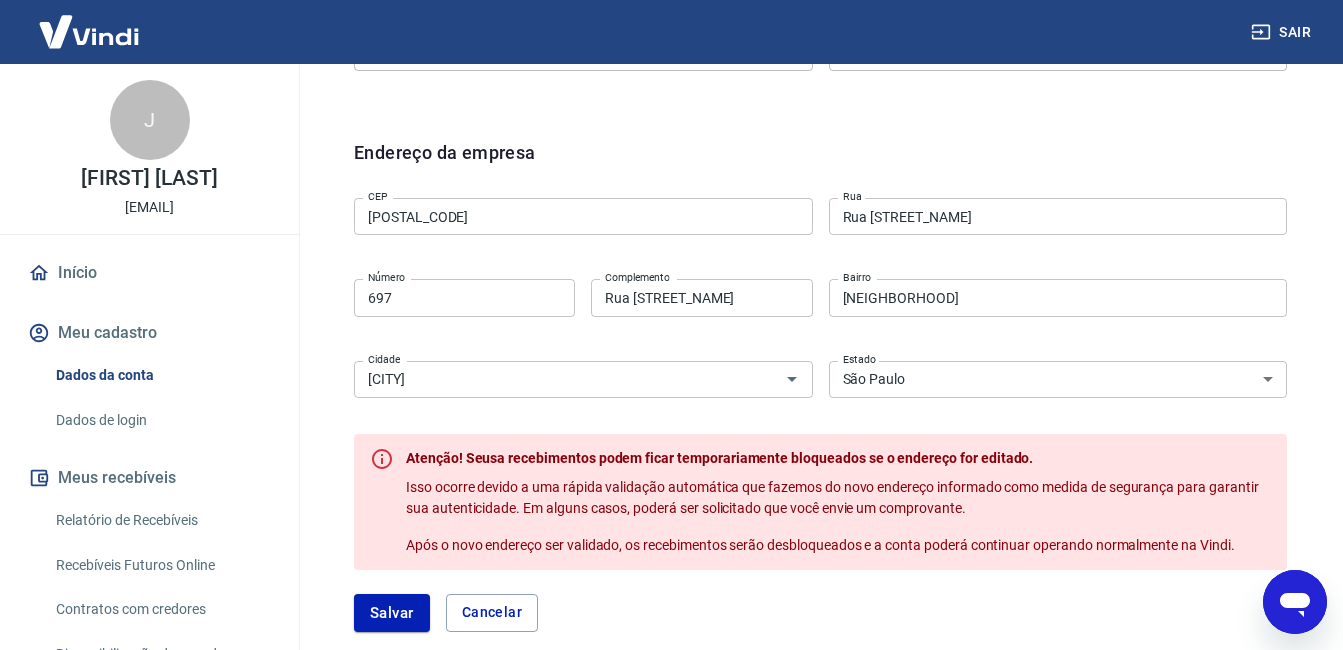 click on "CEP 13185-220 CEP Rua Rua Ercílio Antônio Meira Rua Número 697 Número Complemento Rua Jerônimo Batista Fabiano Complemento Bairro Jardim Santa Izabel Bairro Cidade Hortolândia Cidade Estado Acre Alagoas Amapá Amazonas Bahia Ceará Distrito Federal Espírito Santo Goiás Maranhão Mato Grosso Mato Grosso do Sul Minas Gerais Pará Paraíba Paraná Pernambuco Piauí Rio de Janeiro Rio Grande do Norte Rio Grande do Sul Rondônia Roraima Santa Catarina São Paulo Sergipe Tocantins Estado" at bounding box center (820, 295) 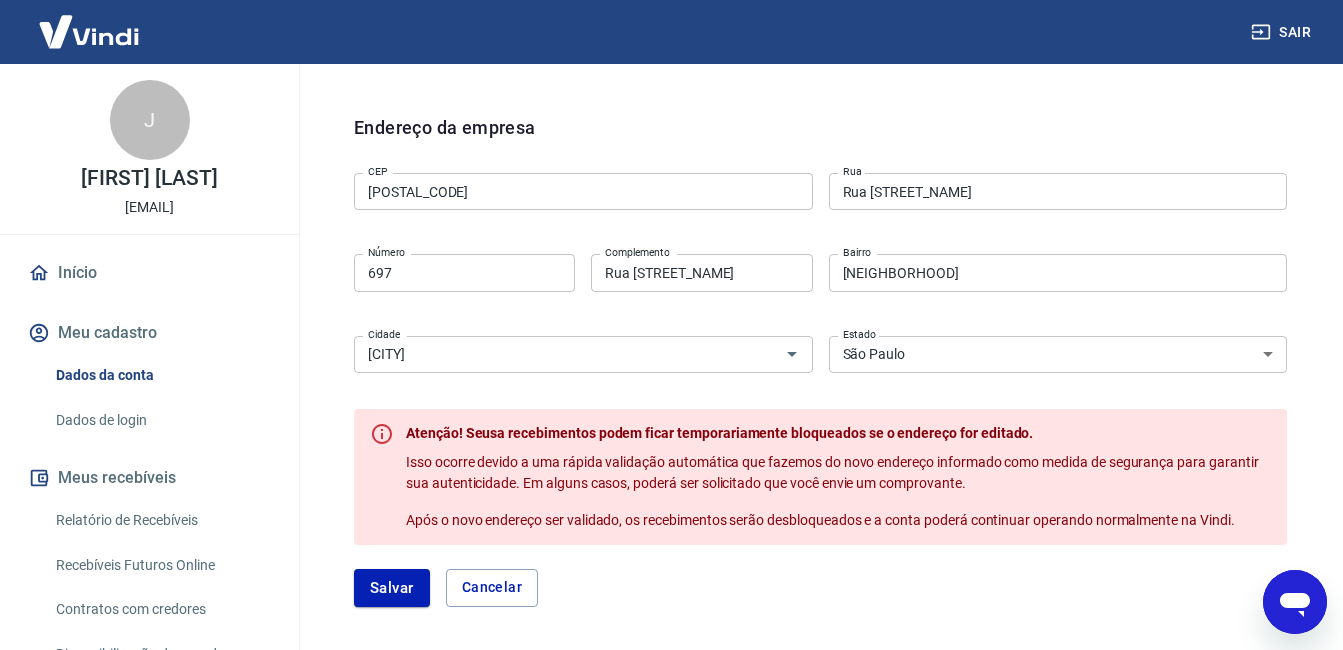 scroll, scrollTop: 617, scrollLeft: 0, axis: vertical 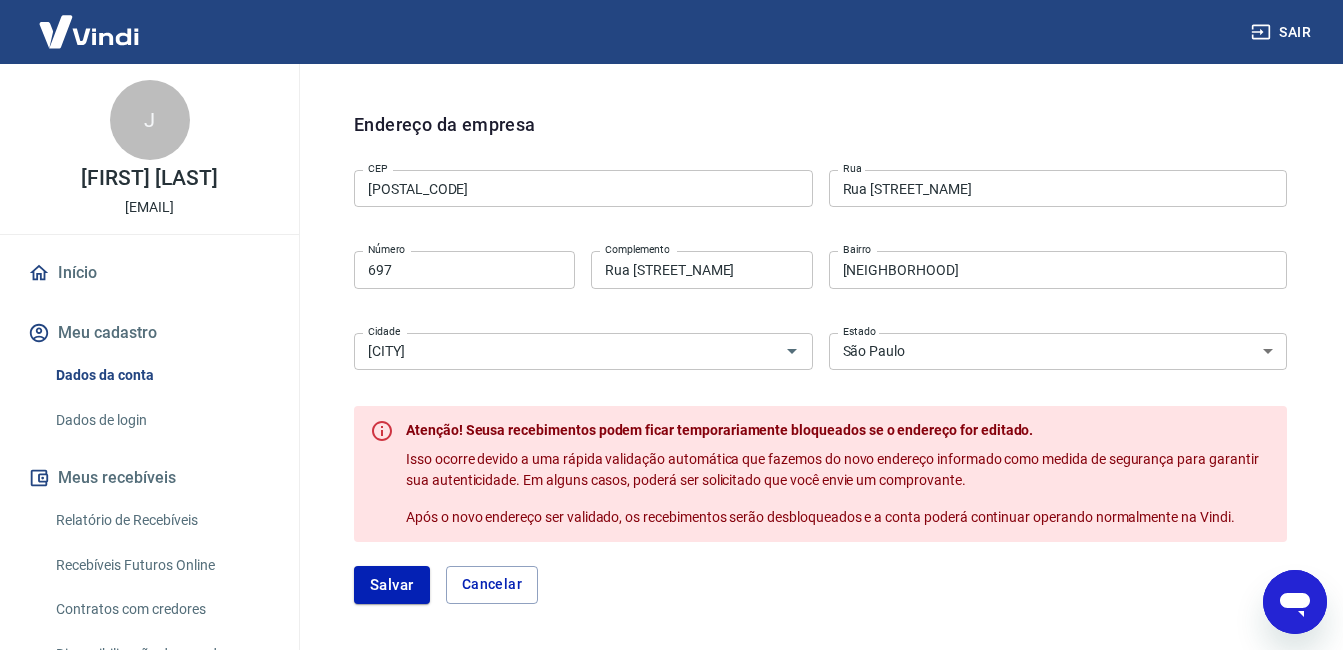 click on "[STREET]" at bounding box center (701, 269) 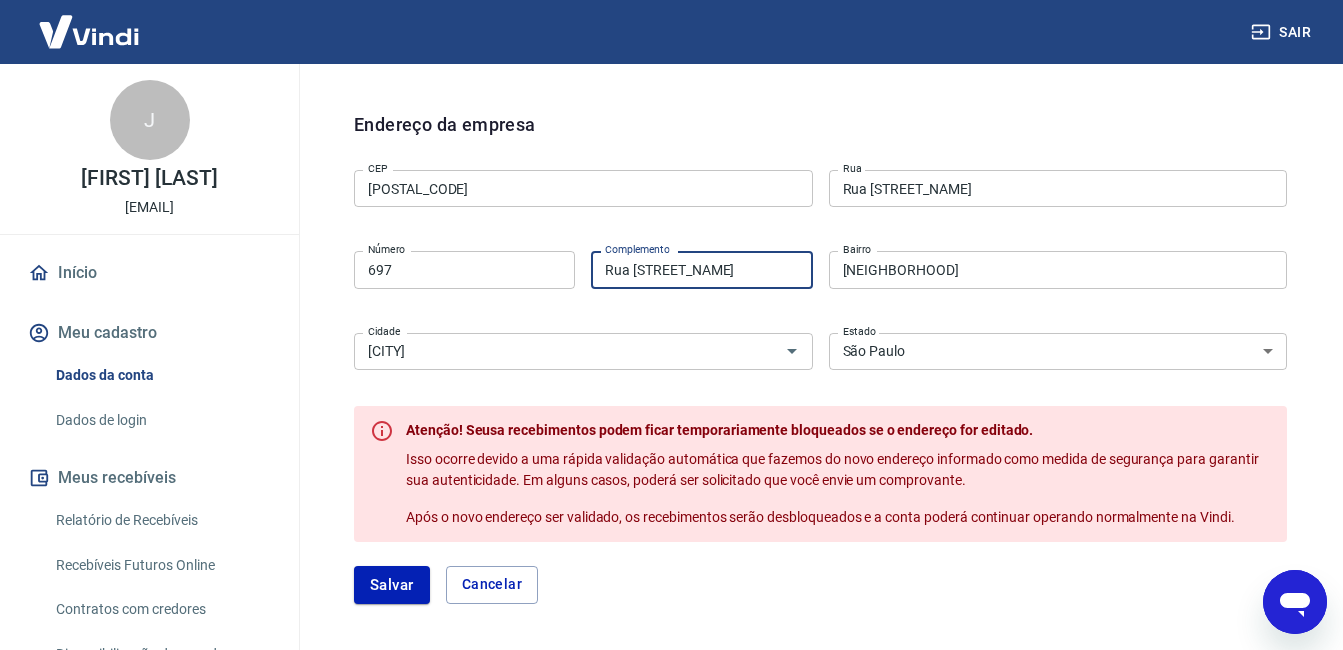 click on "[STREET]" at bounding box center (701, 269) 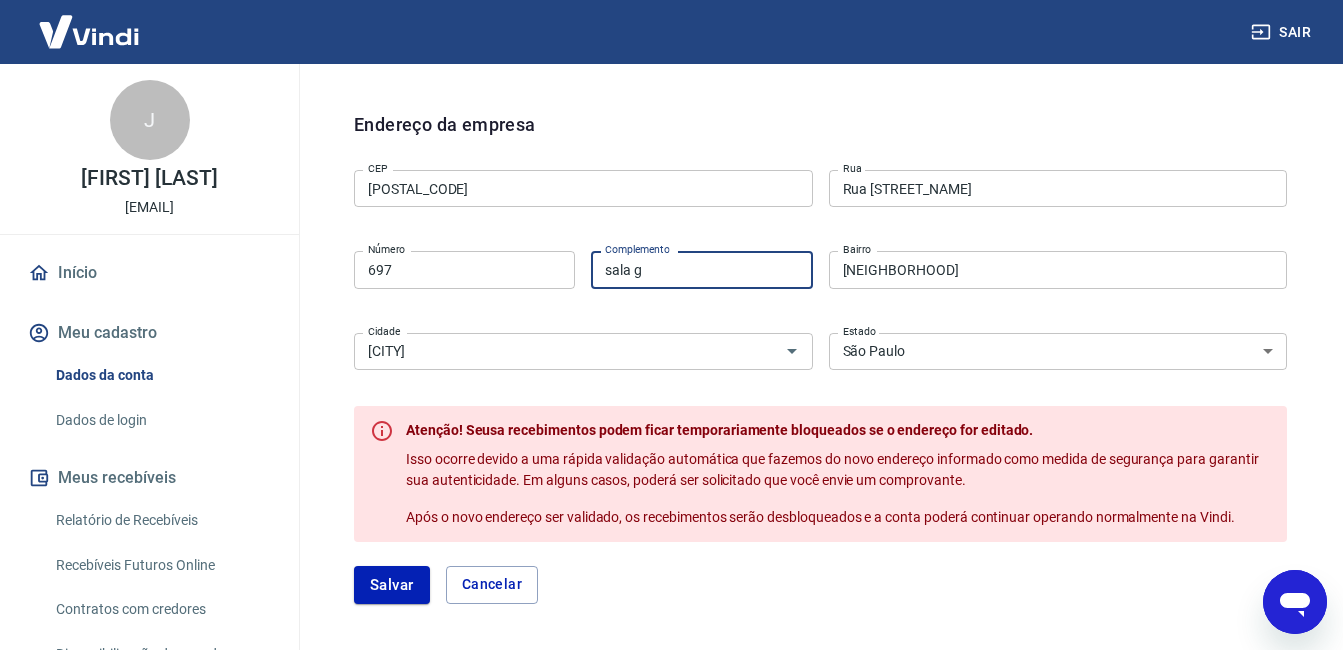 type on "sala g" 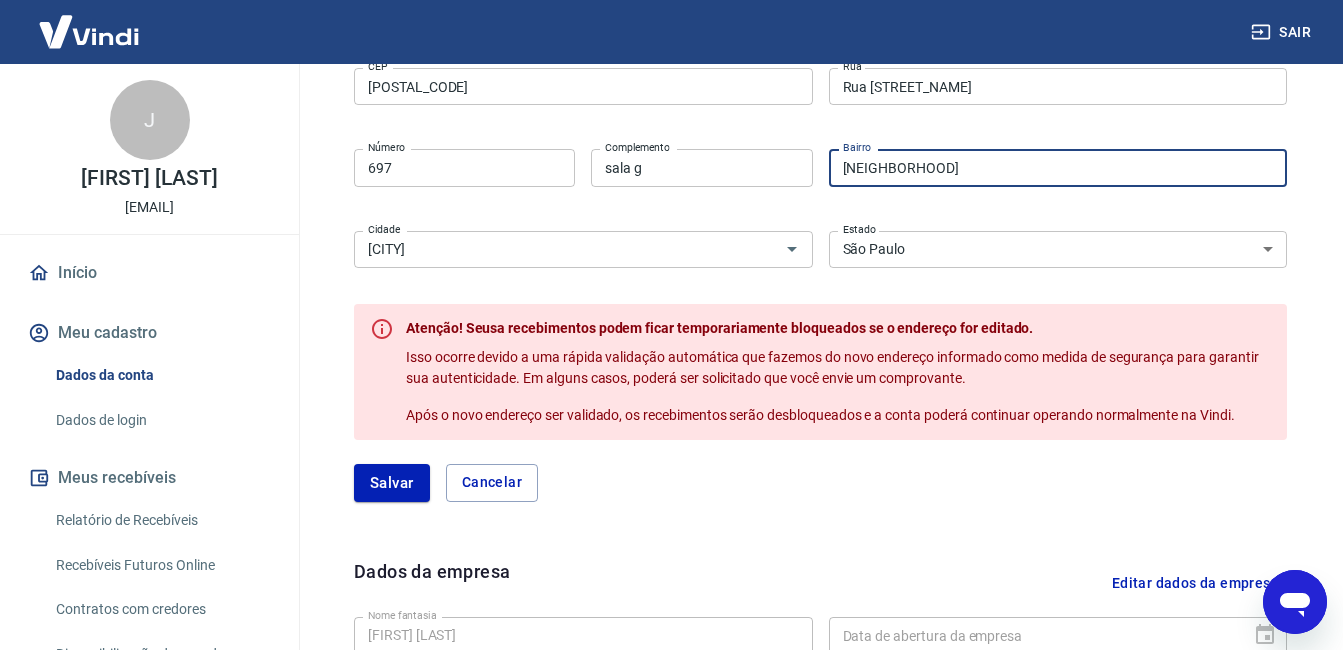 scroll, scrollTop: 746, scrollLeft: 0, axis: vertical 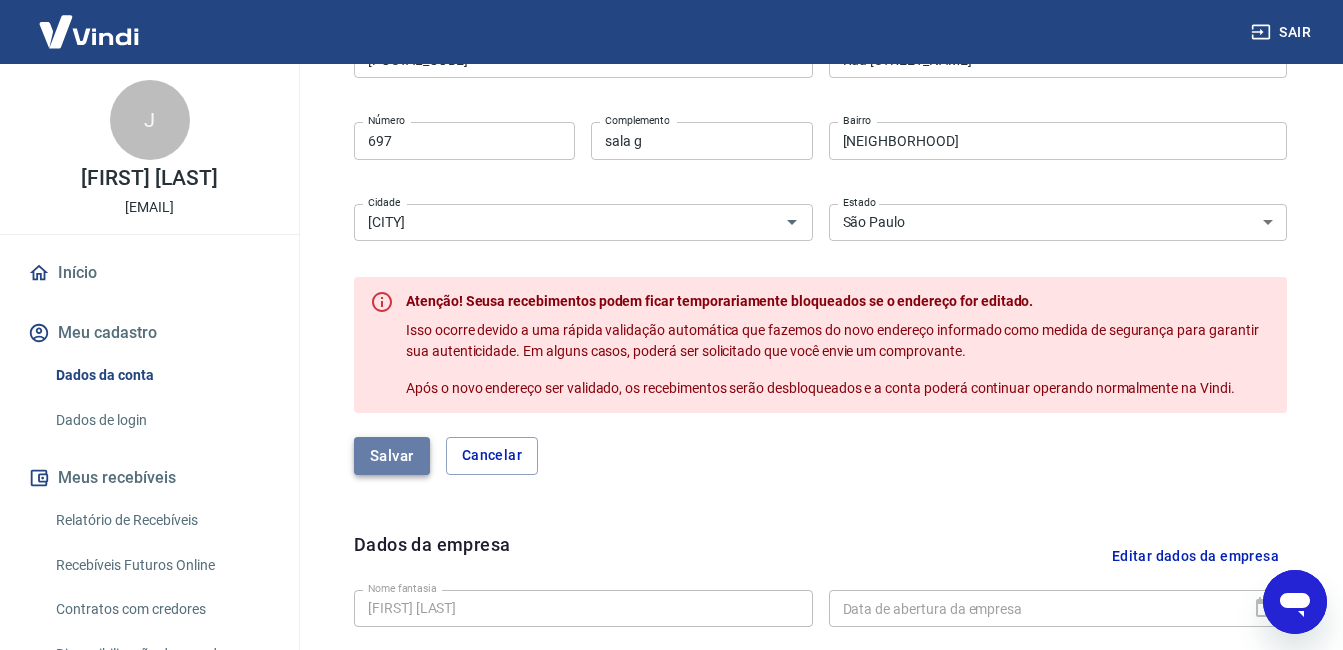 click on "Salvar" at bounding box center [392, 456] 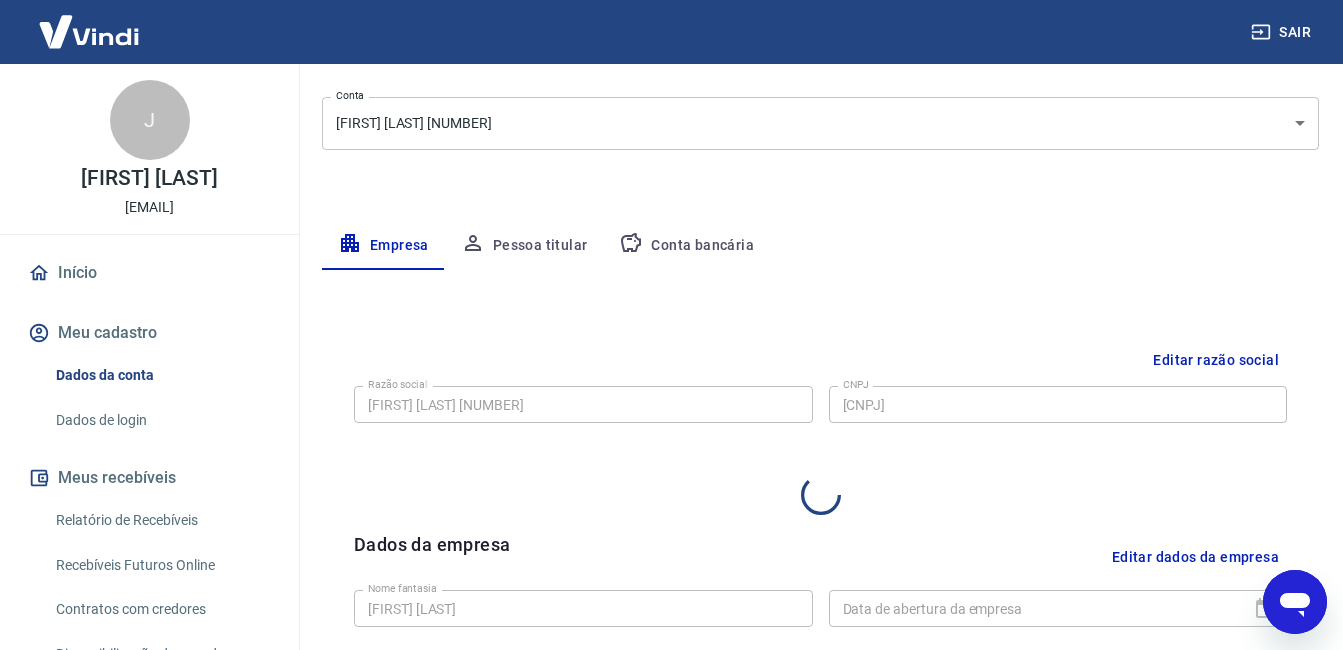 scroll, scrollTop: 524, scrollLeft: 0, axis: vertical 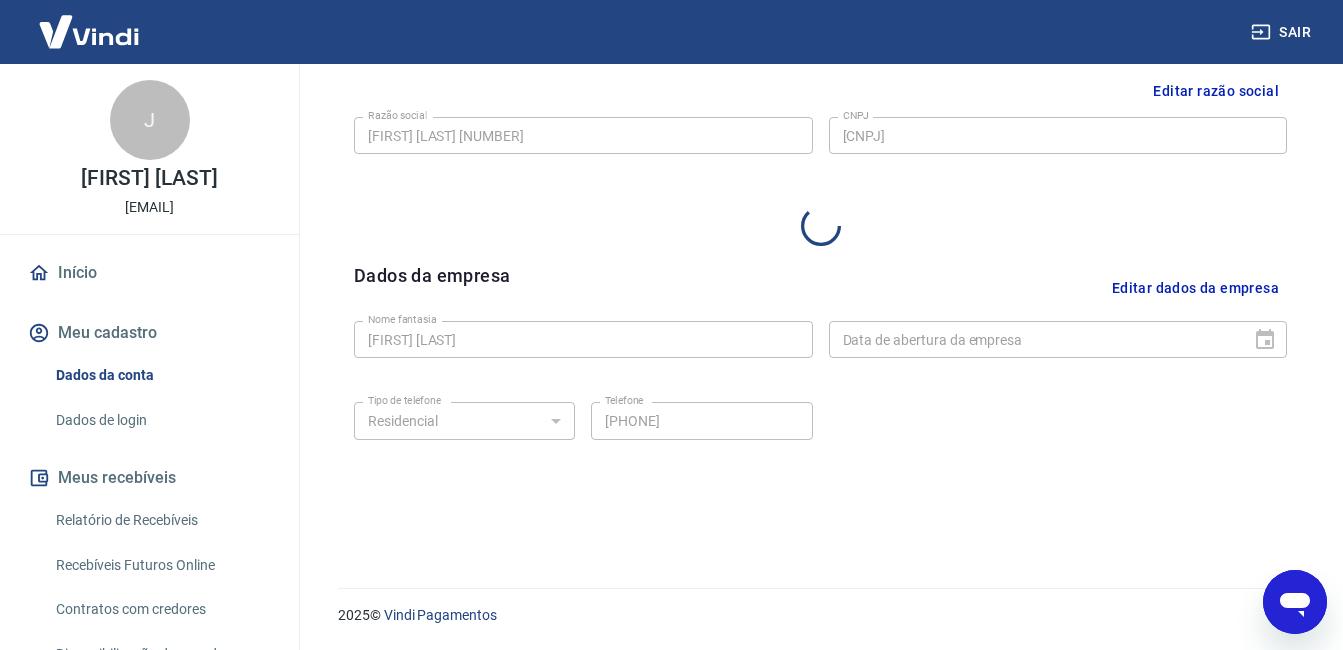 select on "SP" 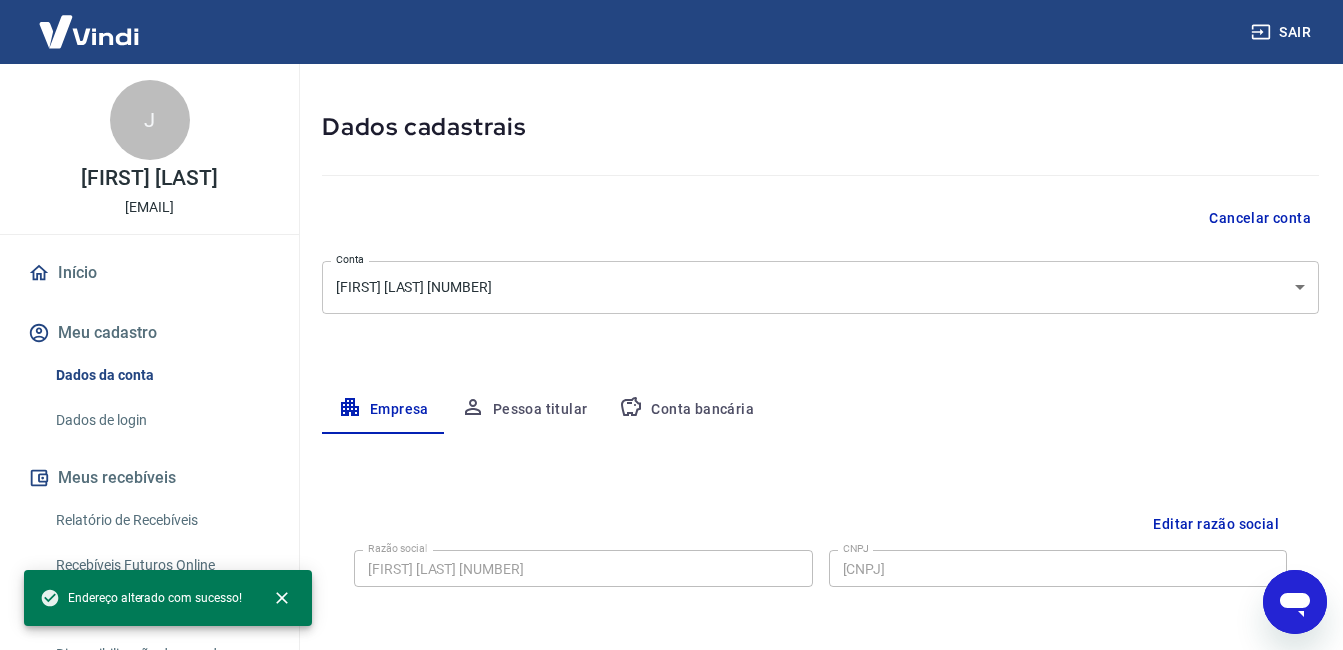 scroll, scrollTop: 0, scrollLeft: 0, axis: both 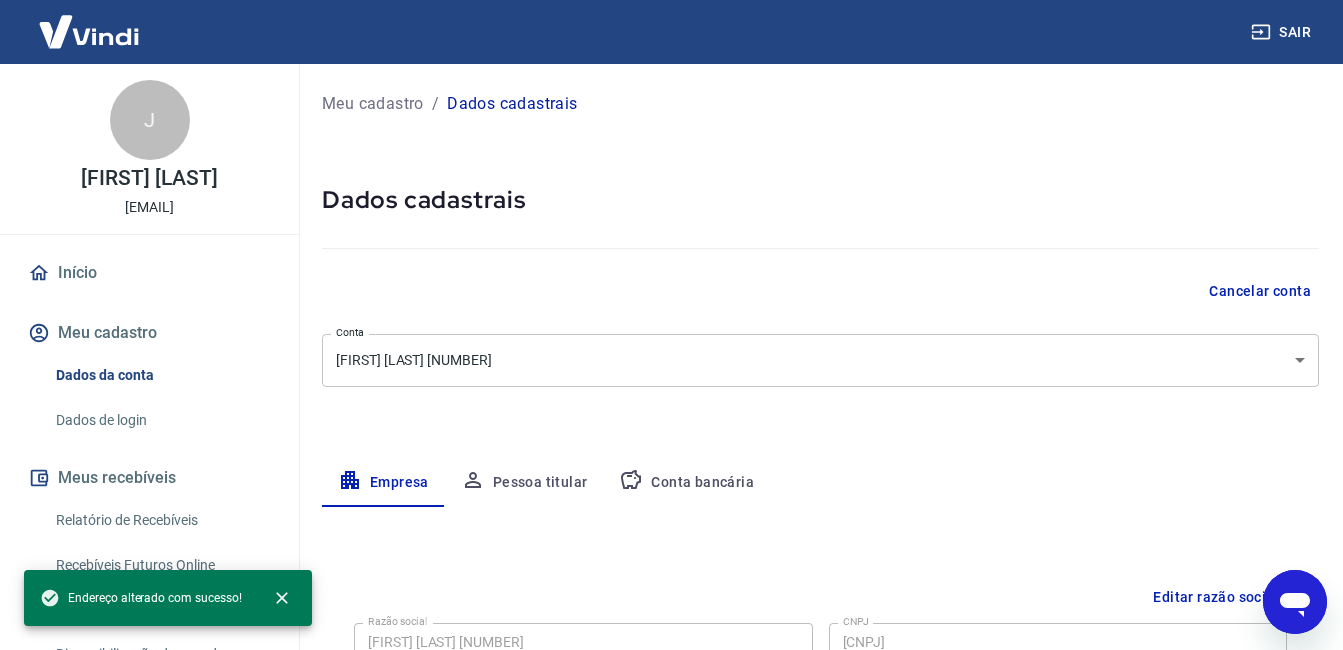 click on "Cancelar conta" at bounding box center (1260, 291) 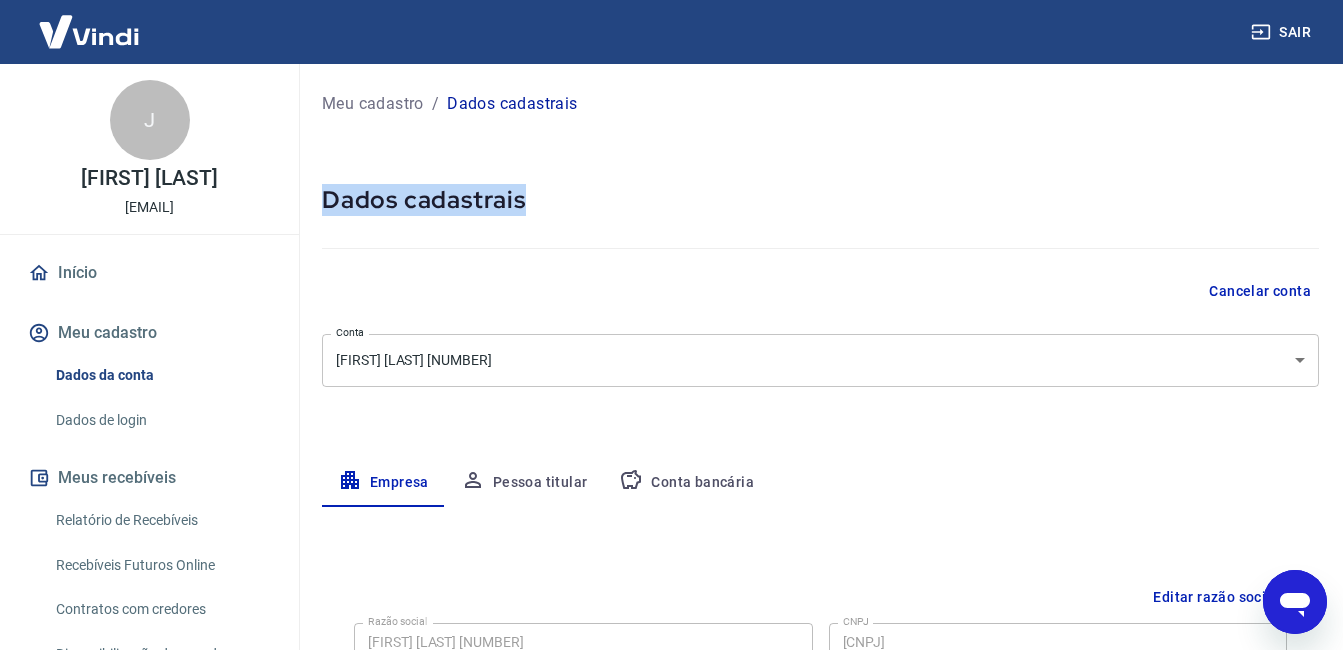 drag, startPoint x: 1333, startPoint y: 173, endPoint x: 1322, endPoint y: 79, distance: 94.641426 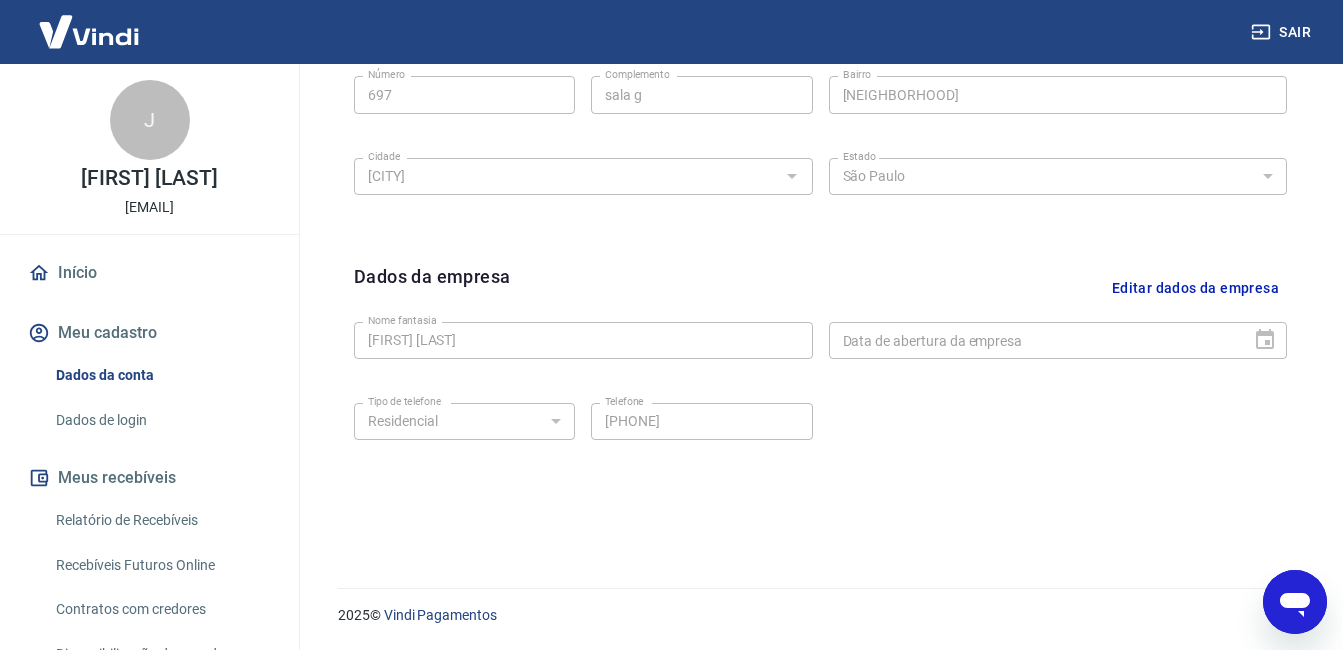 scroll, scrollTop: 456, scrollLeft: 0, axis: vertical 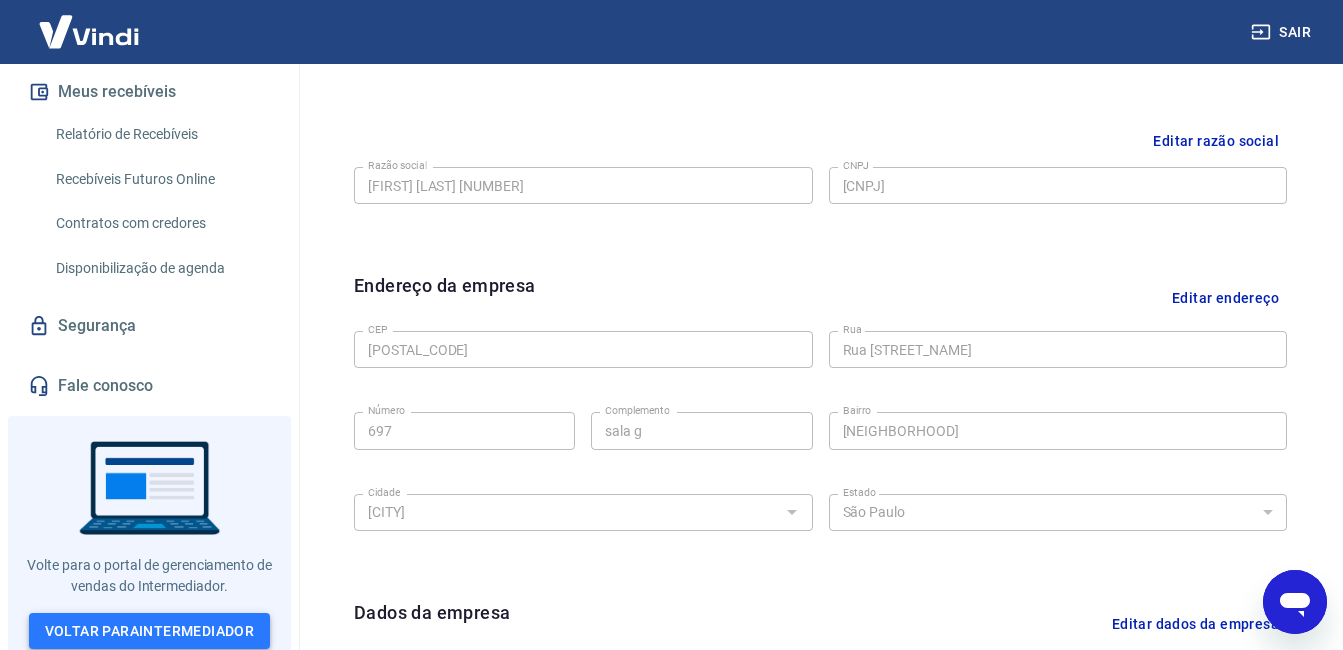 click on "Voltar para  Intermediador" at bounding box center [150, 631] 